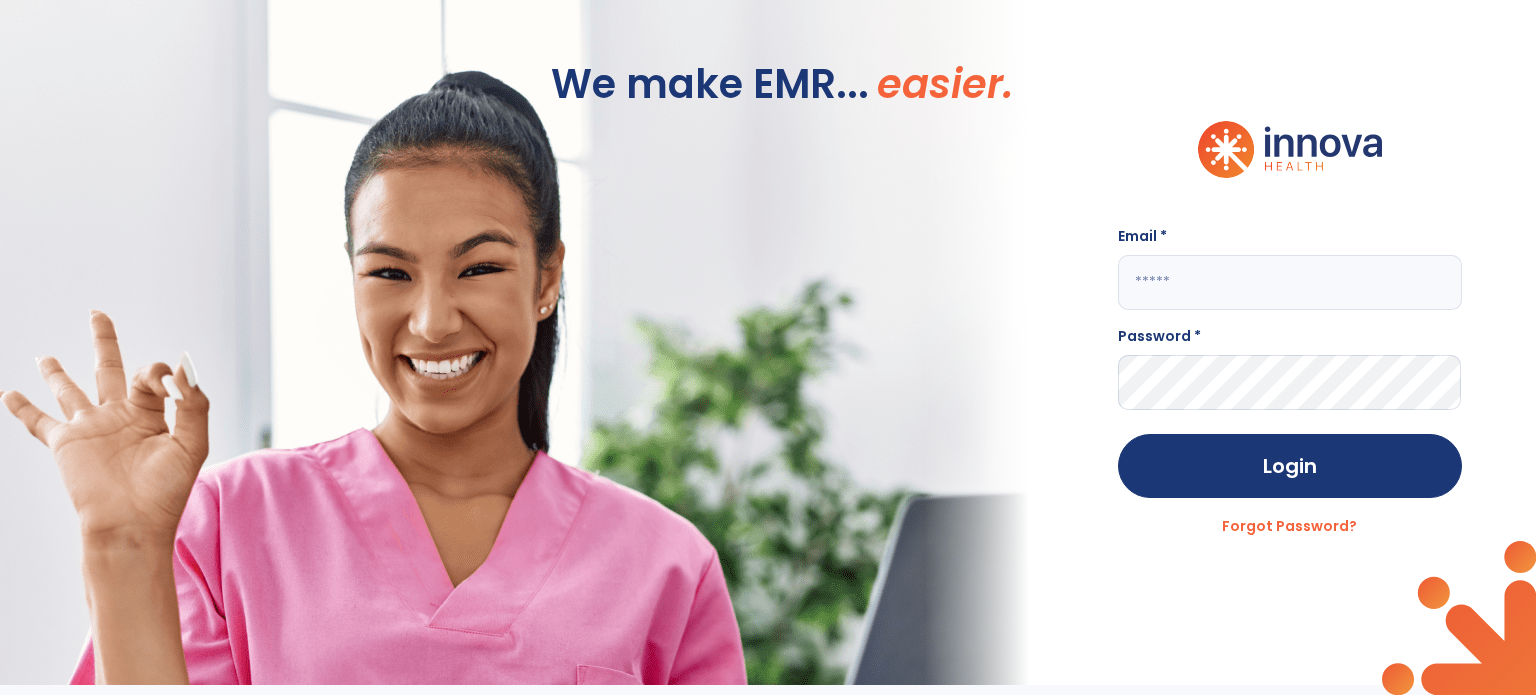scroll, scrollTop: 0, scrollLeft: 0, axis: both 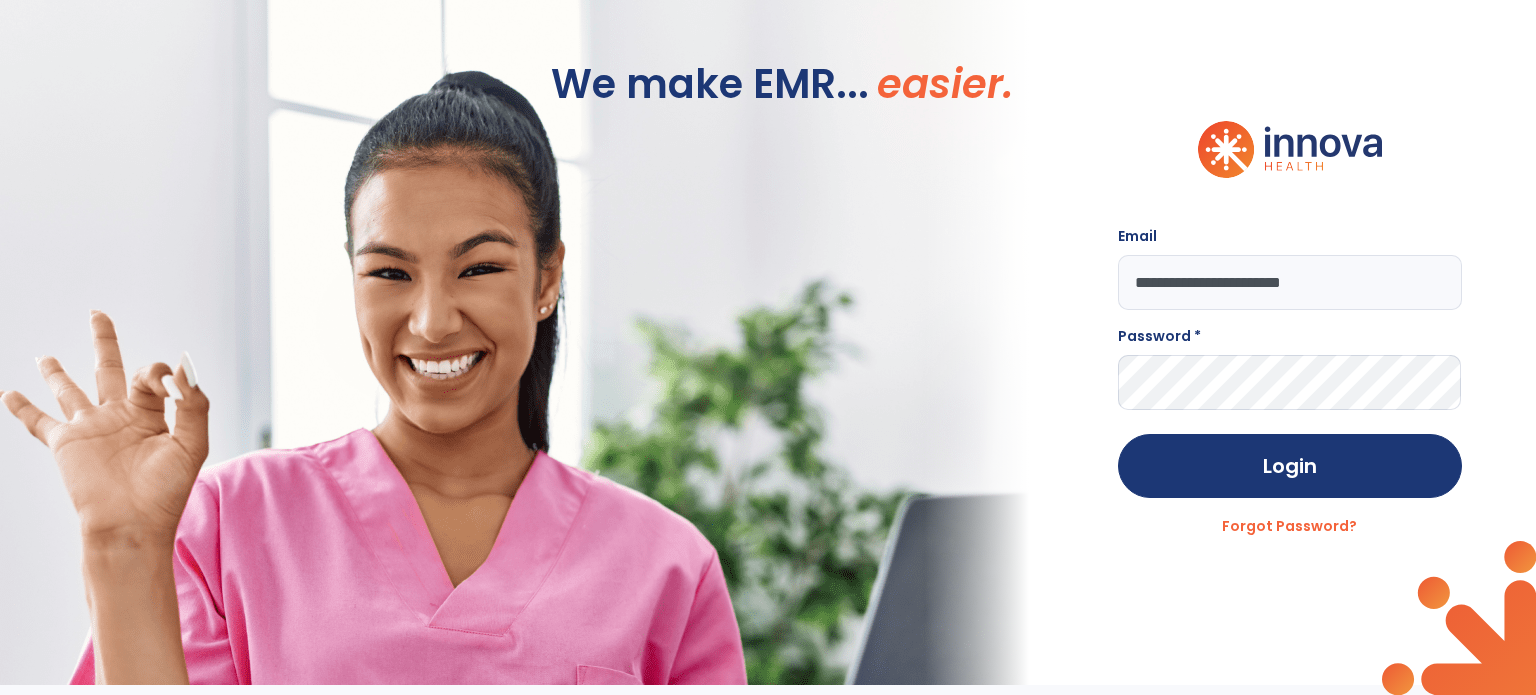 type on "**********" 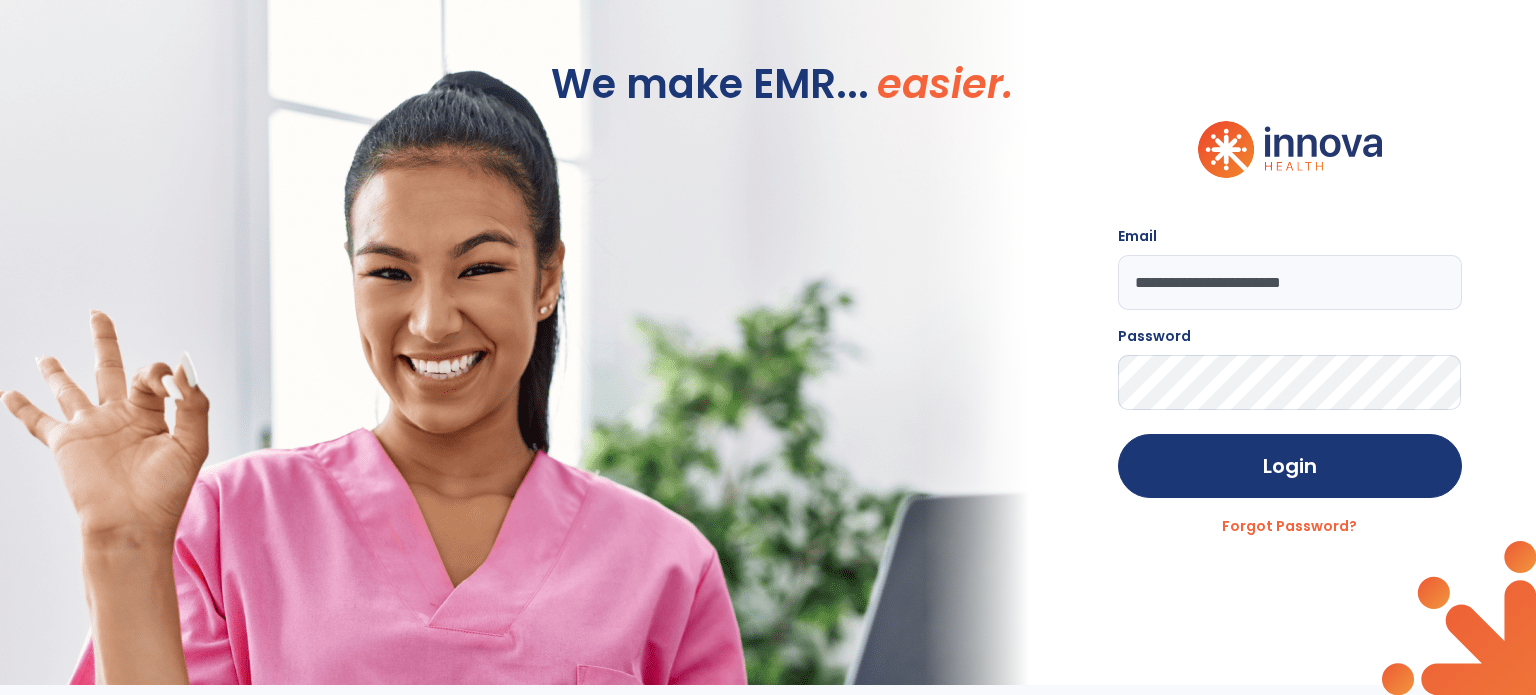 click on "Login" 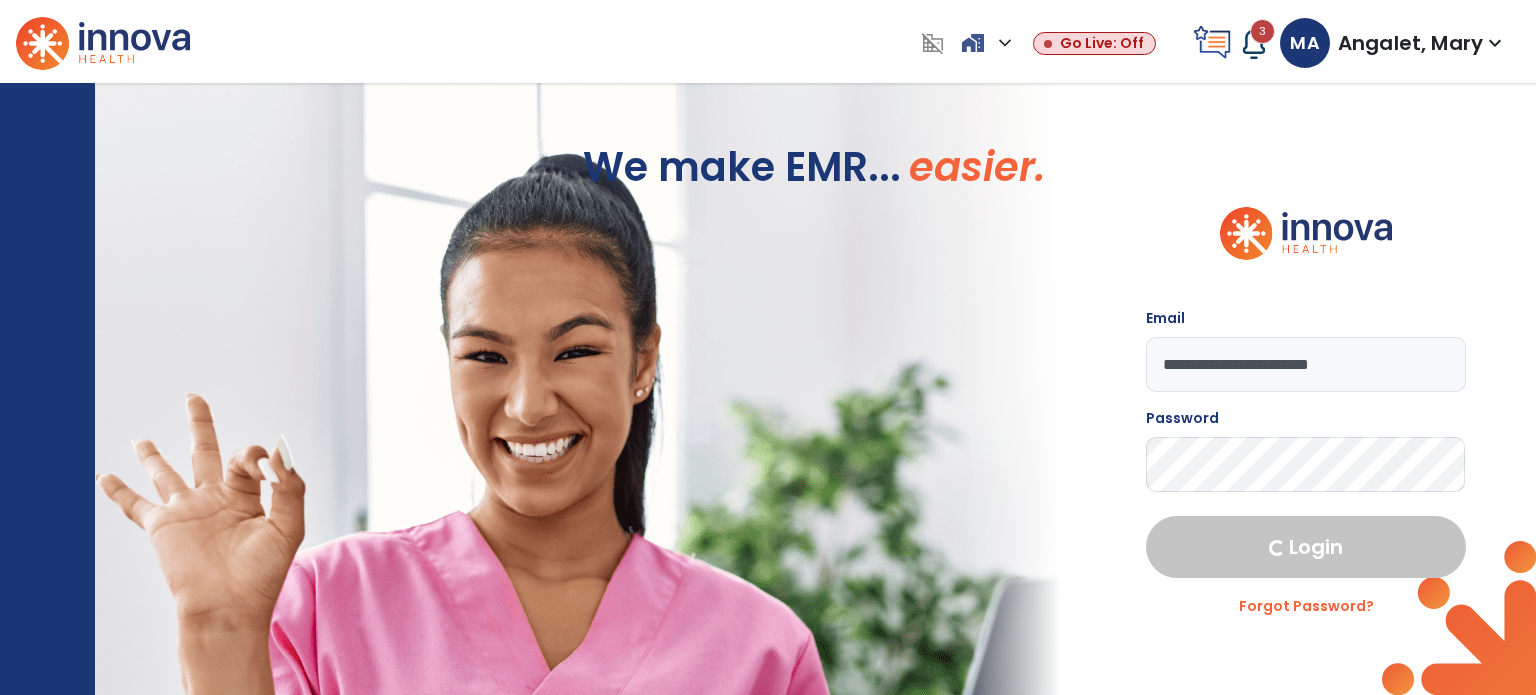 select on "***" 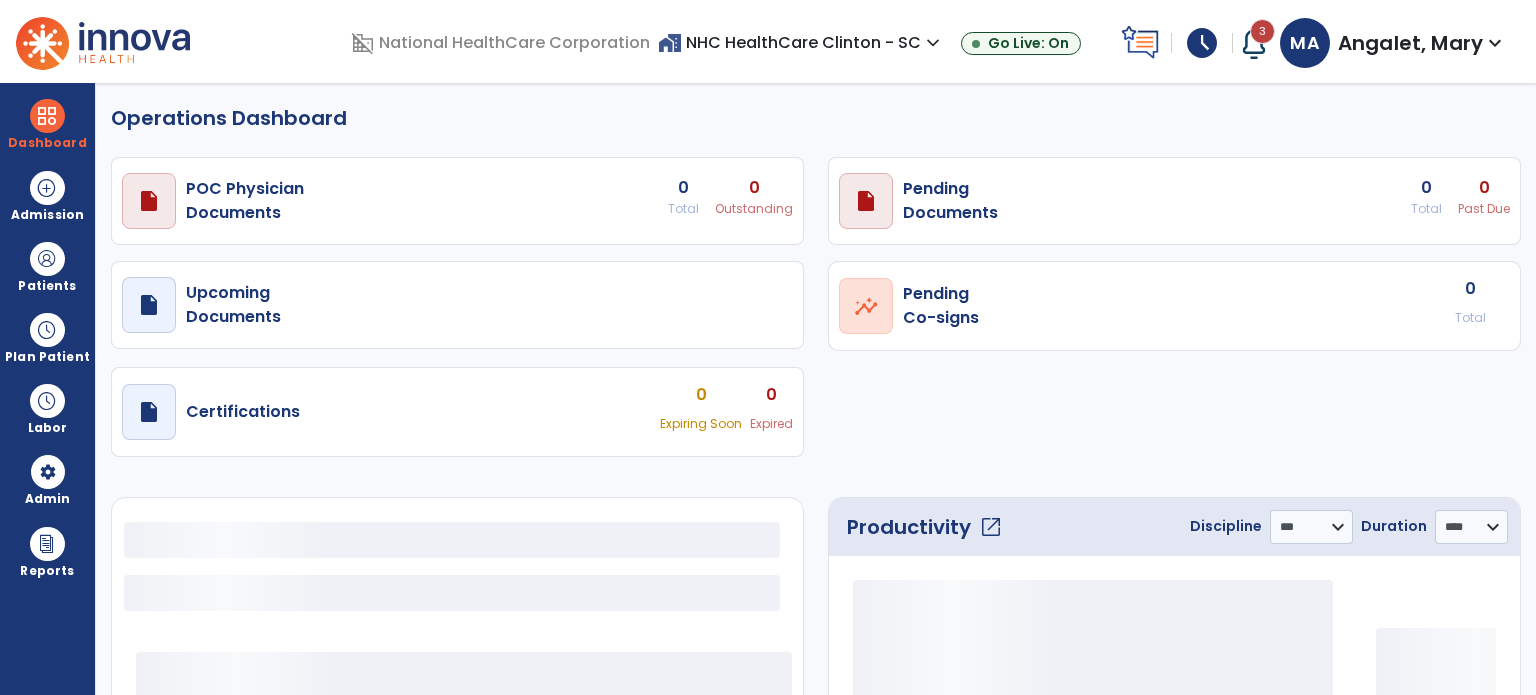 select on "***" 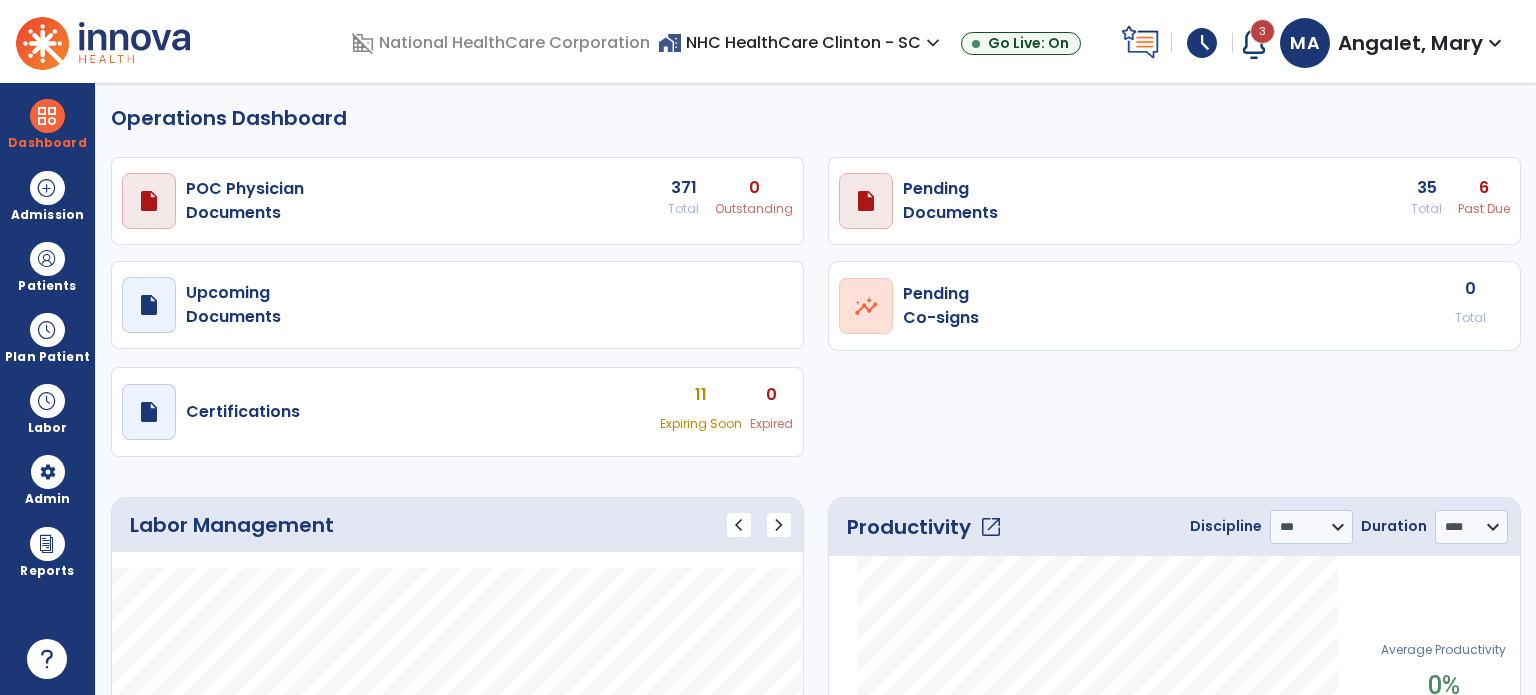 click at bounding box center (47, 116) 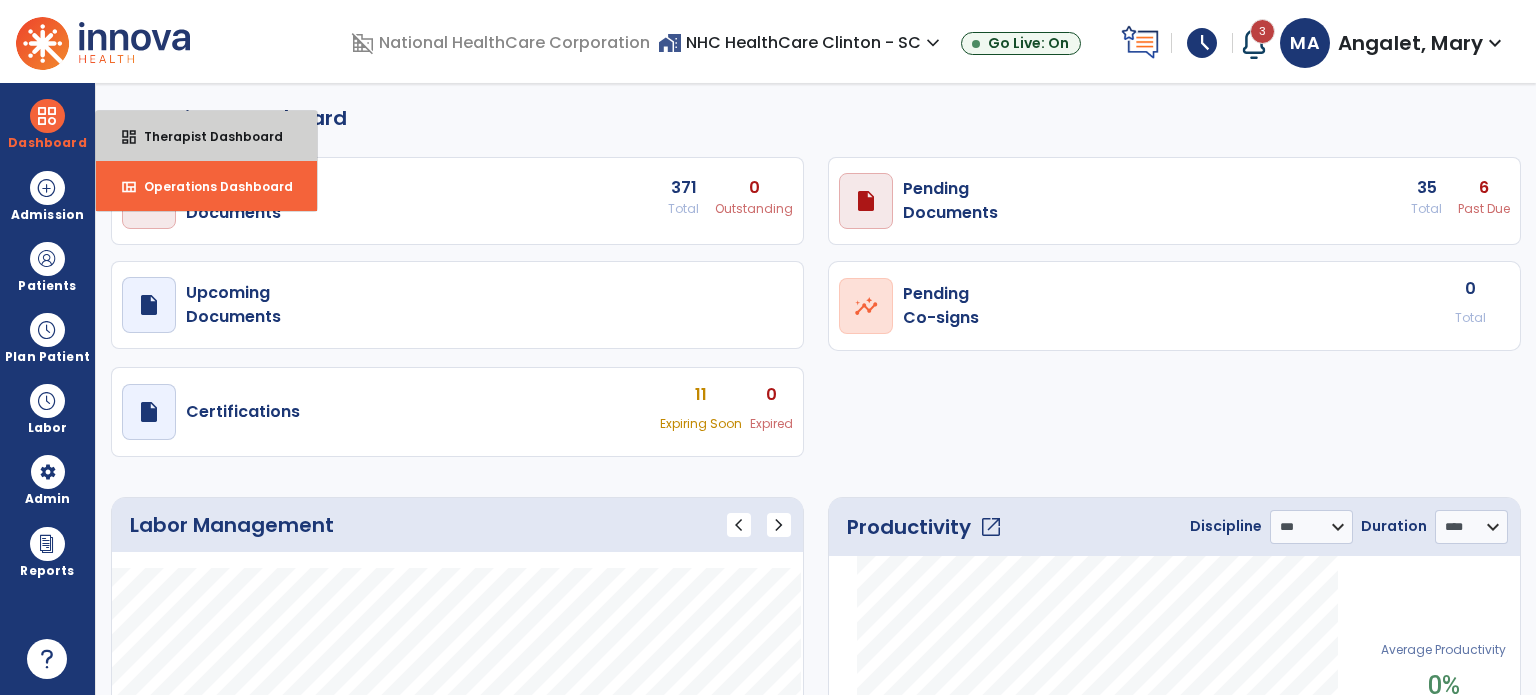 click on "Therapist Dashboard" at bounding box center [205, 136] 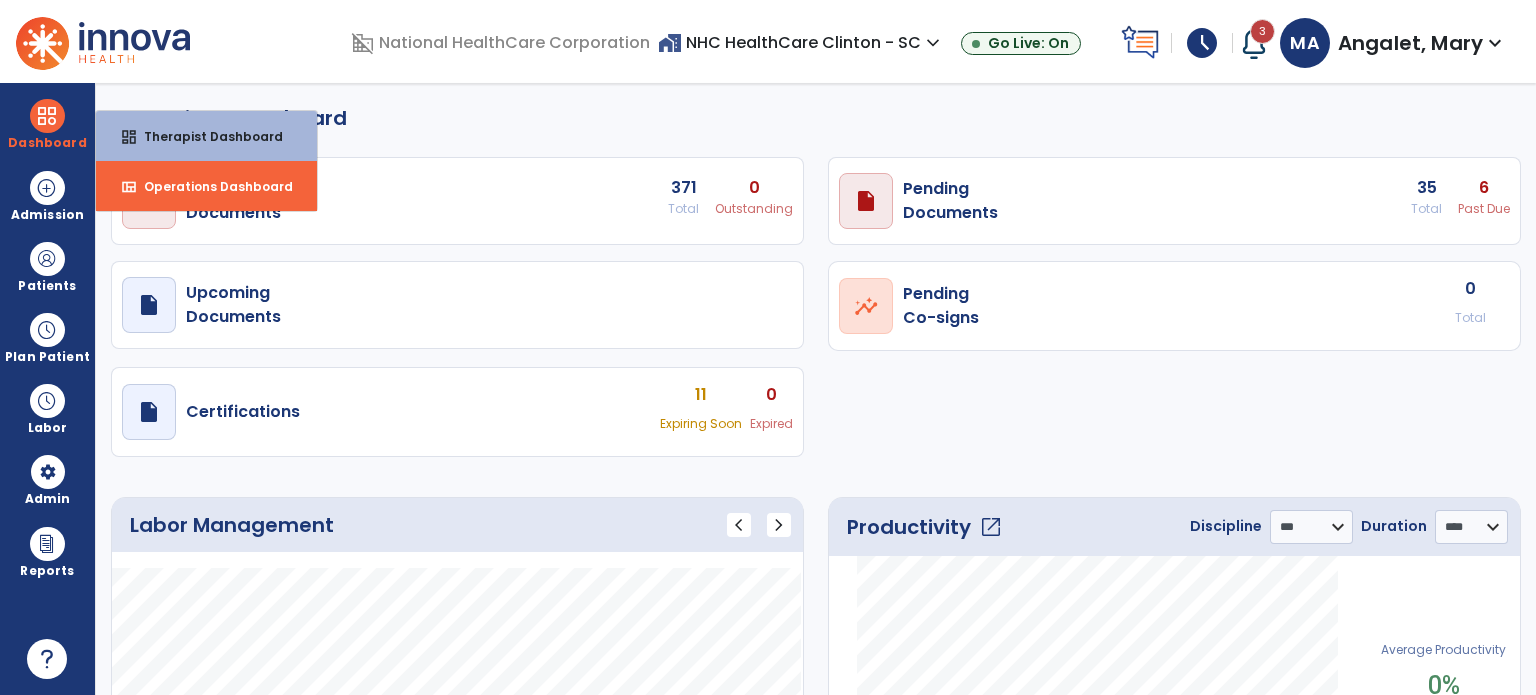 select on "****" 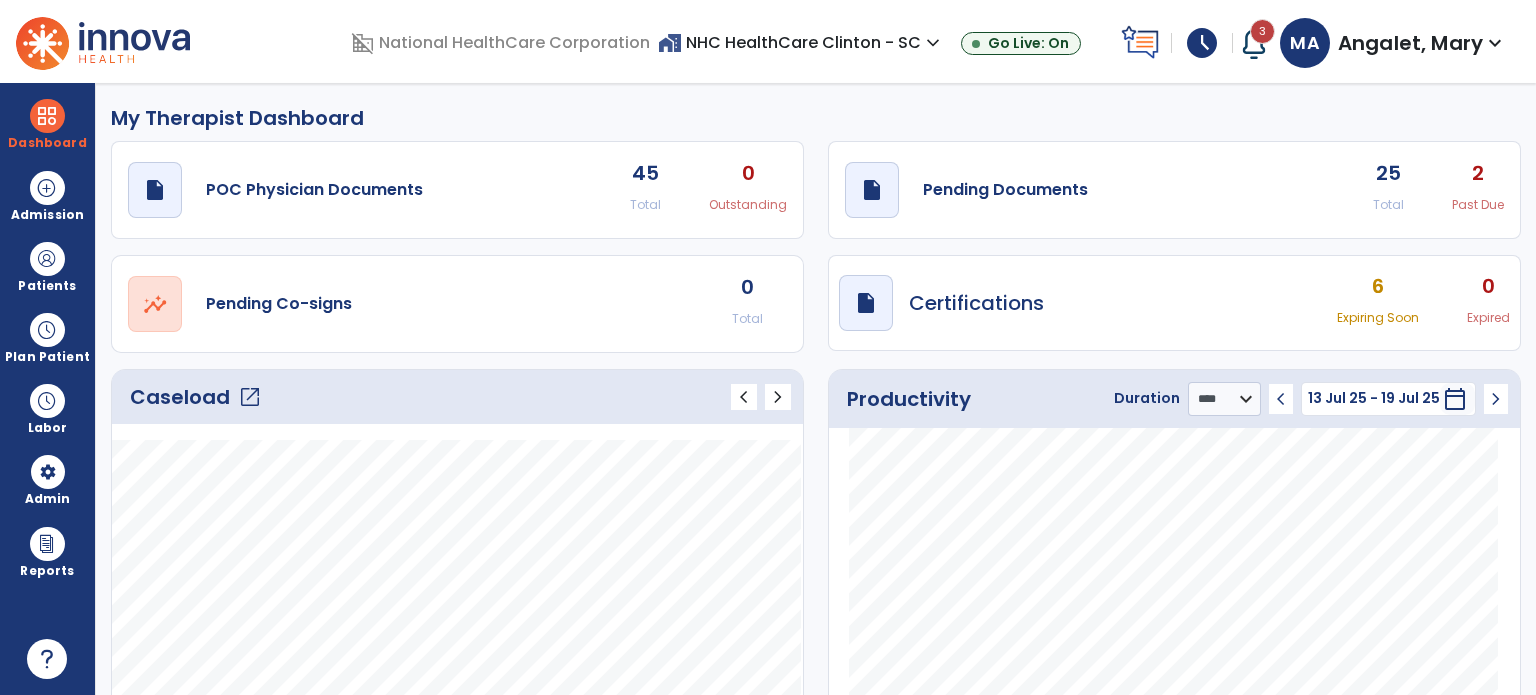 click at bounding box center (47, 259) 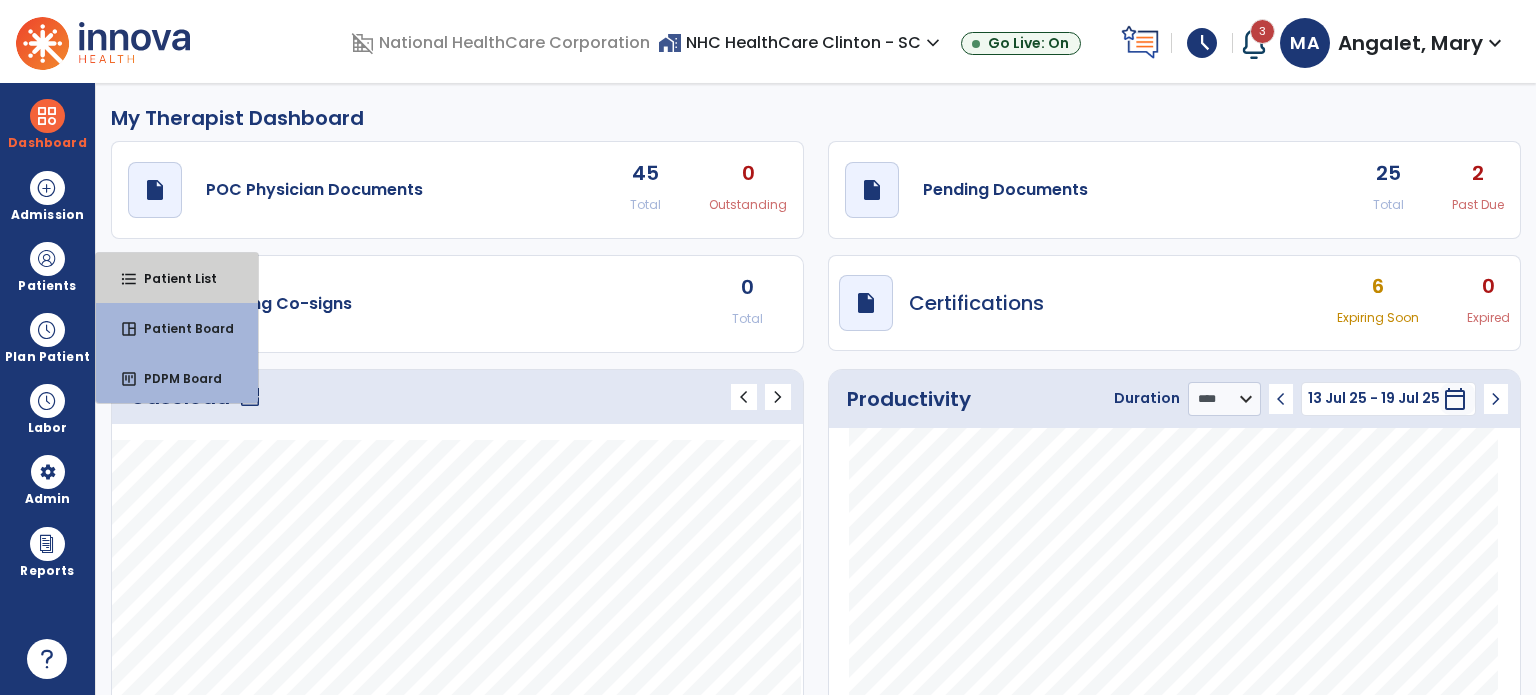 click on "Patient List" at bounding box center [172, 278] 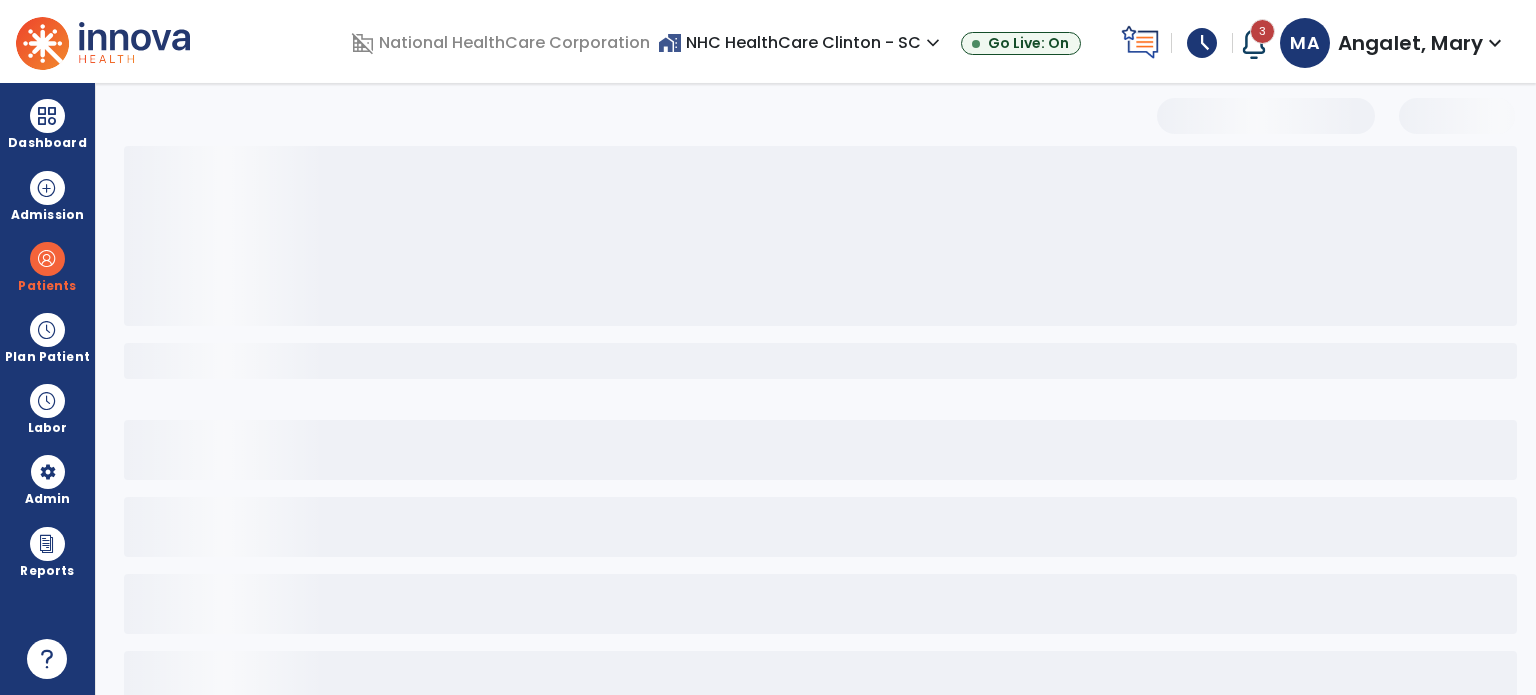 select on "***" 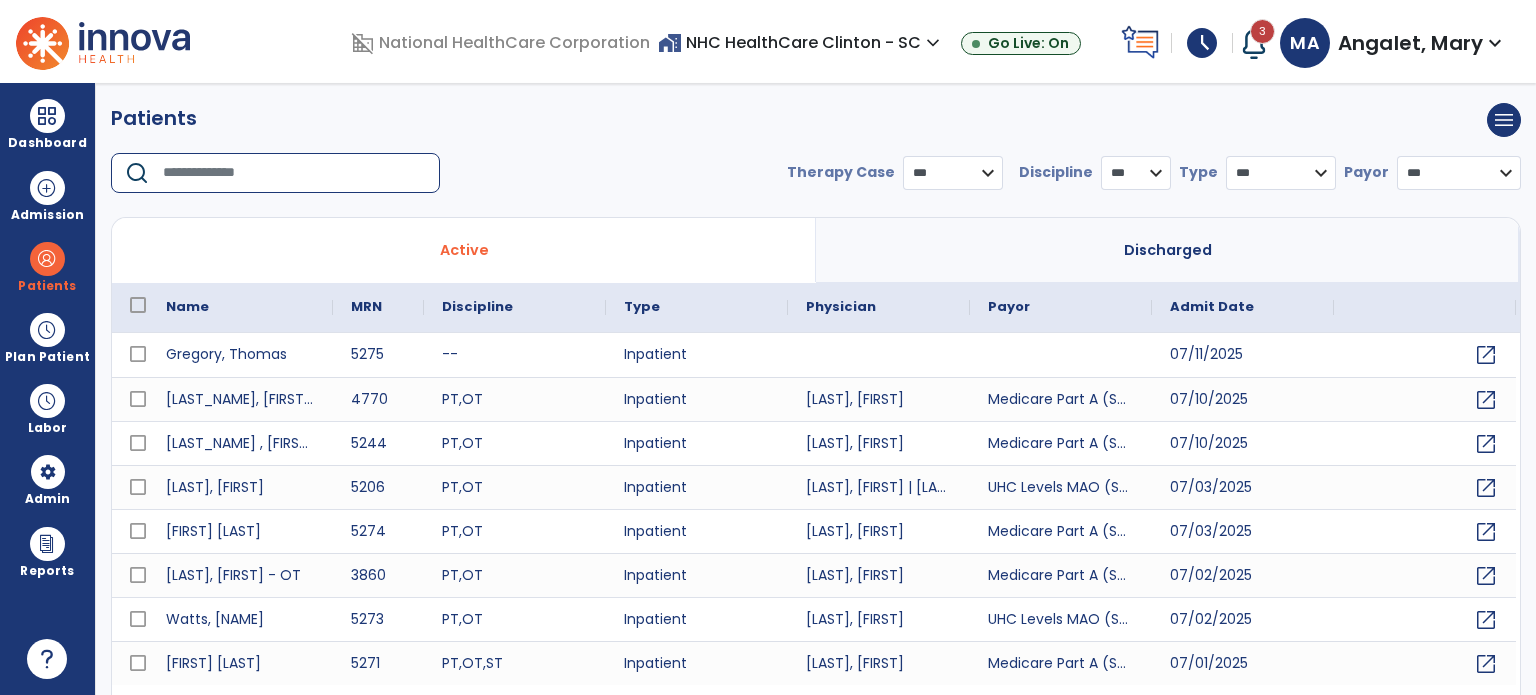 click at bounding box center [294, 173] 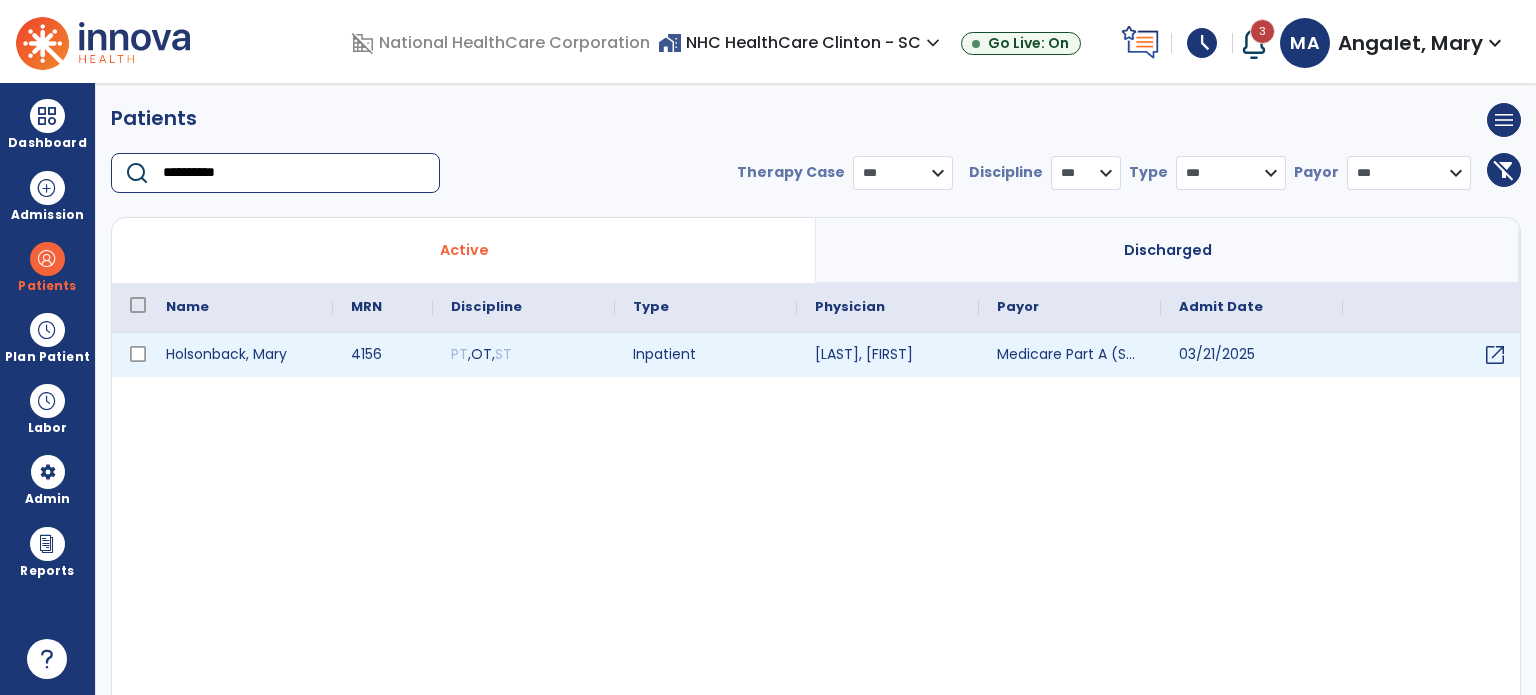 type on "**********" 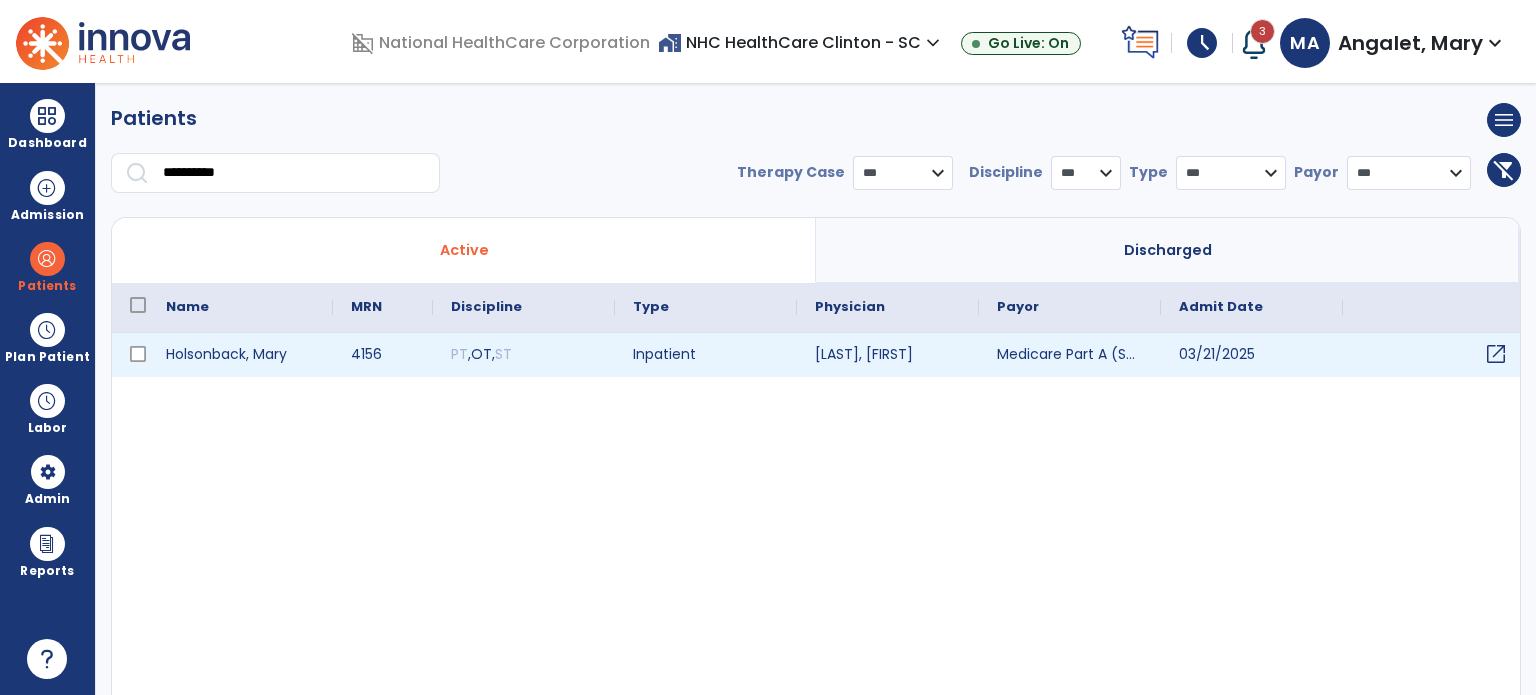 click on "open_in_new" at bounding box center [1496, 354] 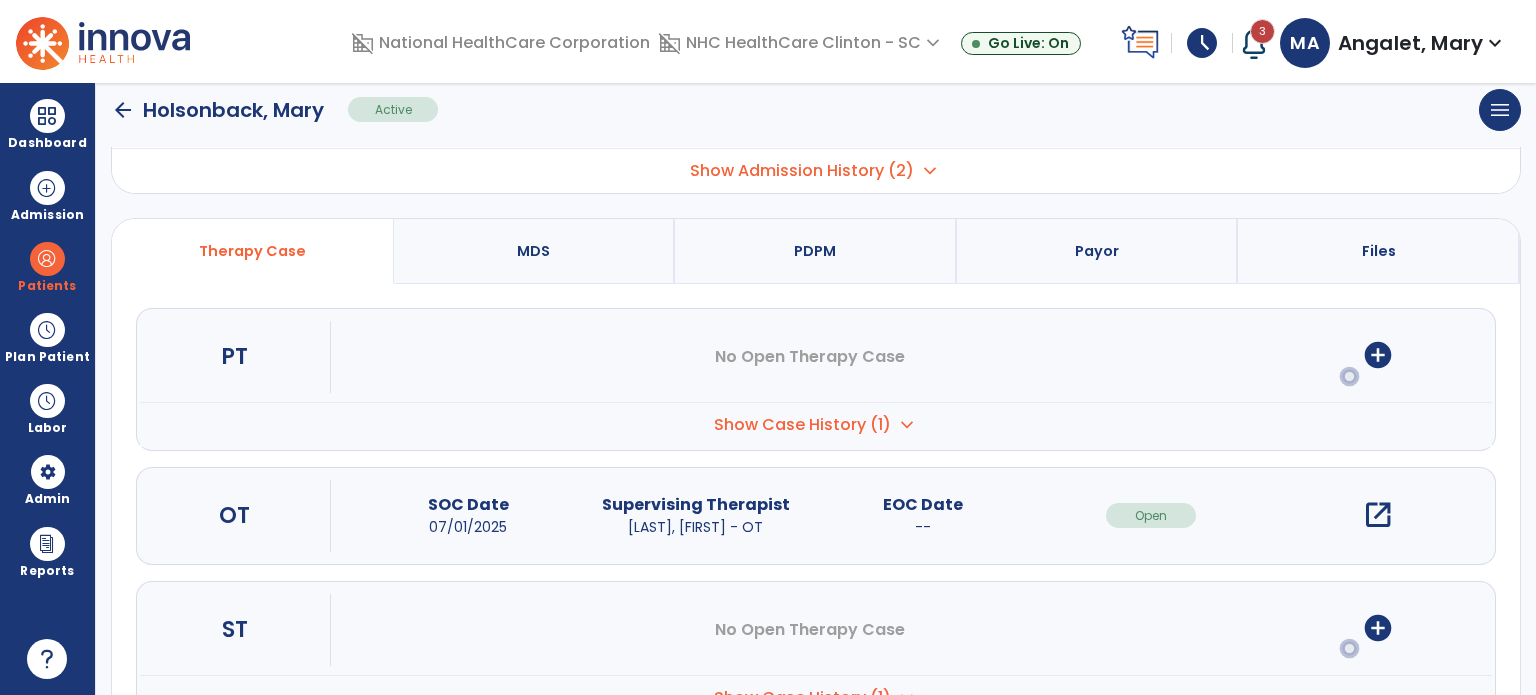 scroll, scrollTop: 196, scrollLeft: 0, axis: vertical 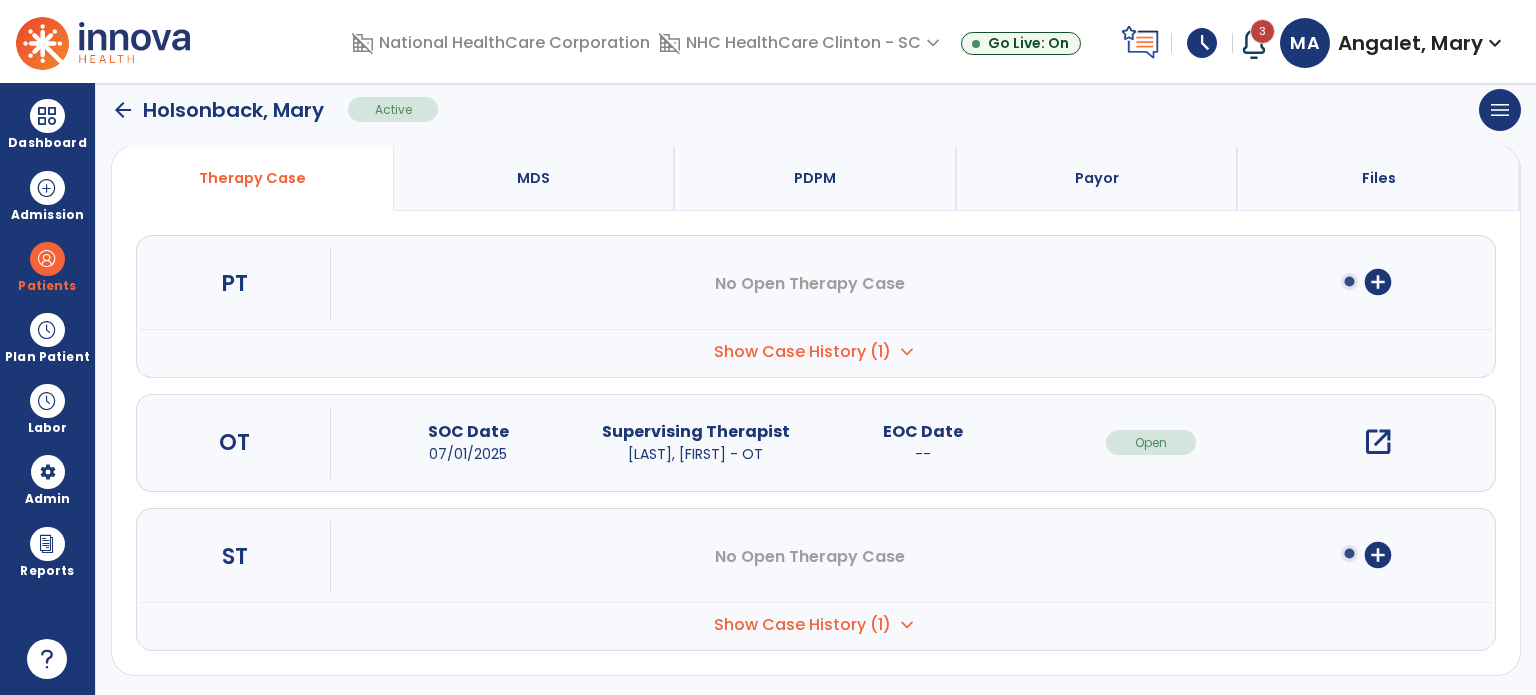 click on "open_in_new" at bounding box center (1378, 442) 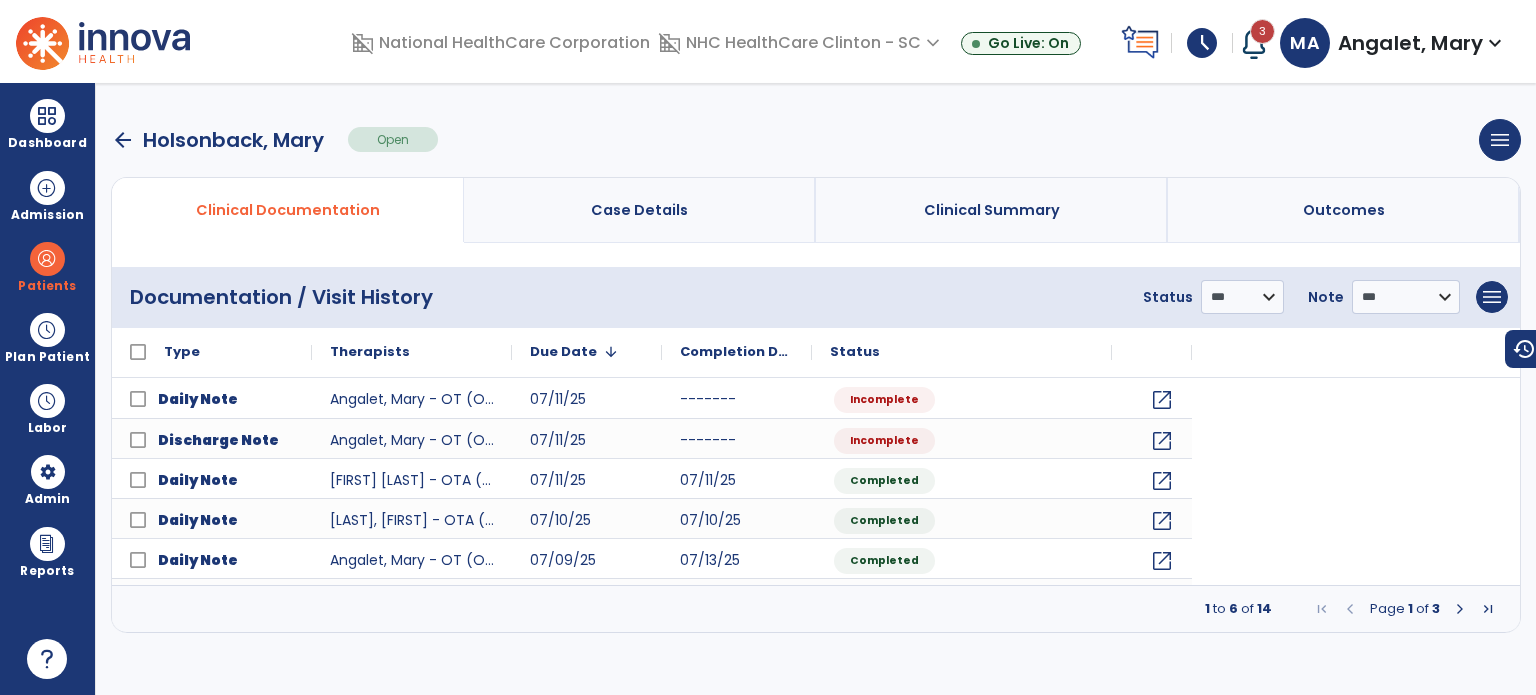 scroll, scrollTop: 0, scrollLeft: 0, axis: both 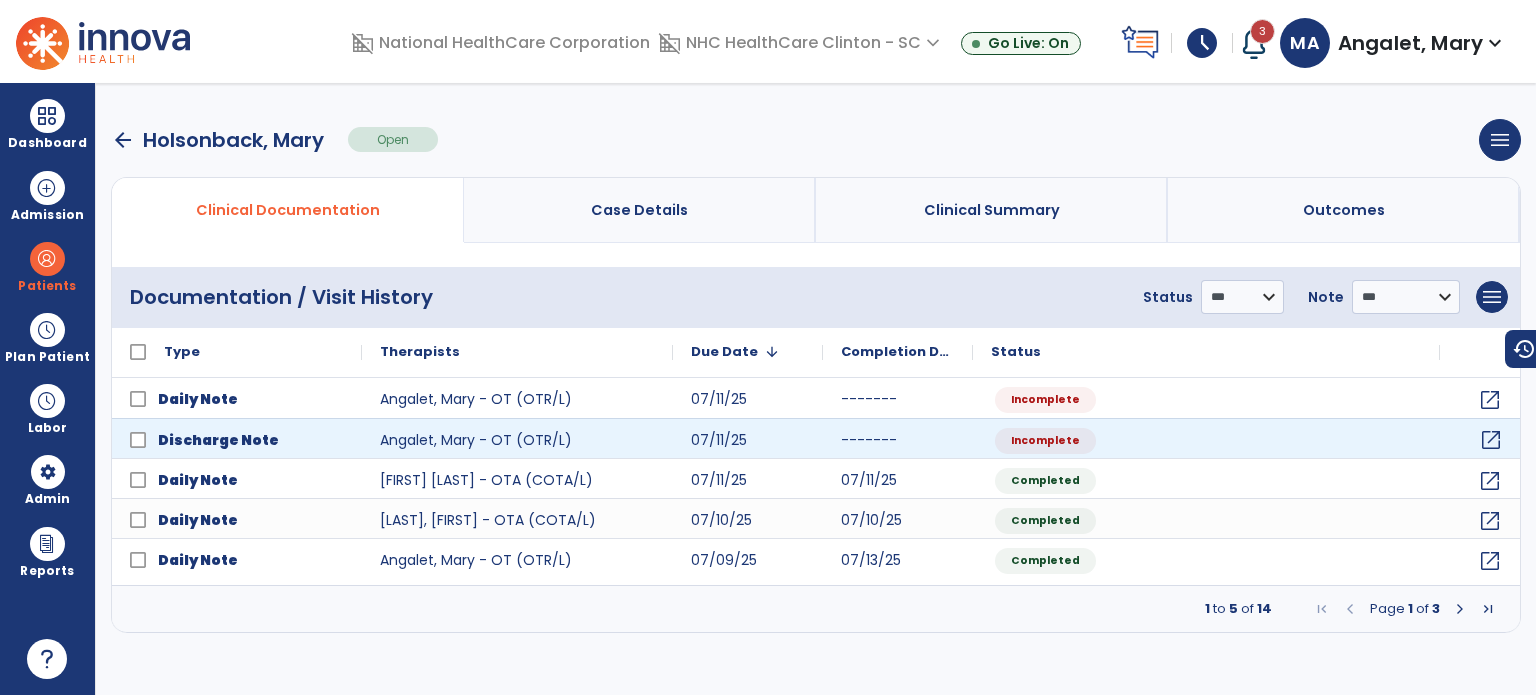 click on "open_in_new" 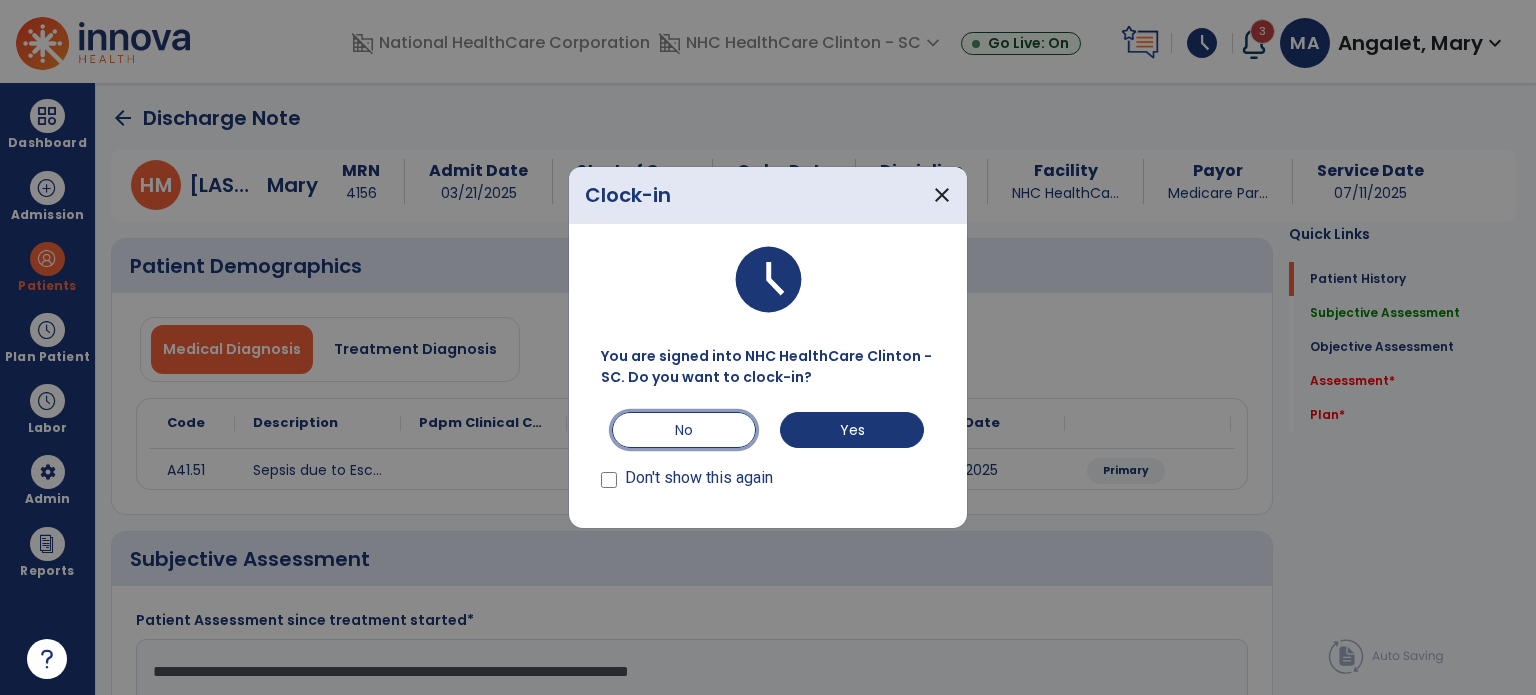 click on "No" at bounding box center [684, 430] 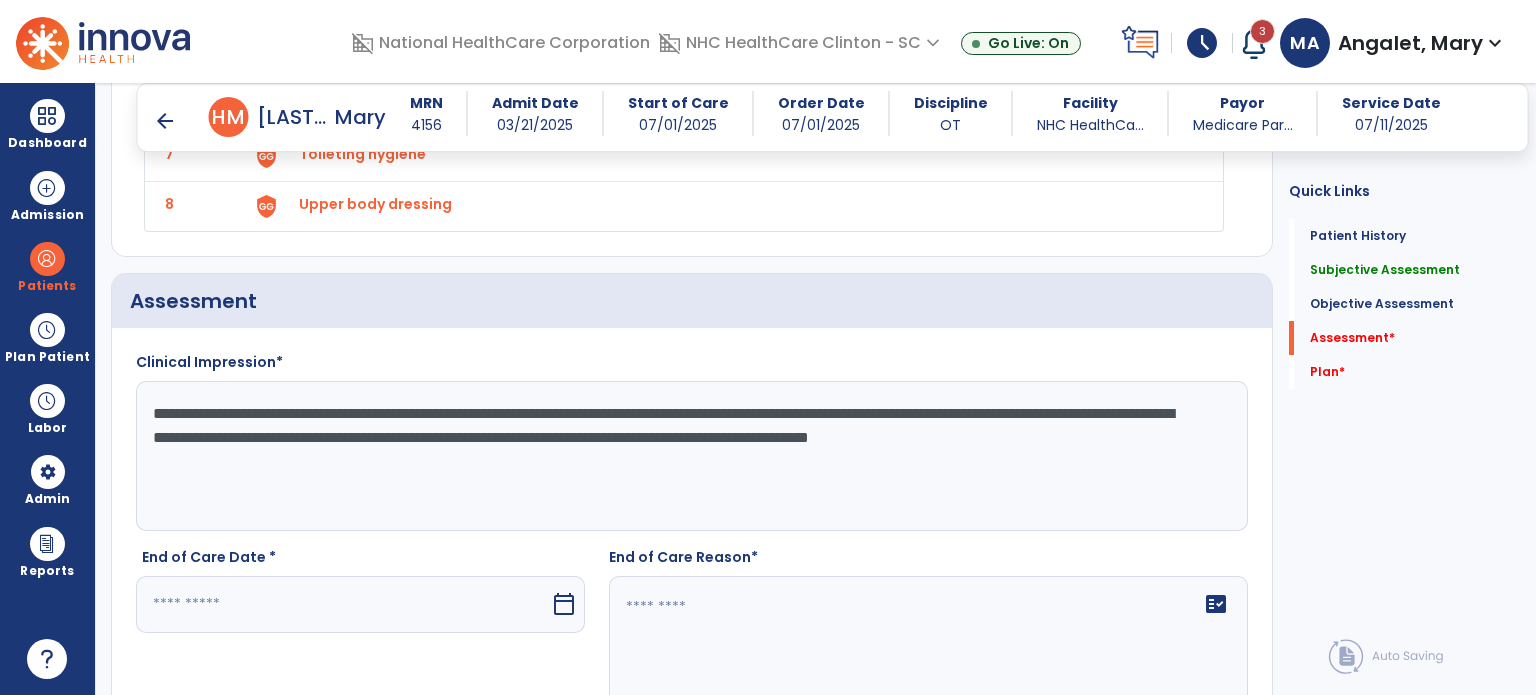 scroll, scrollTop: 2300, scrollLeft: 0, axis: vertical 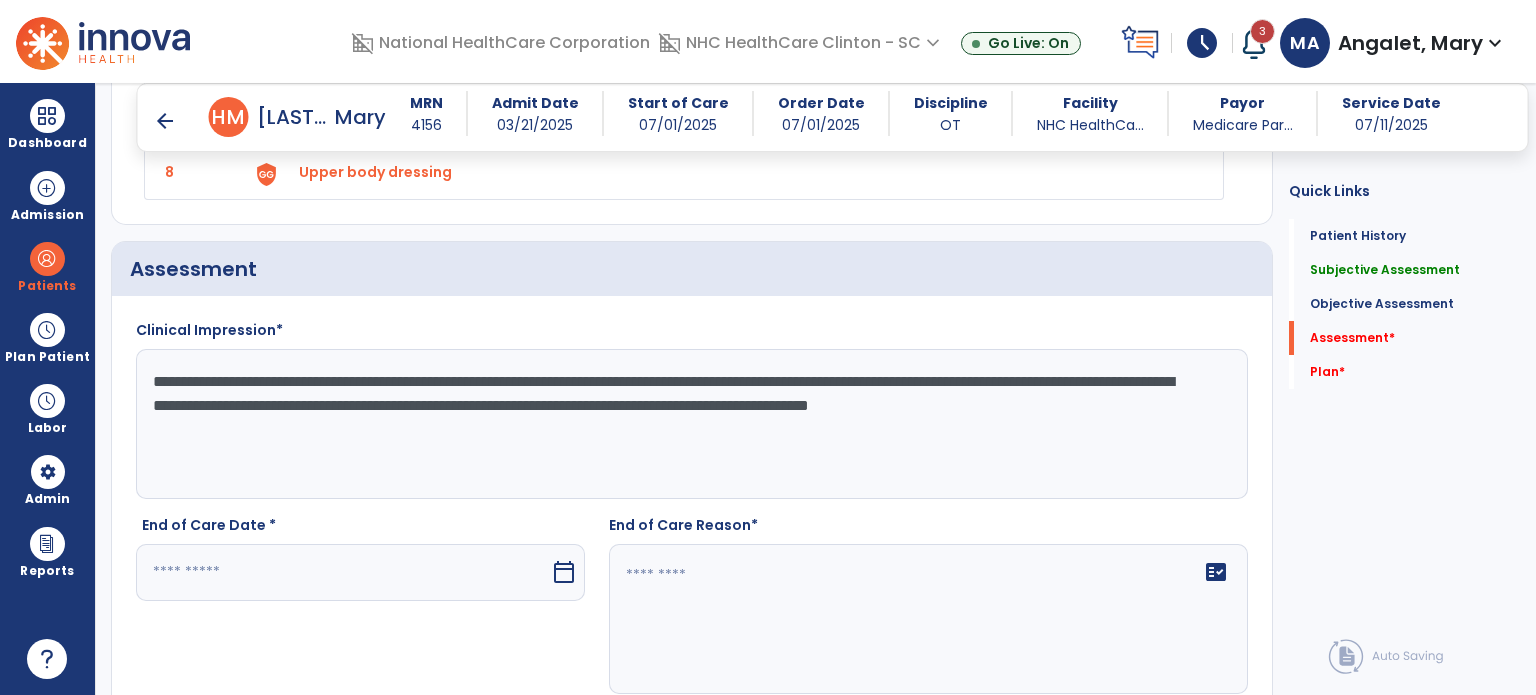 click on "**********" 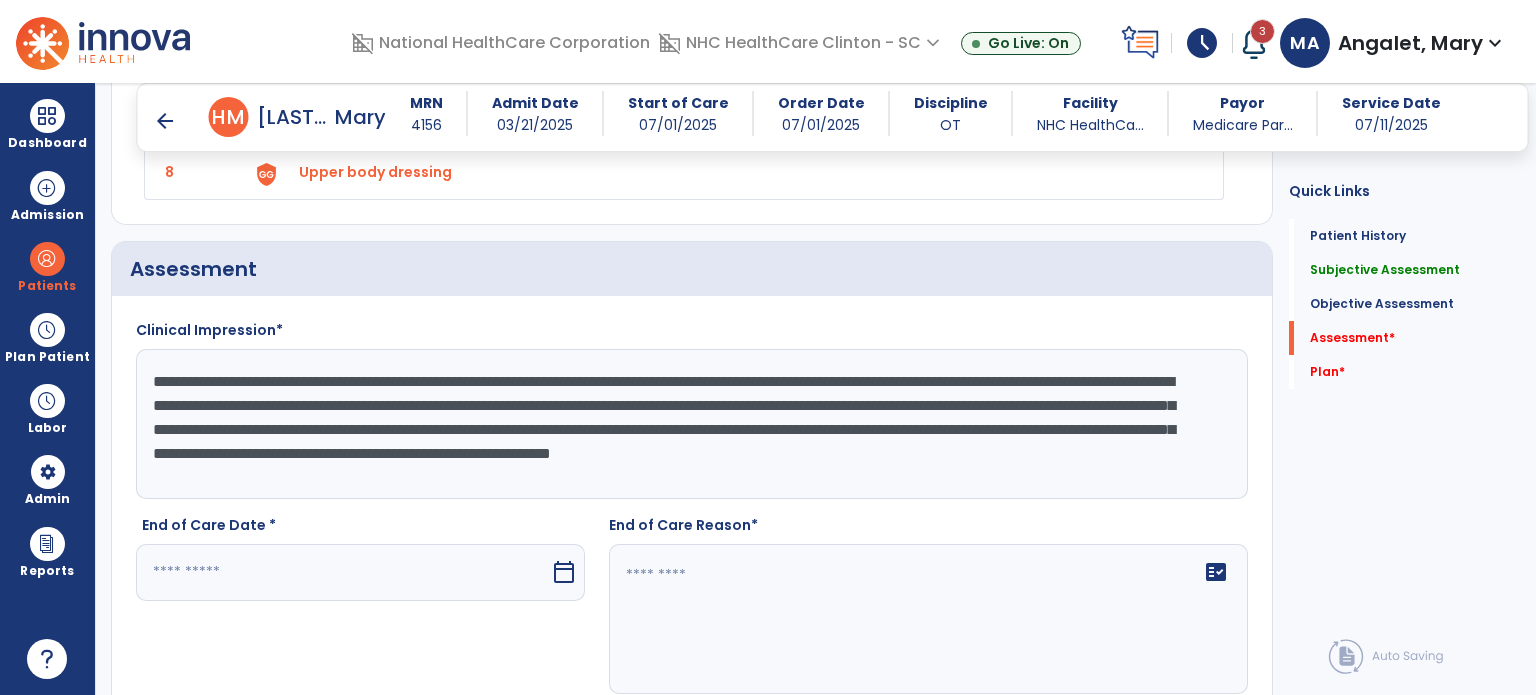 drag, startPoint x: 147, startPoint y: 371, endPoint x: 1207, endPoint y: 475, distance: 1065.0897 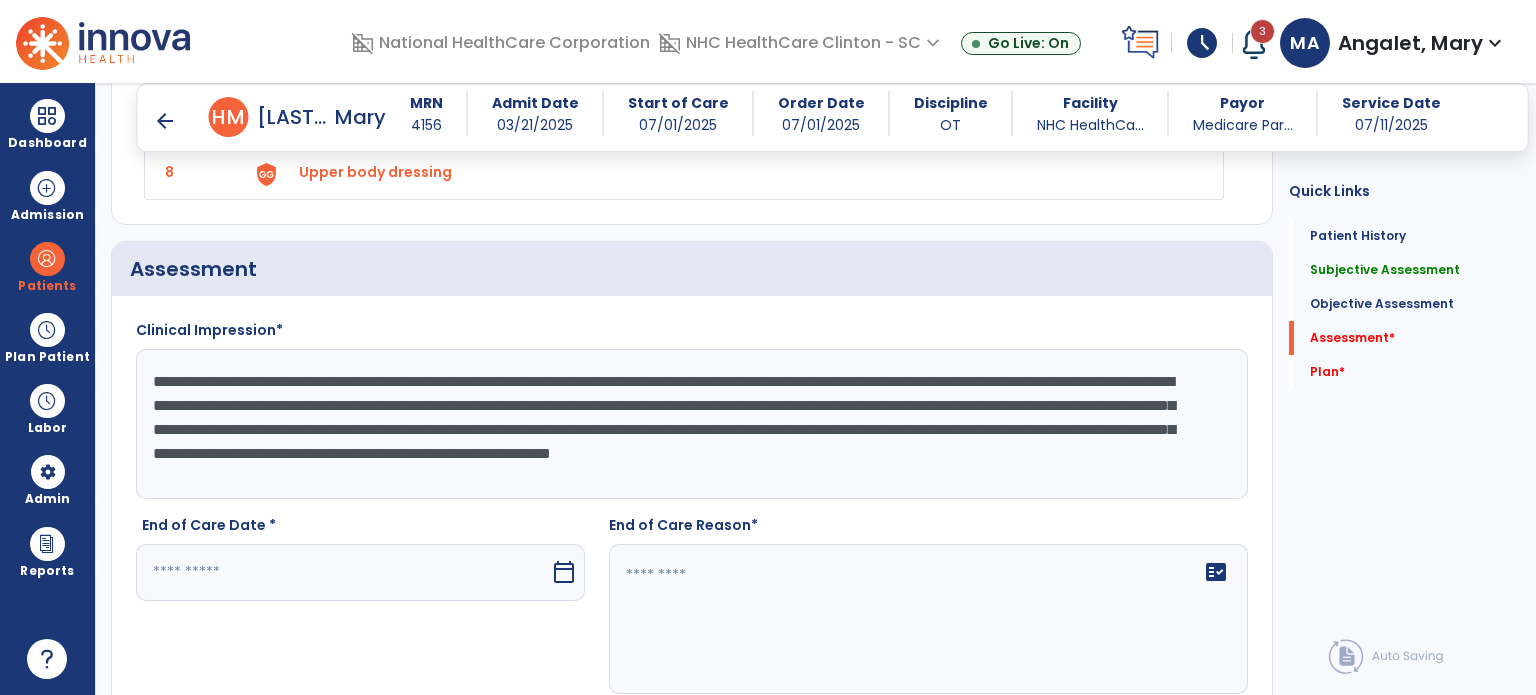 click on "**********" 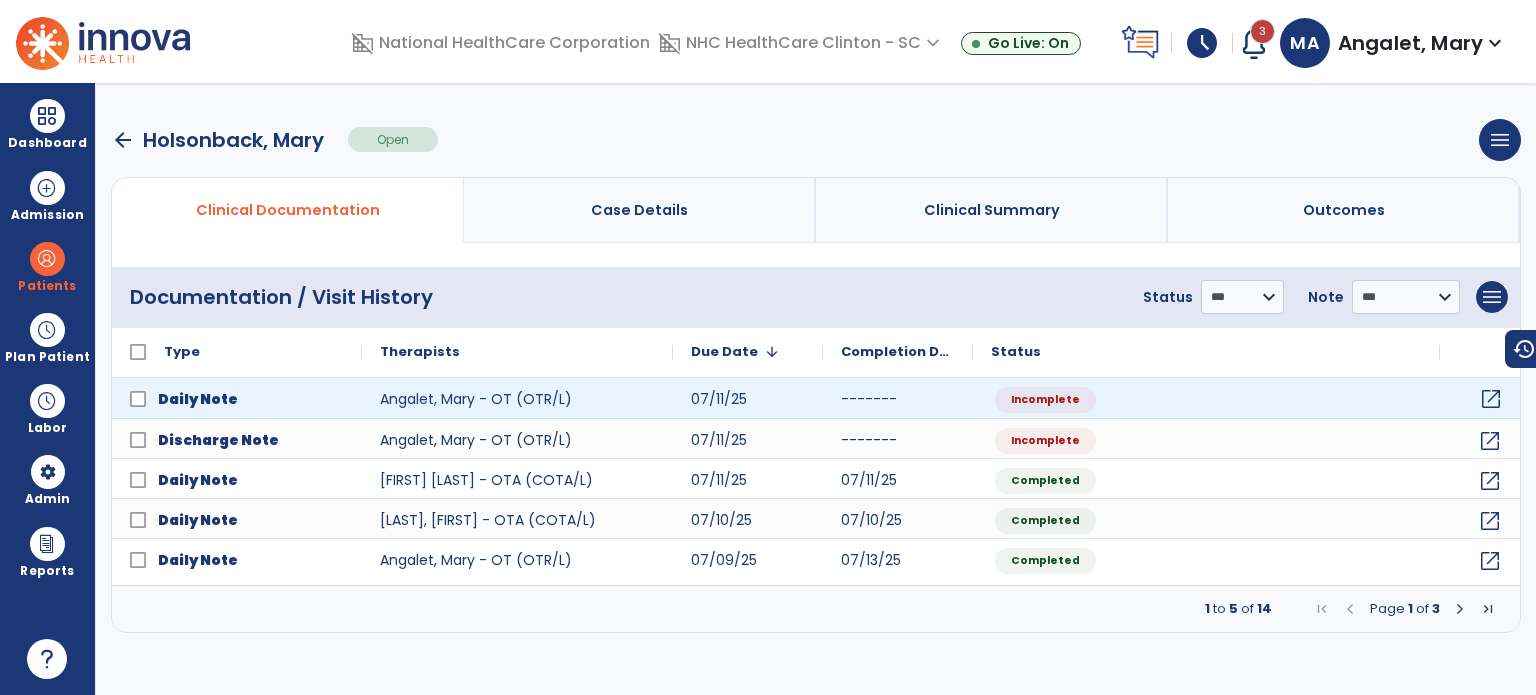 click on "open_in_new" 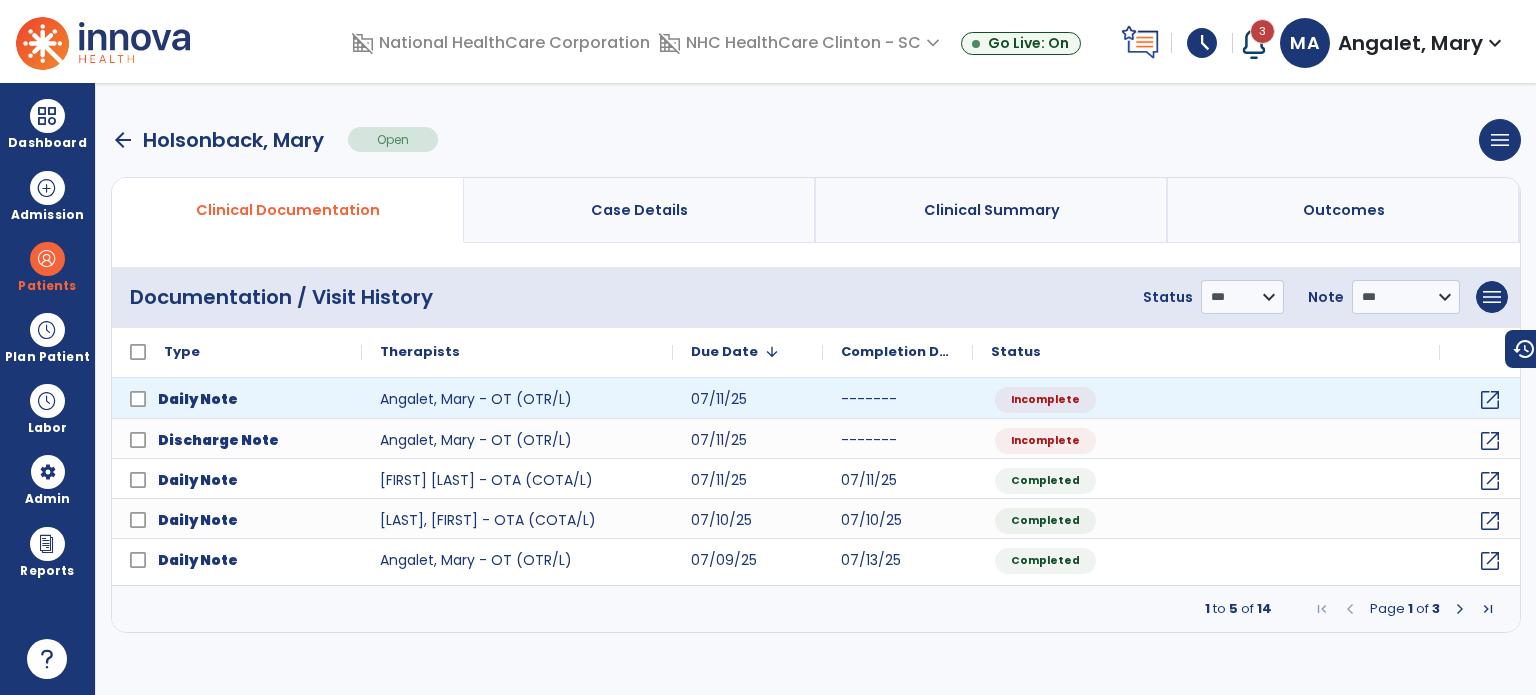 select on "*" 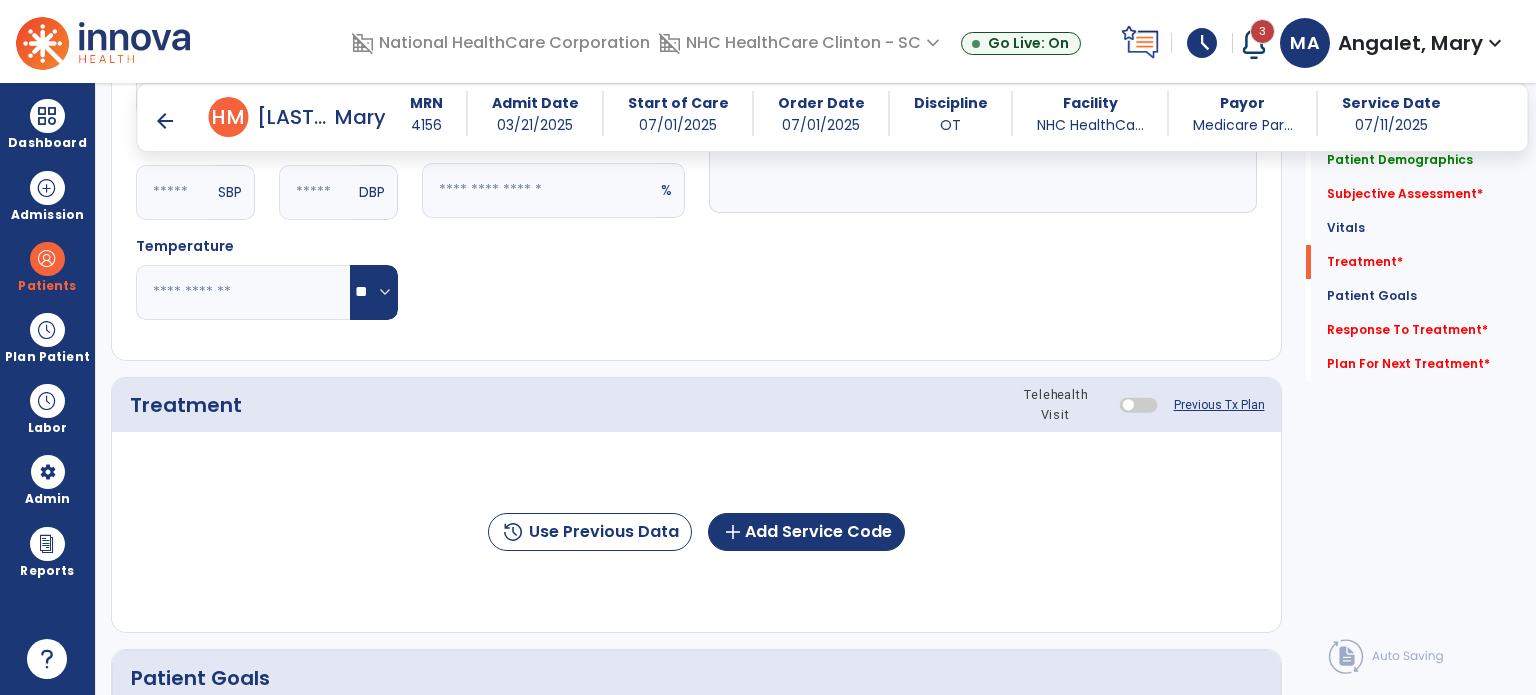 scroll, scrollTop: 1000, scrollLeft: 0, axis: vertical 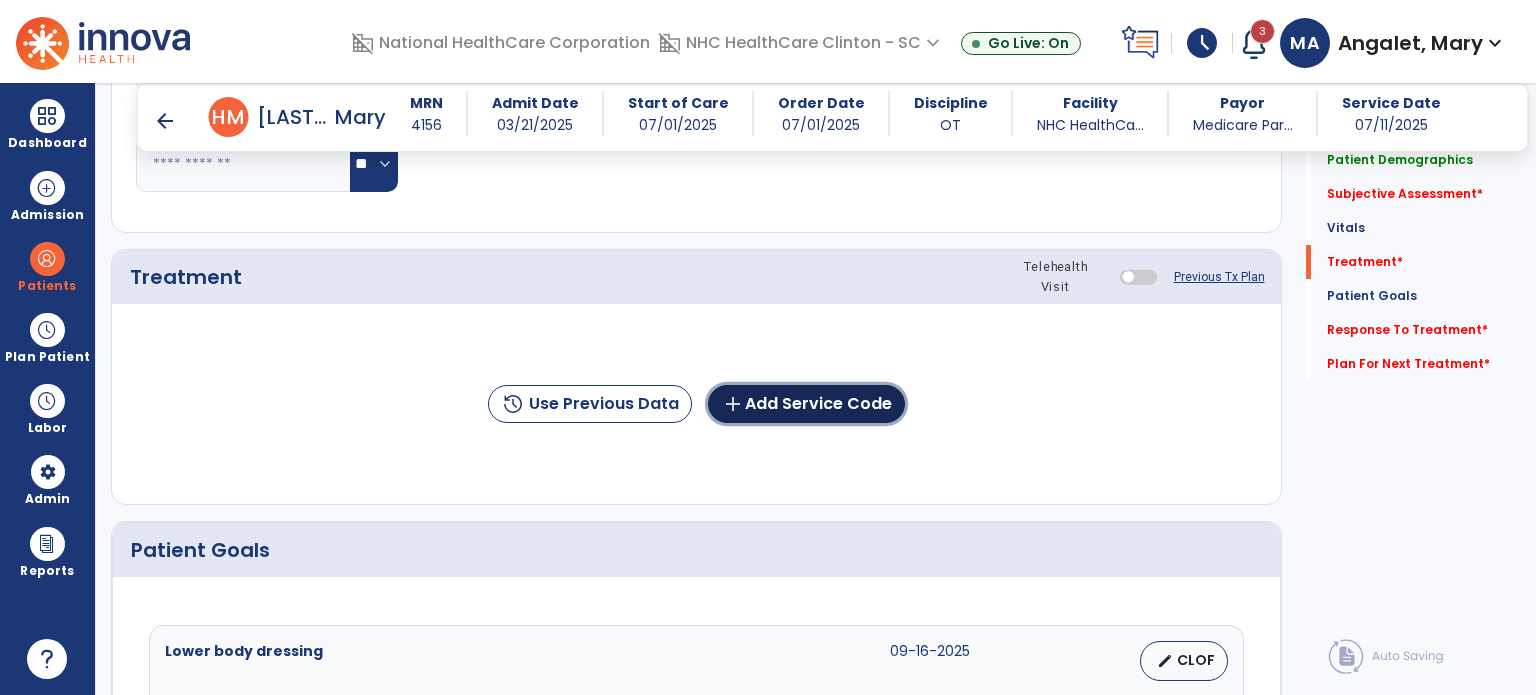 click on "add  Add Service Code" 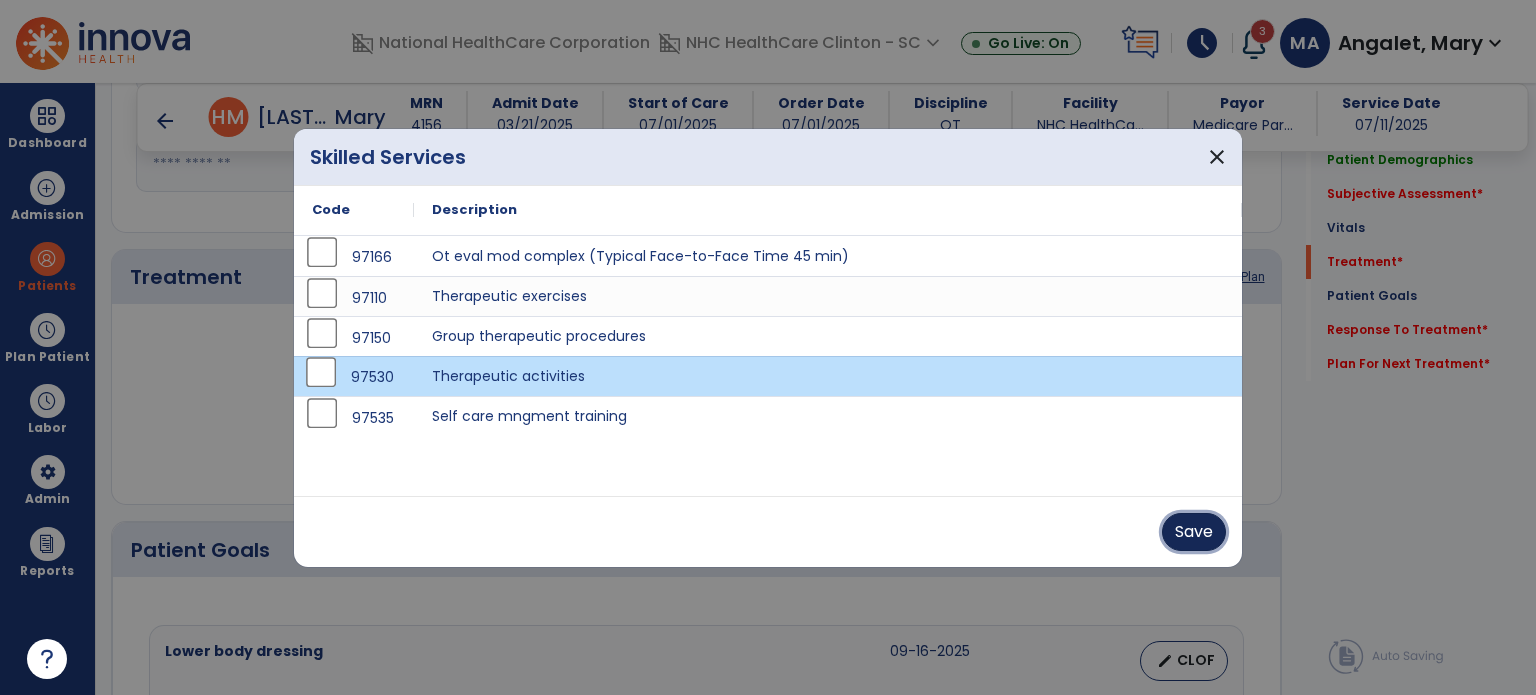 click on "Save" at bounding box center [1194, 532] 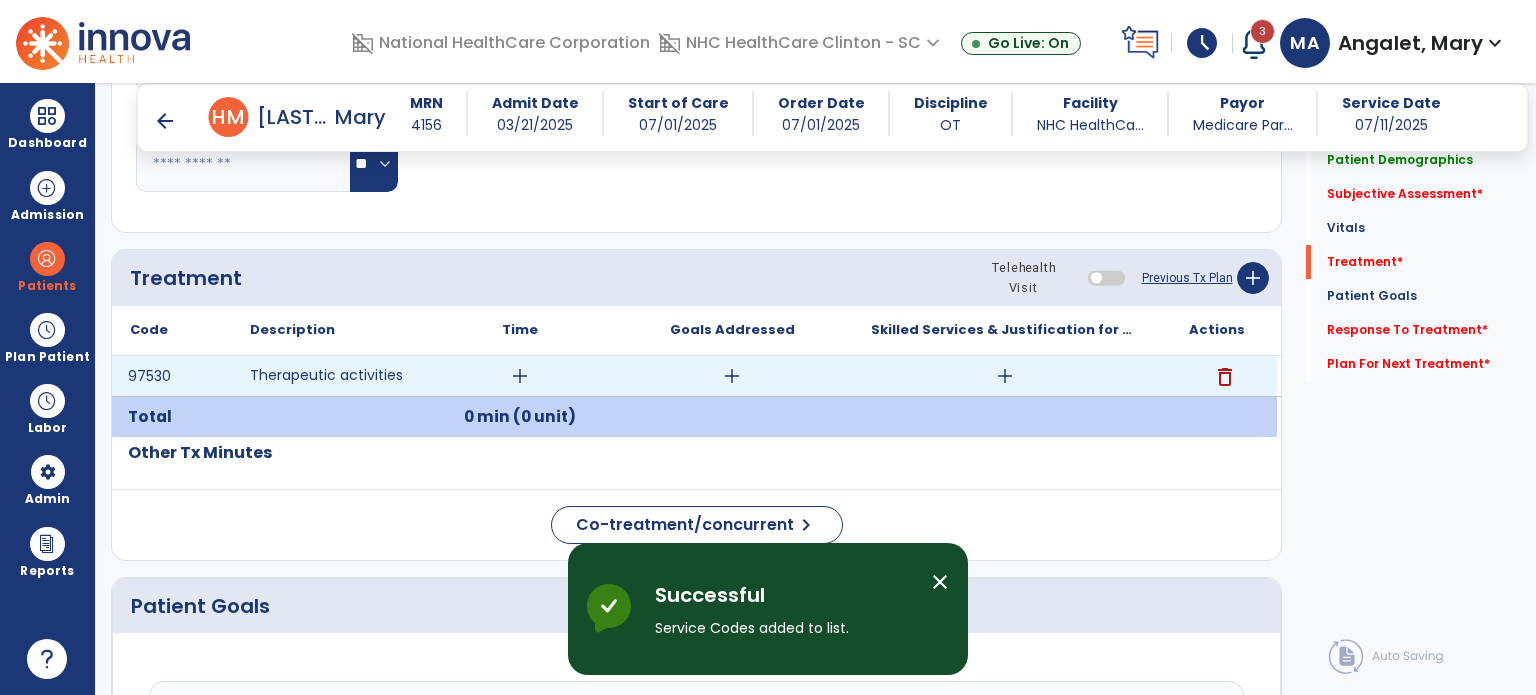 click on "add" at bounding box center [1005, 376] 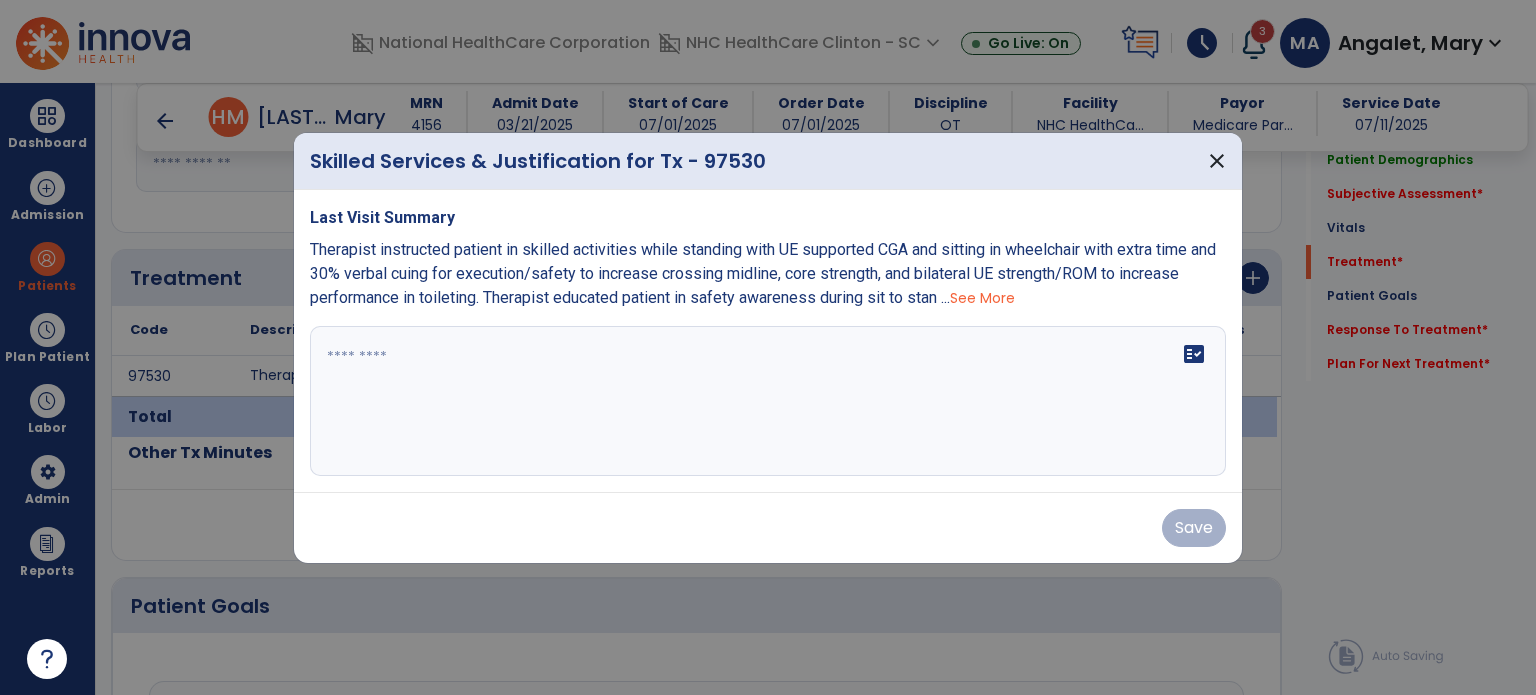 click at bounding box center (768, 401) 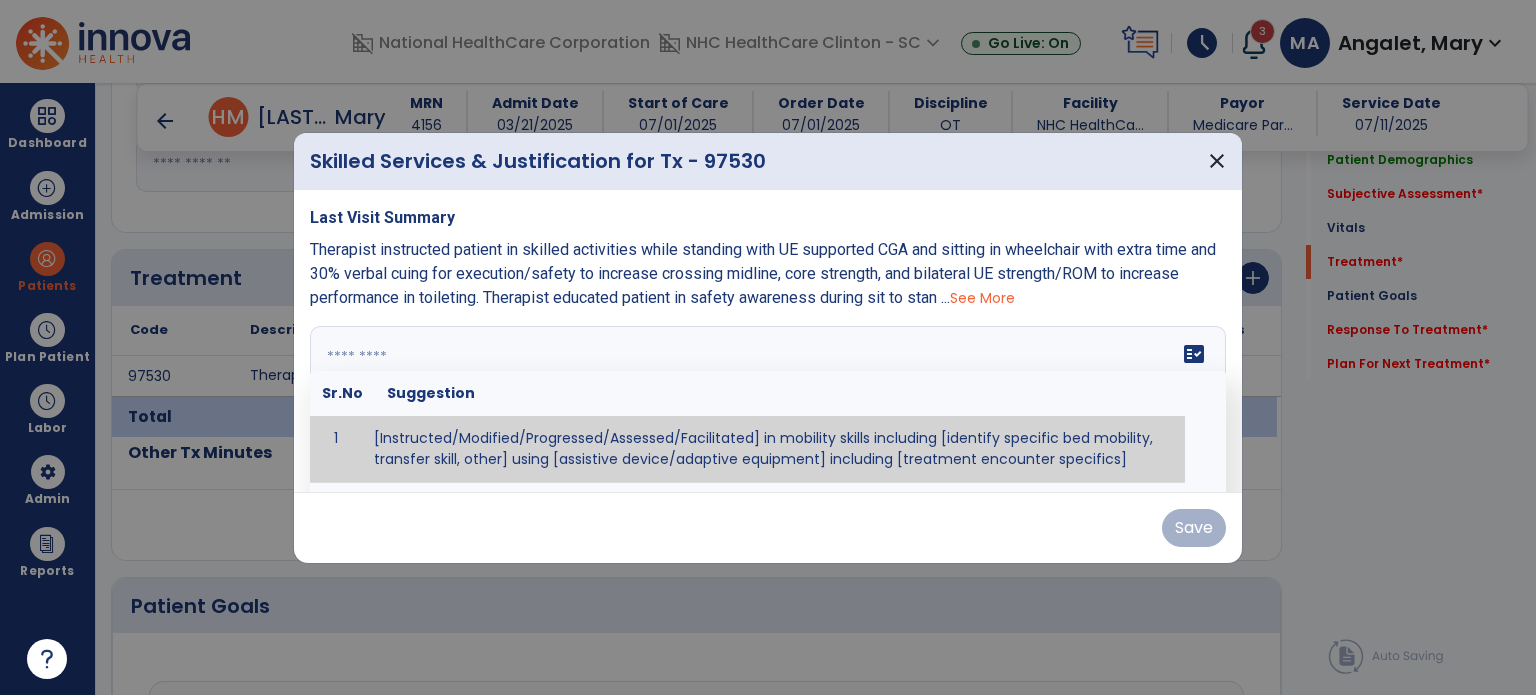 paste on "**********" 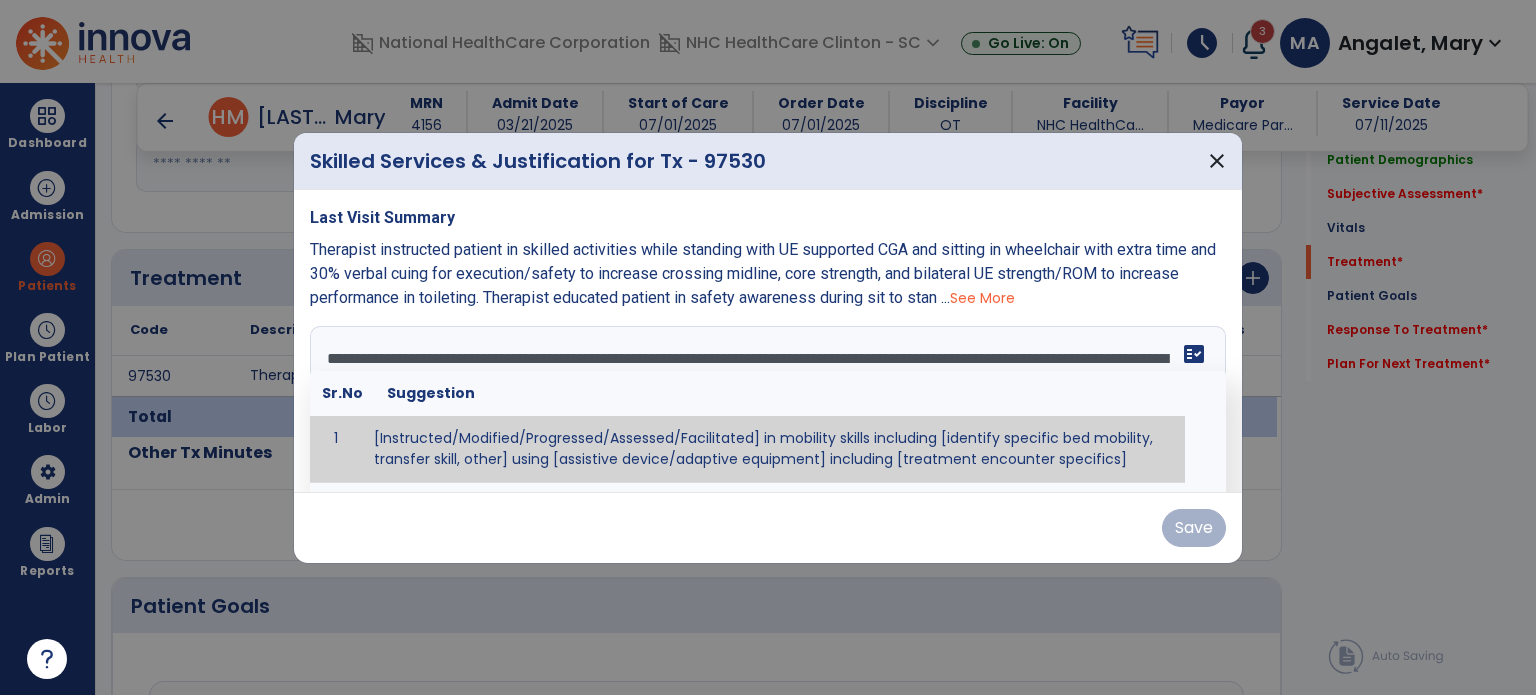 scroll, scrollTop: 15, scrollLeft: 0, axis: vertical 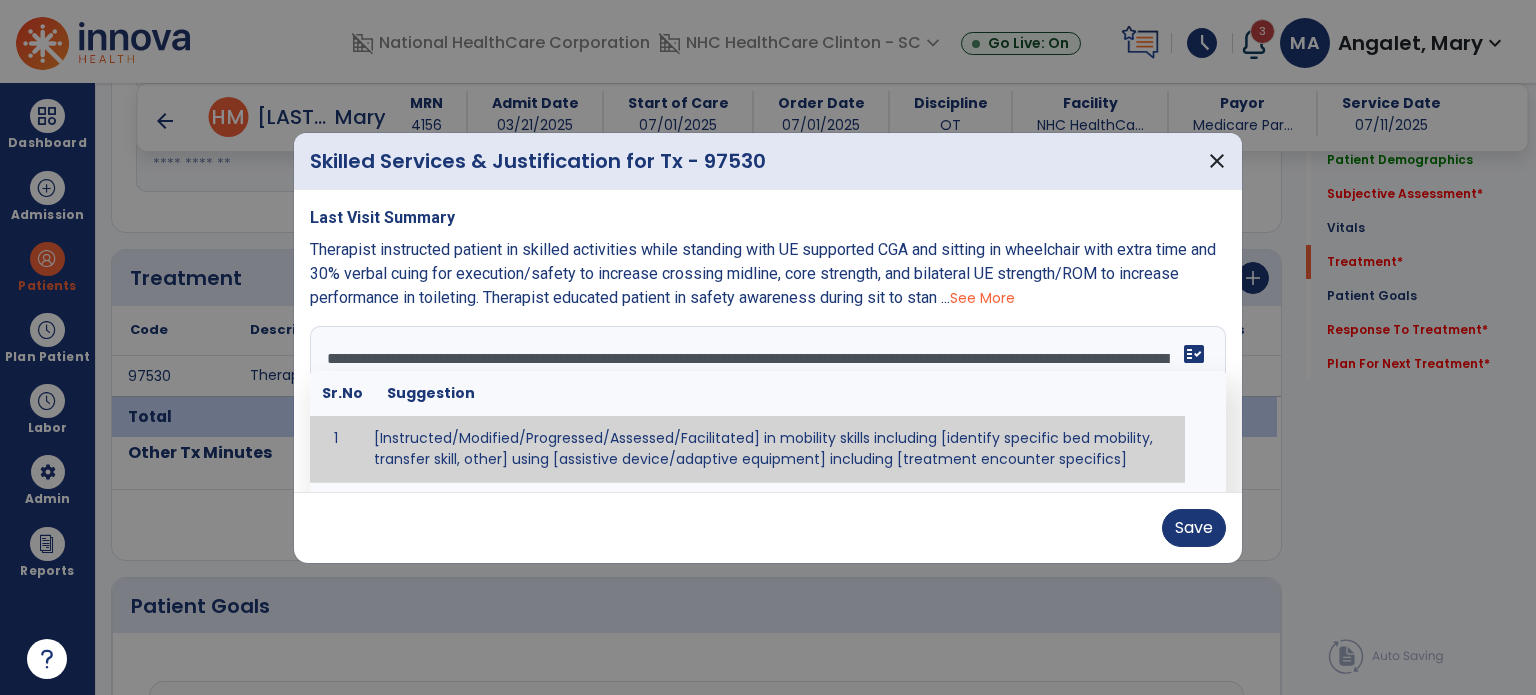 click on "**********" at bounding box center (766, 401) 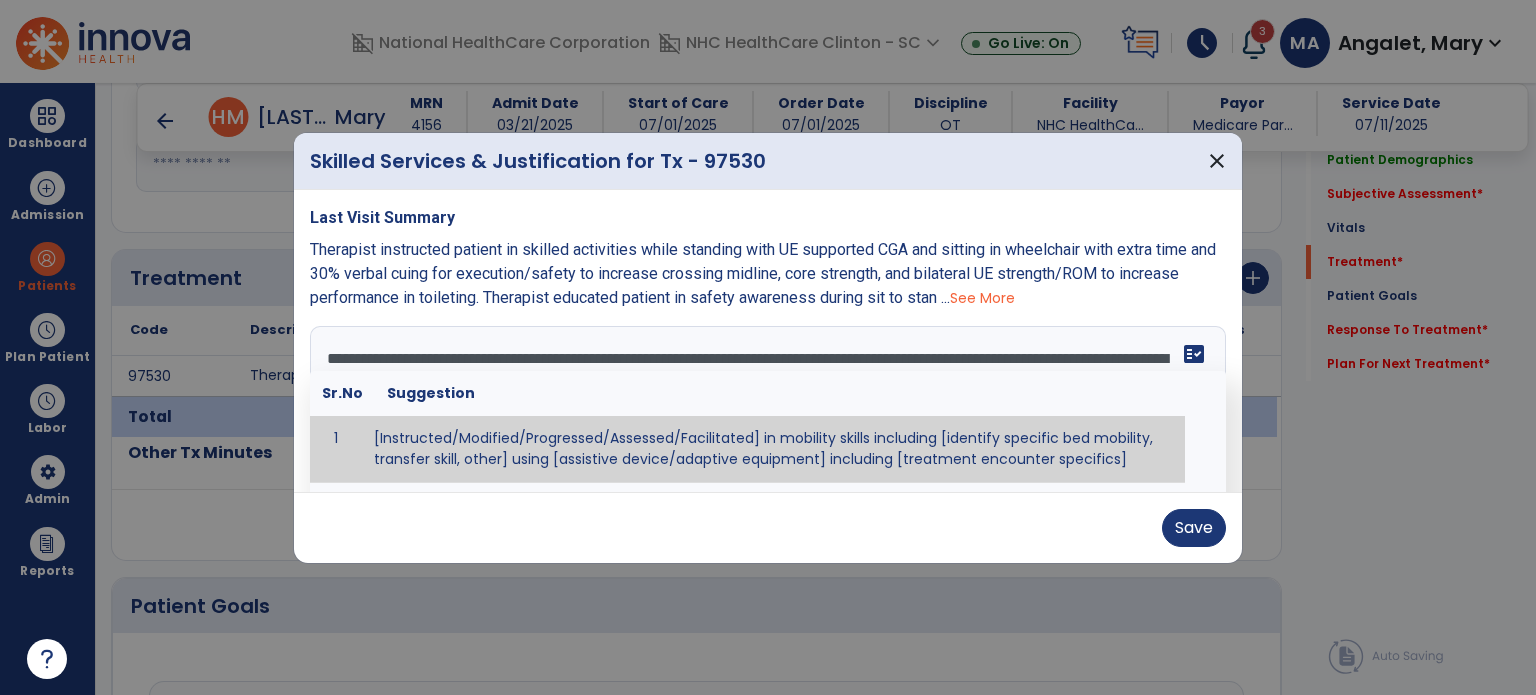 scroll, scrollTop: 20, scrollLeft: 0, axis: vertical 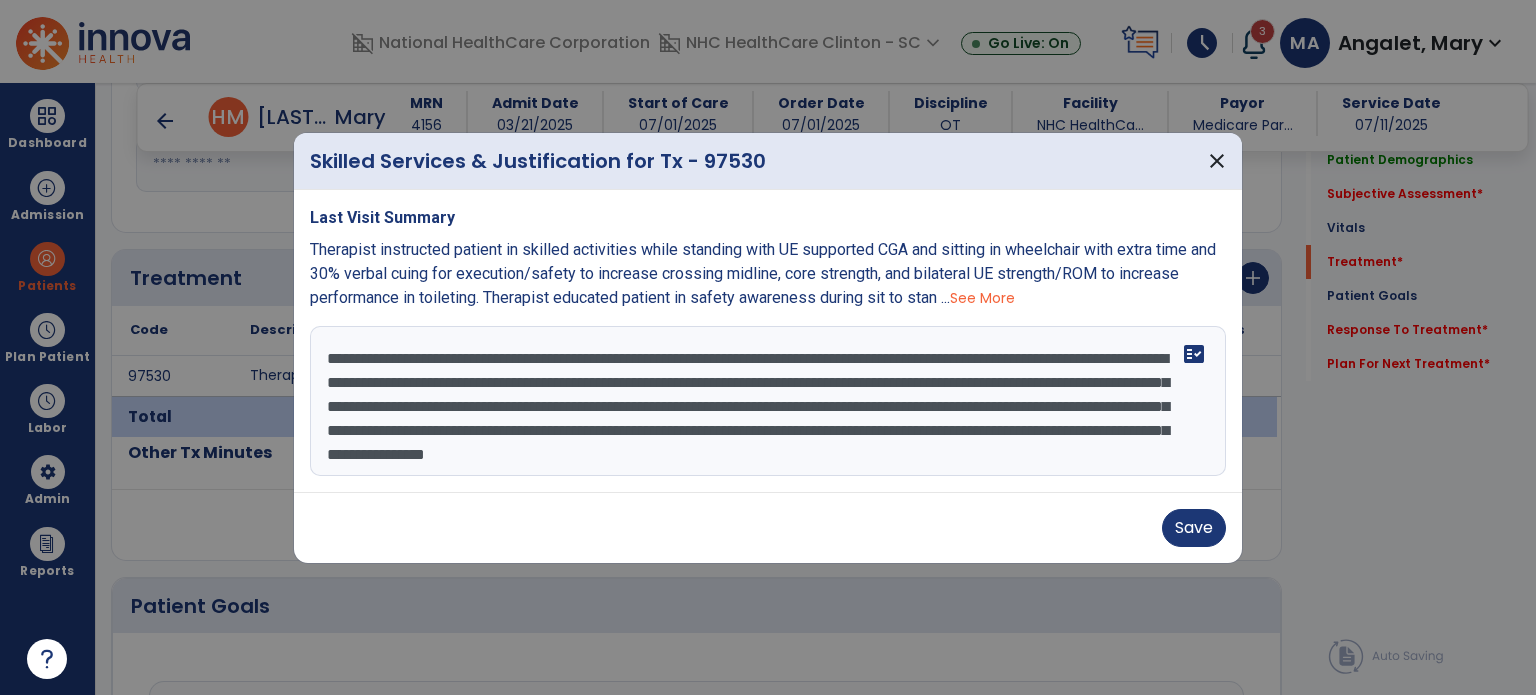 click on "**********" at bounding box center [768, 401] 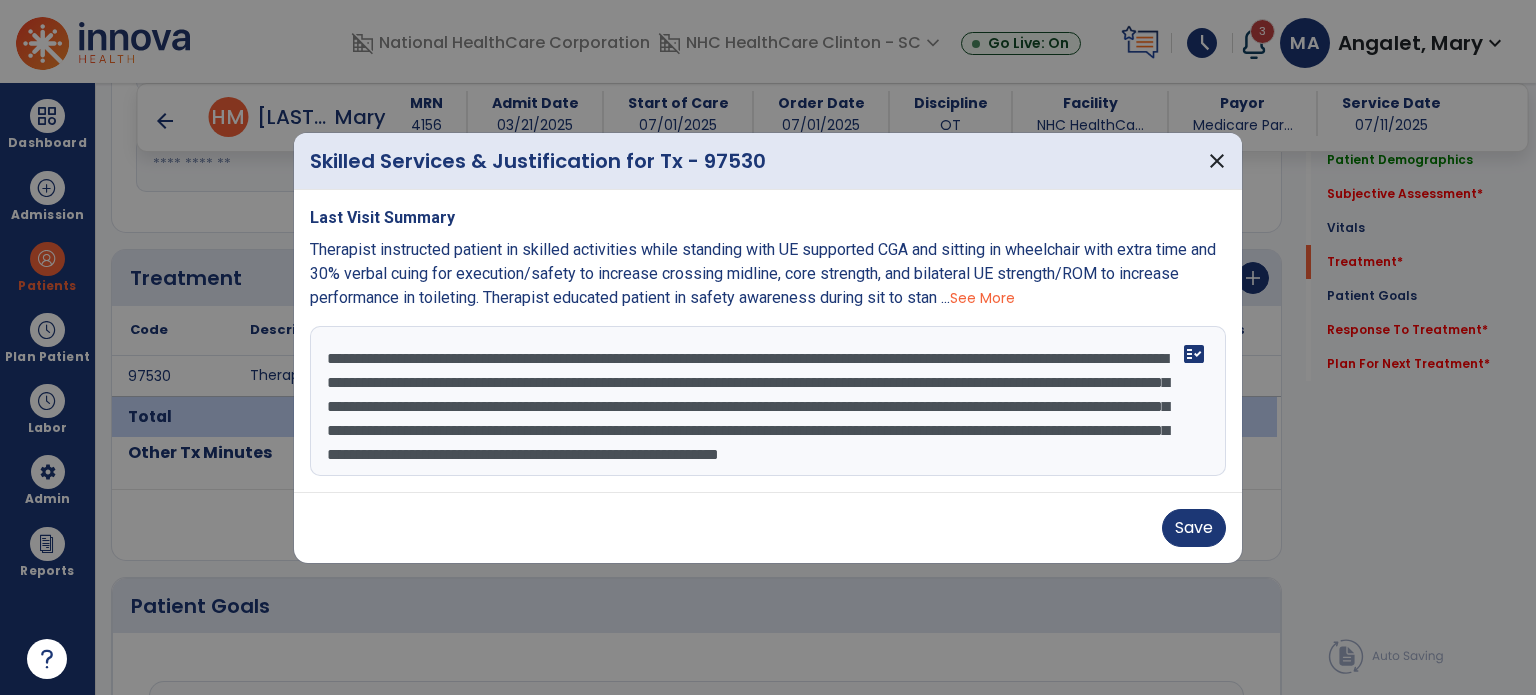 type on "**********" 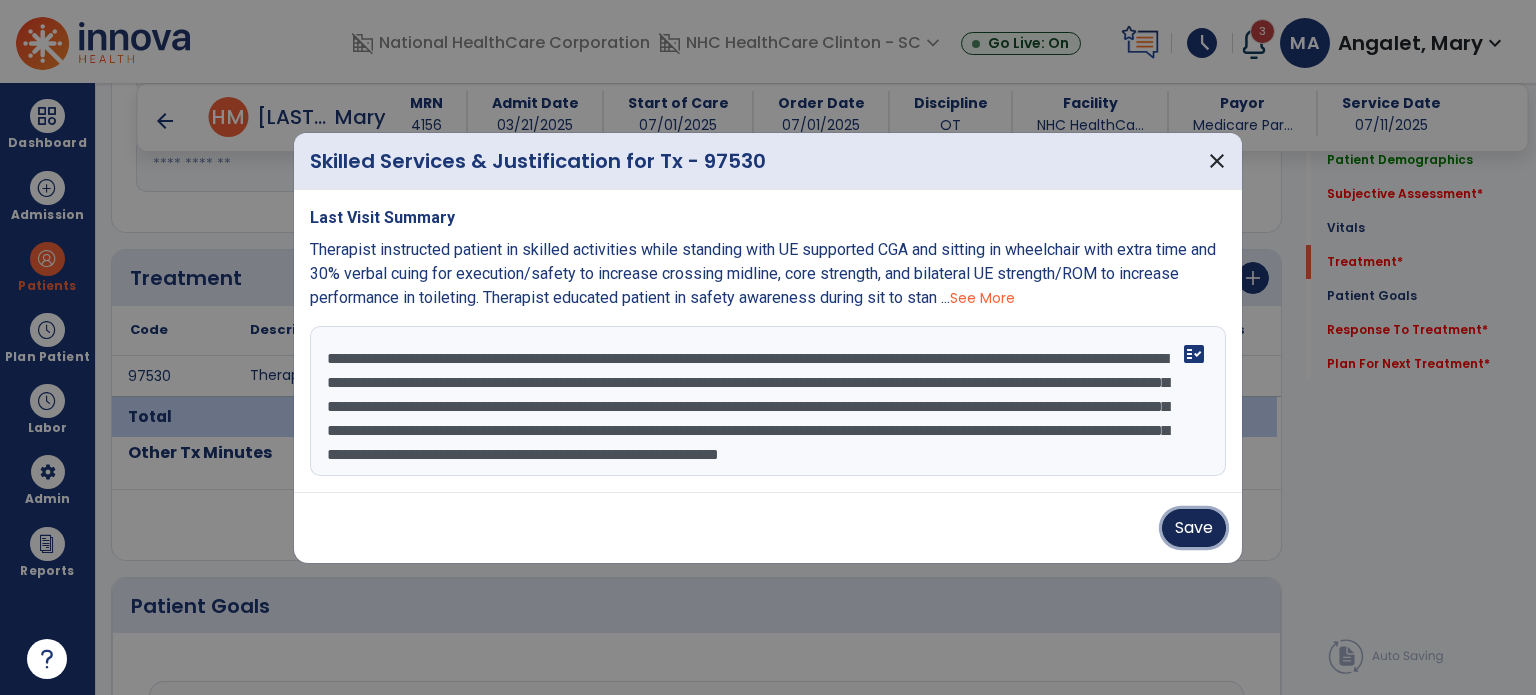 click on "Save" at bounding box center (1194, 528) 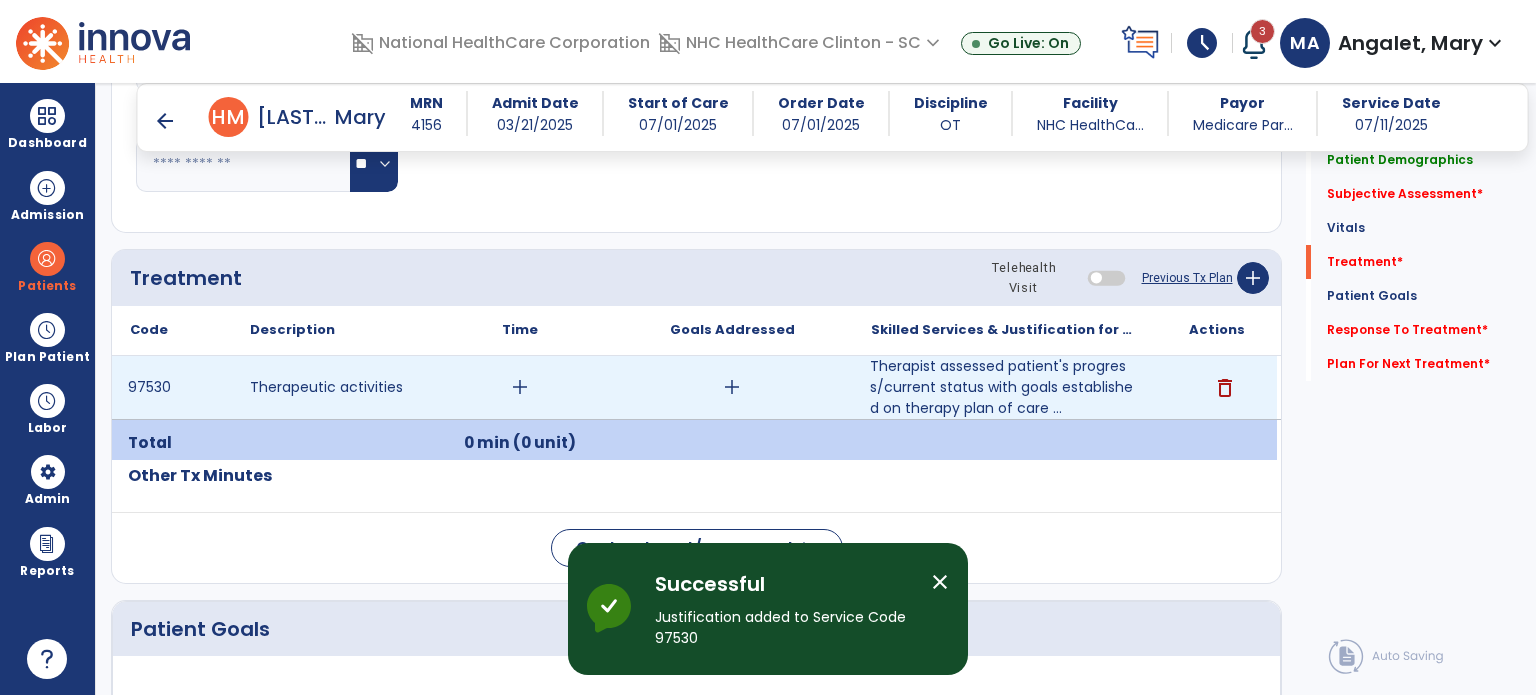 click on "add" at bounding box center [520, 387] 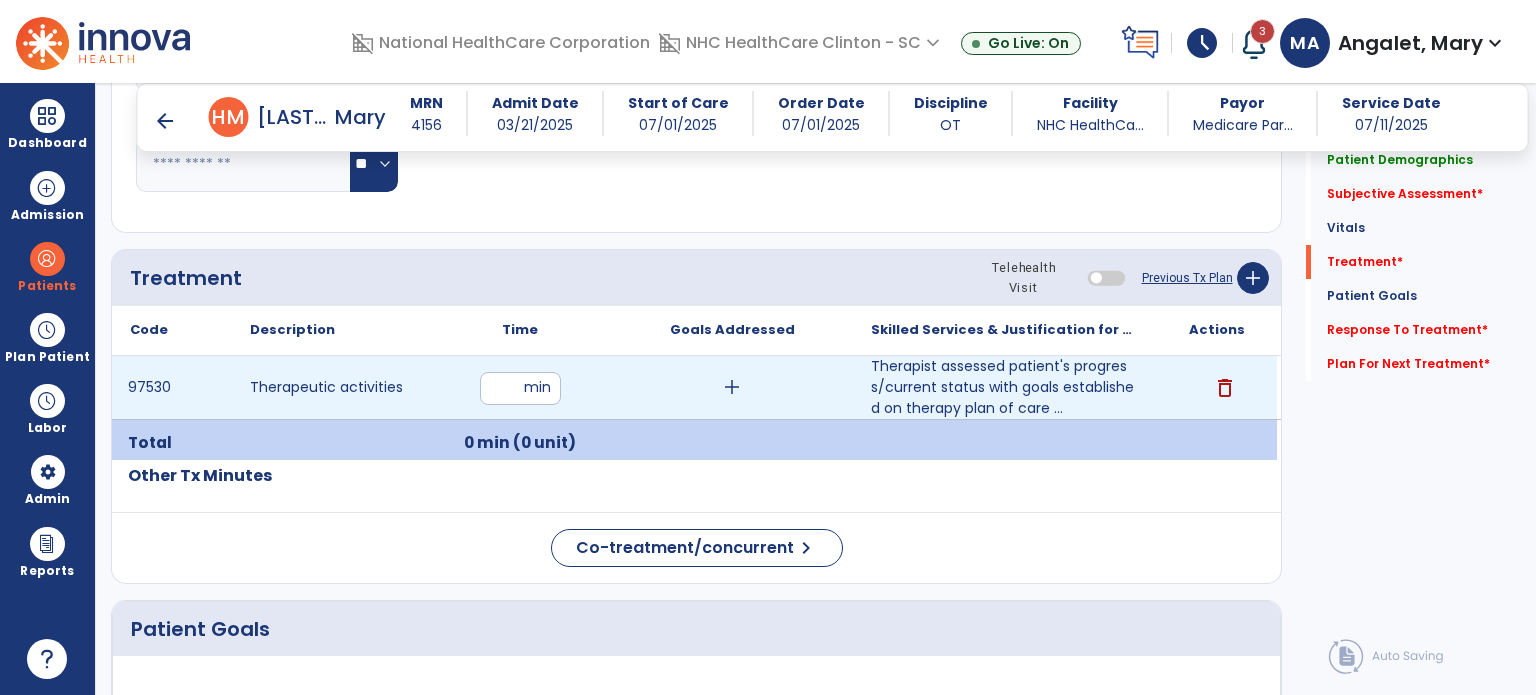 type on "**" 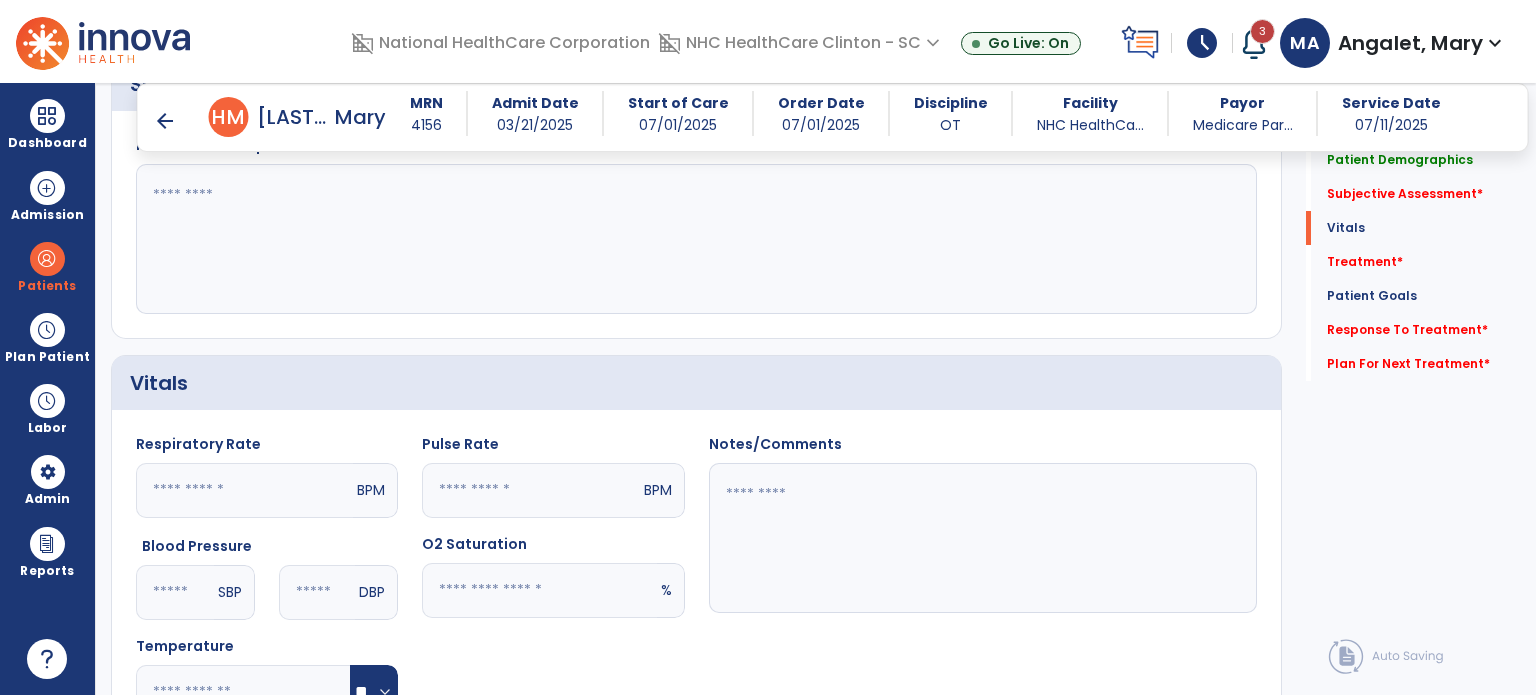 scroll, scrollTop: 400, scrollLeft: 0, axis: vertical 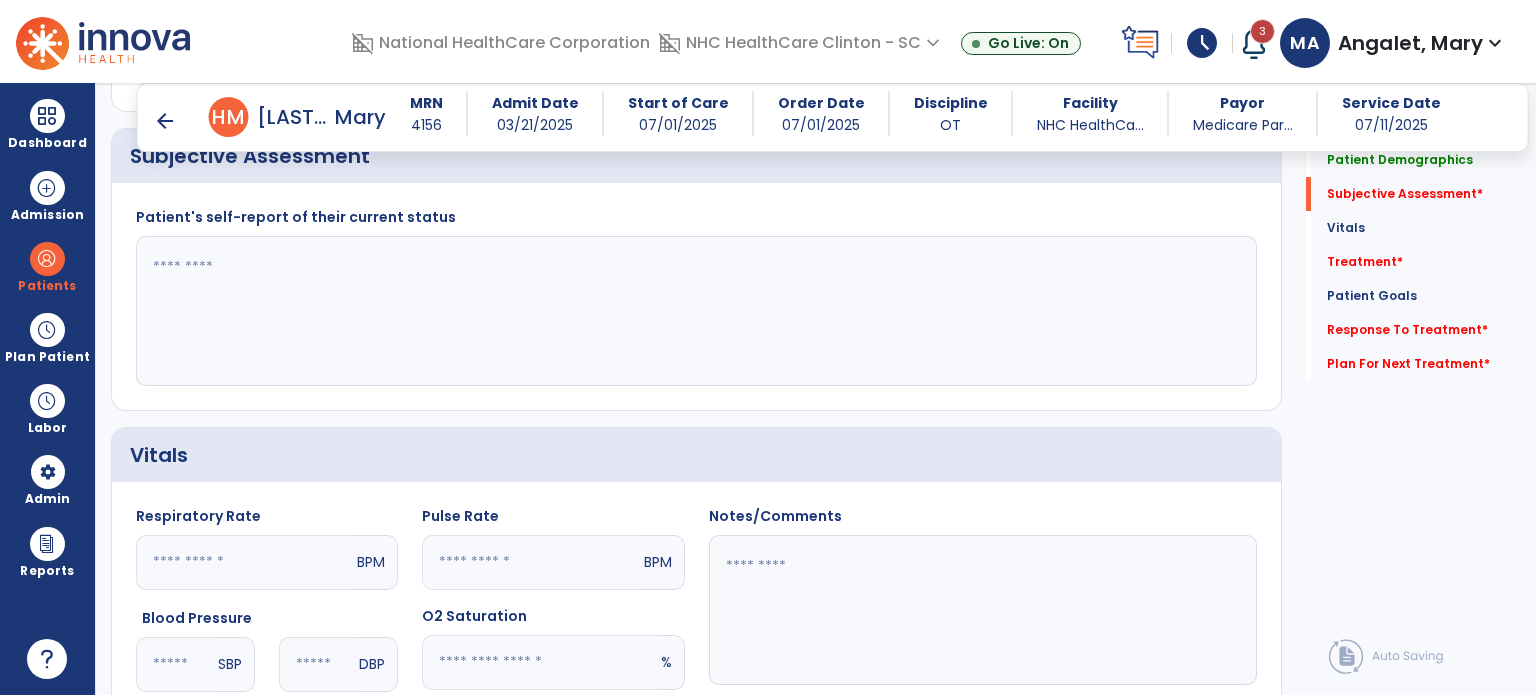 click 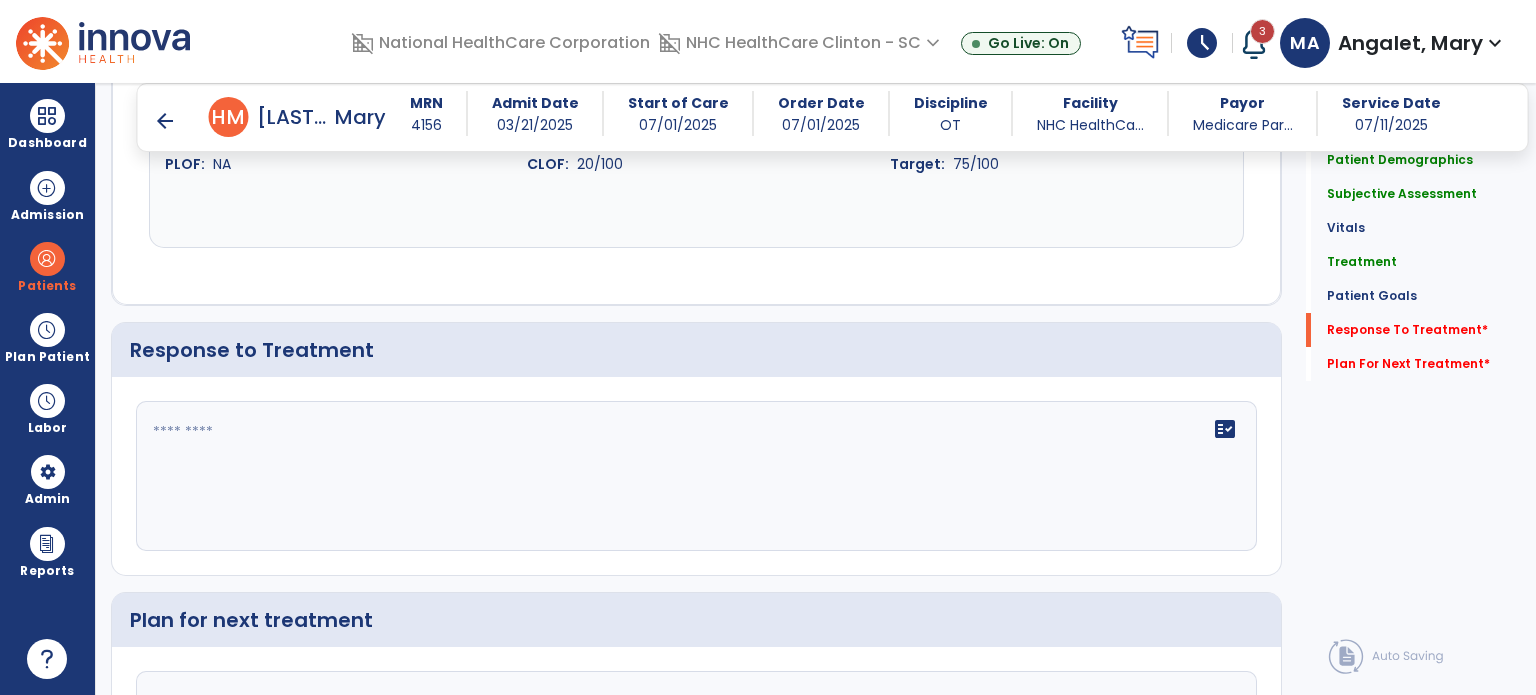 scroll, scrollTop: 2500, scrollLeft: 0, axis: vertical 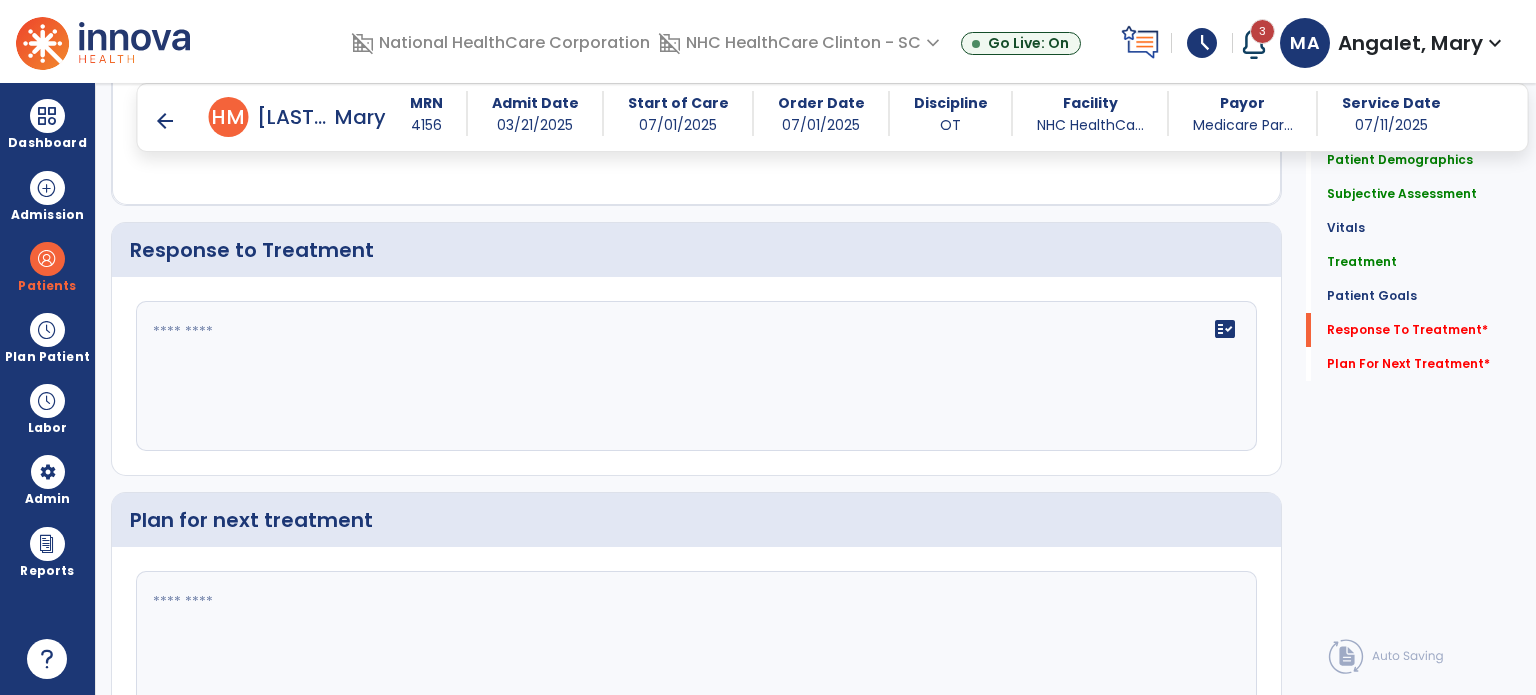 type on "**********" 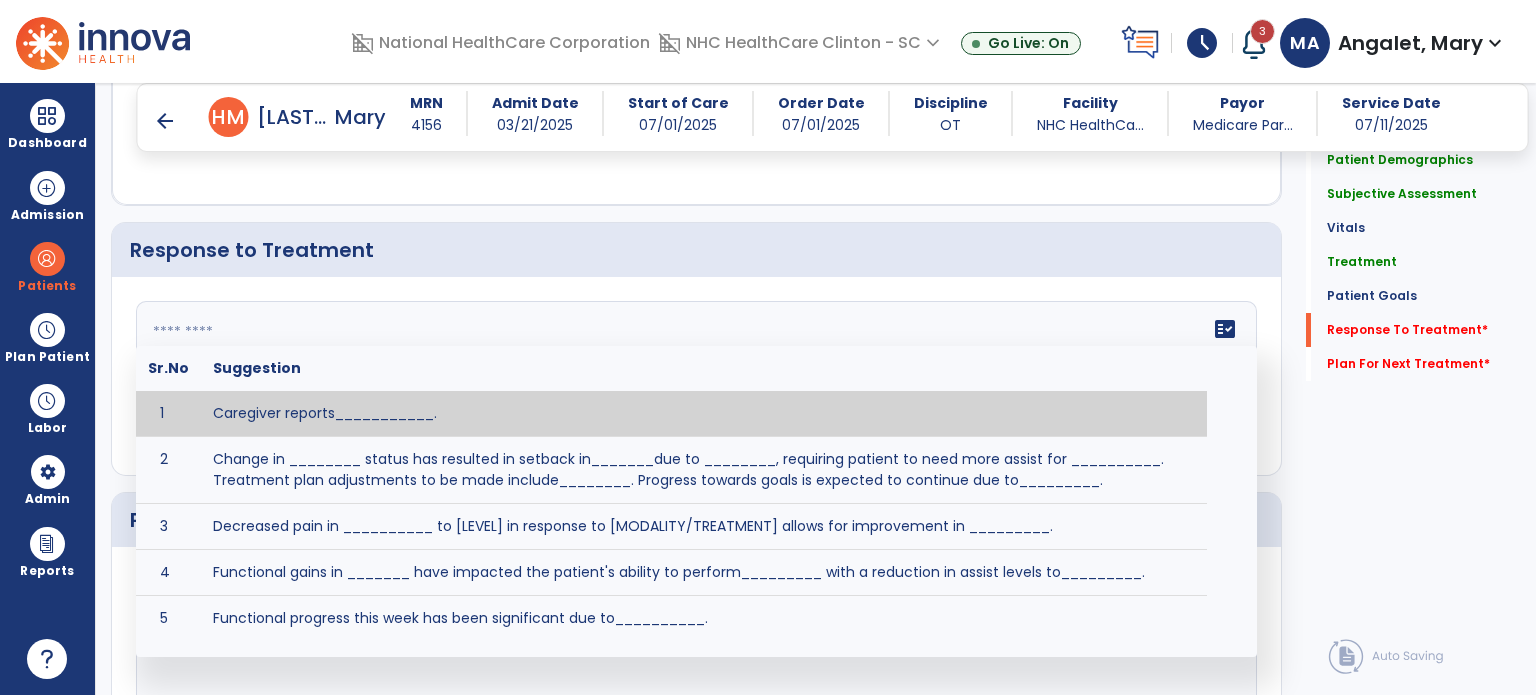 click 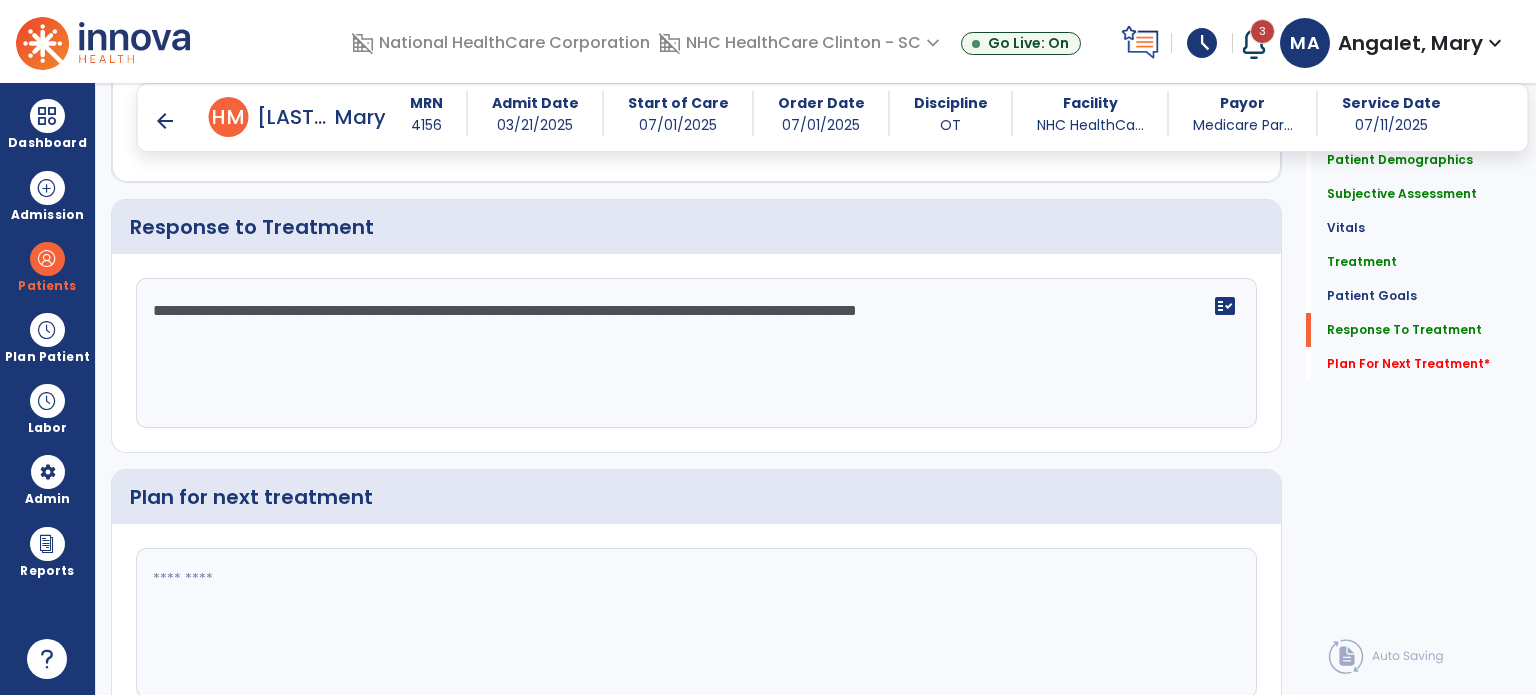 scroll, scrollTop: 2500, scrollLeft: 0, axis: vertical 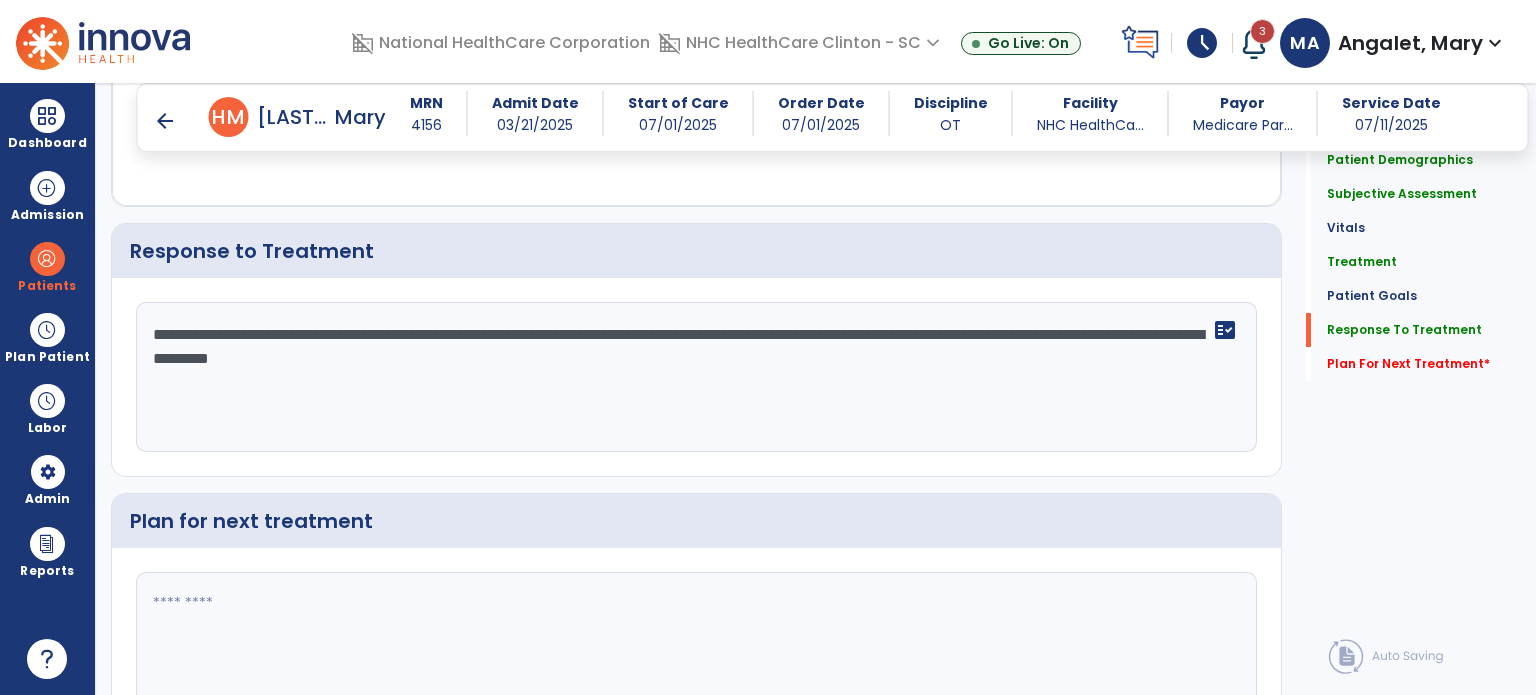type on "**********" 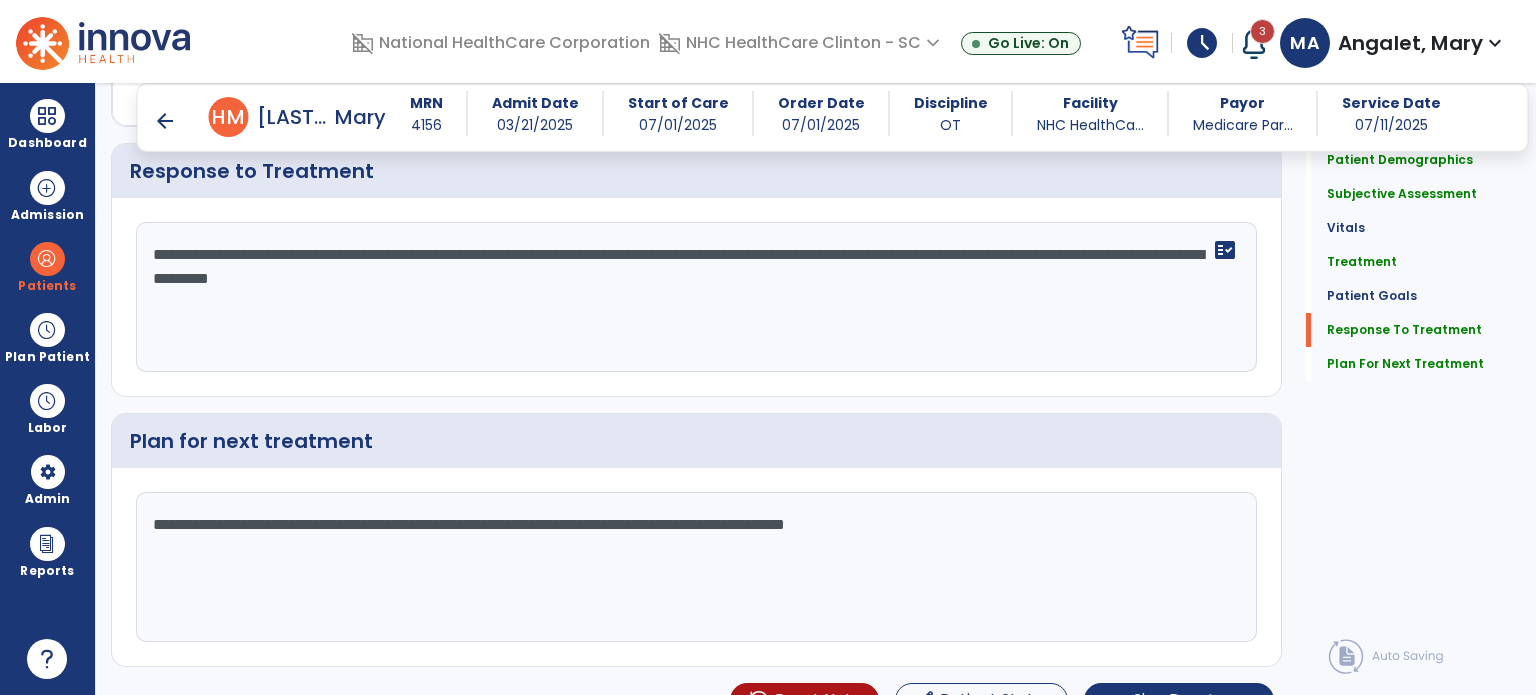 scroll, scrollTop: 2609, scrollLeft: 0, axis: vertical 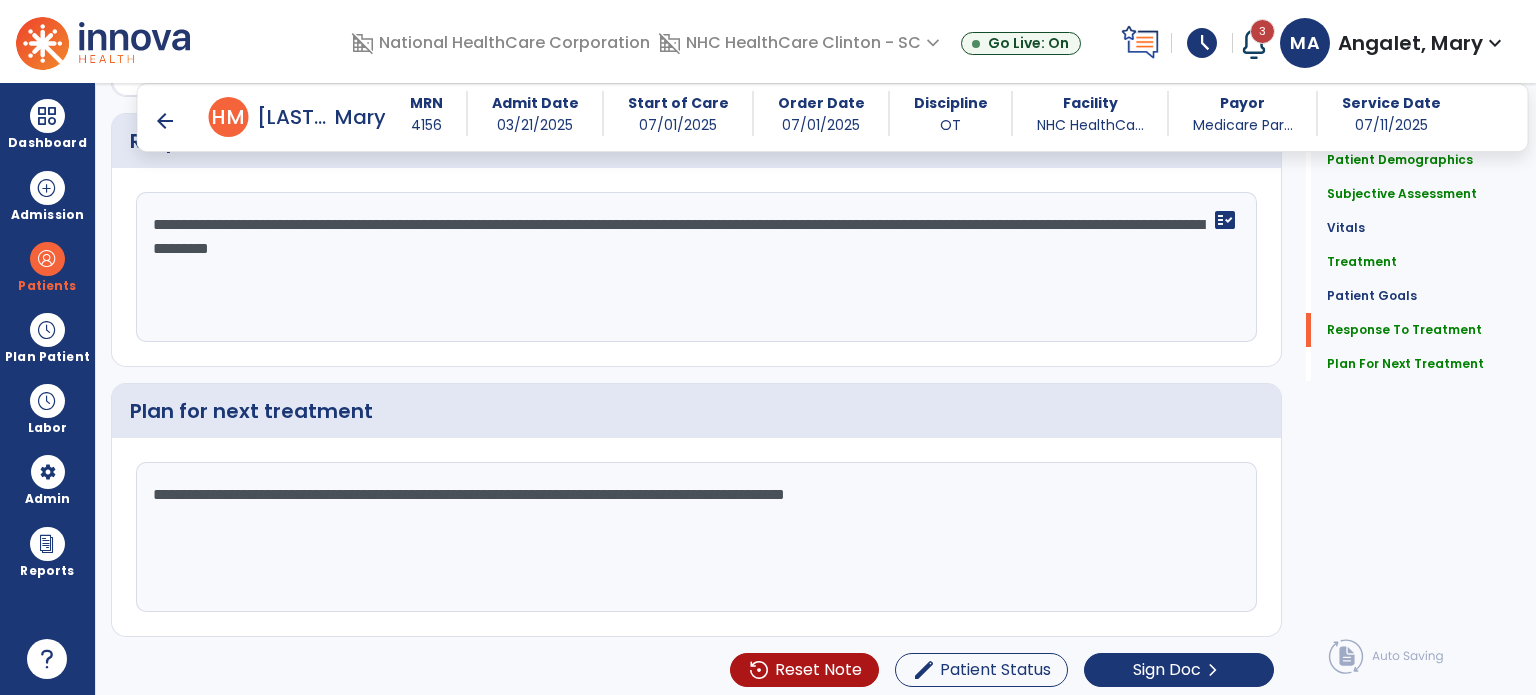 type on "**********" 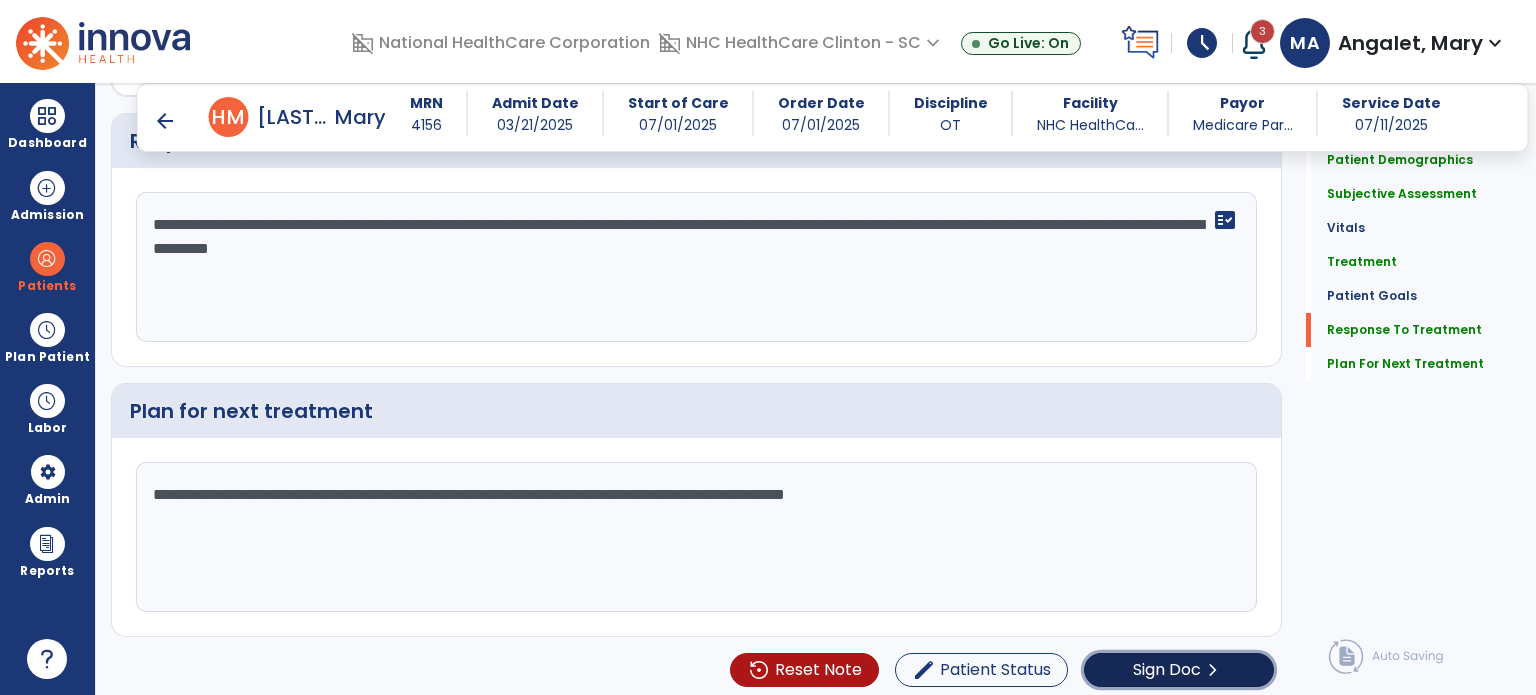 click on "chevron_right" 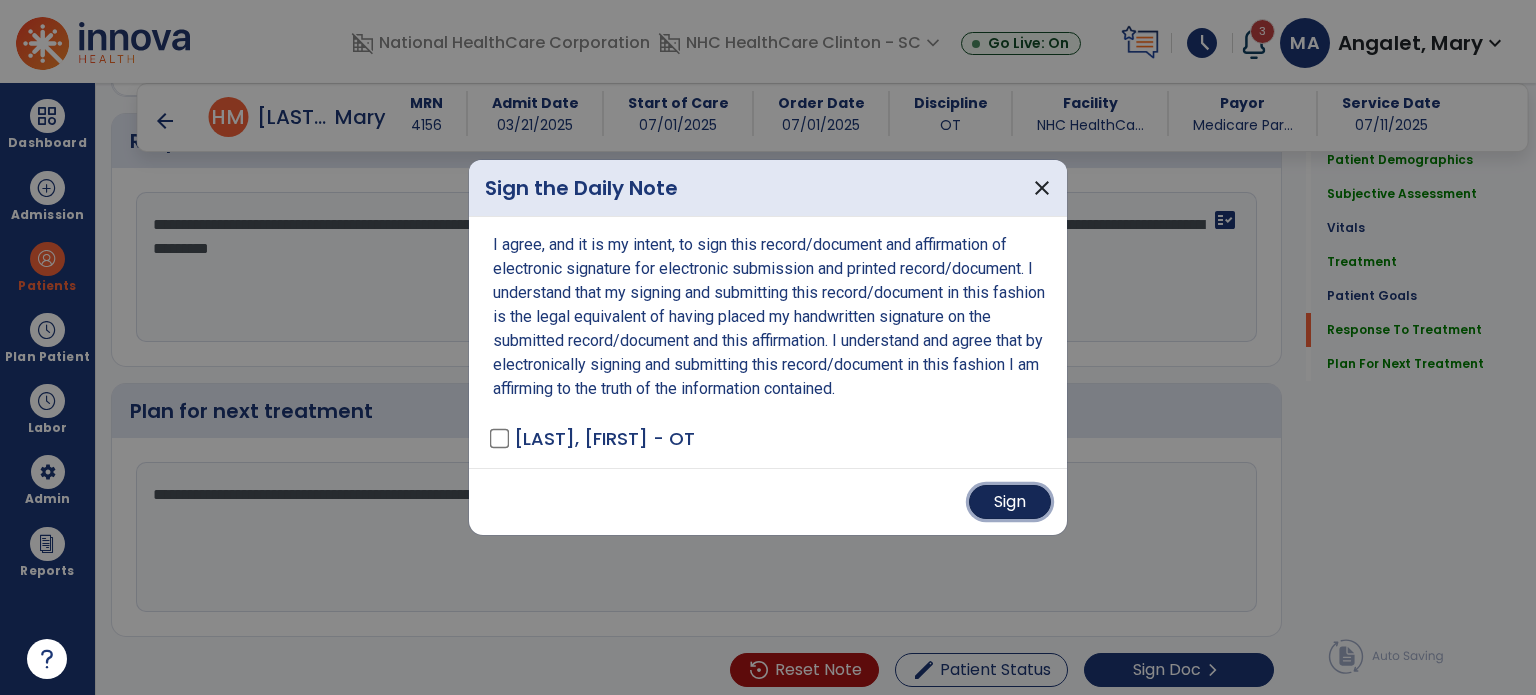click on "Sign" at bounding box center [1010, 502] 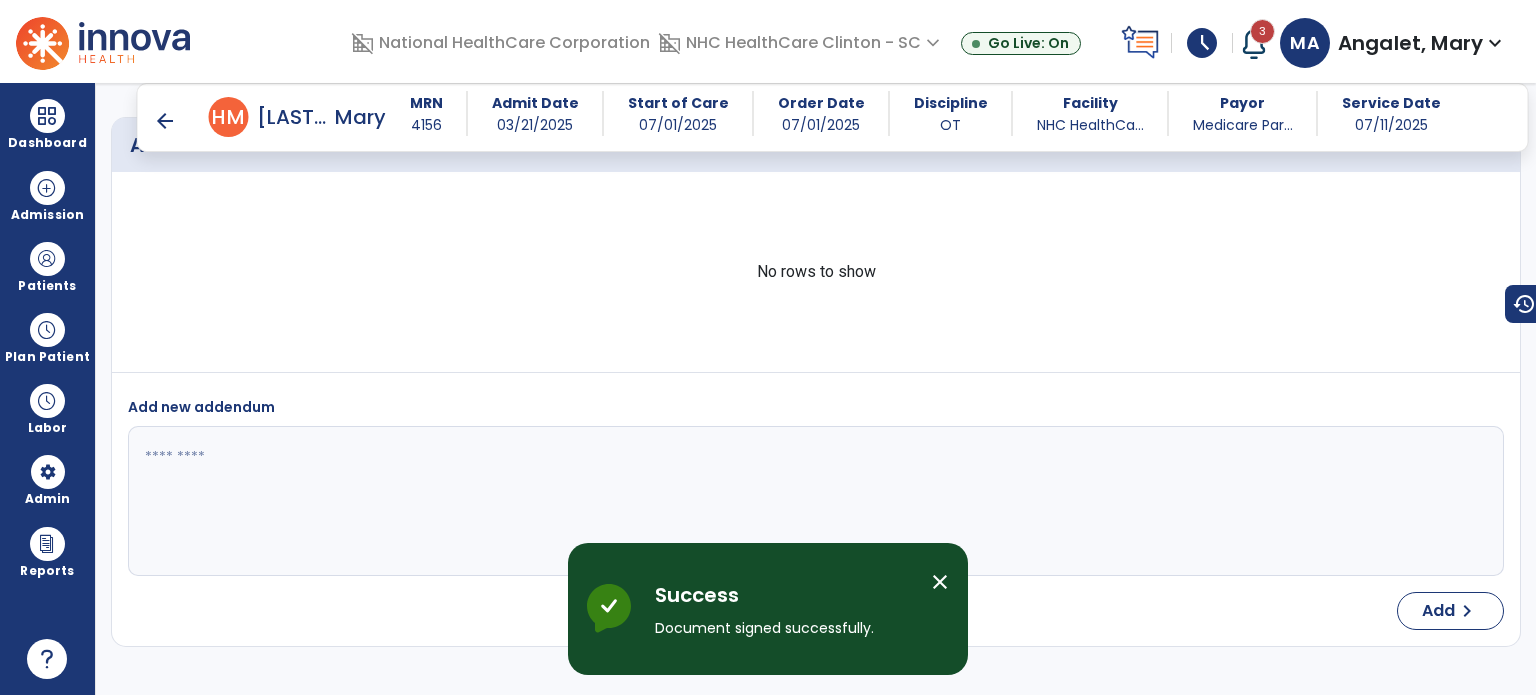 scroll, scrollTop: 3514, scrollLeft: 0, axis: vertical 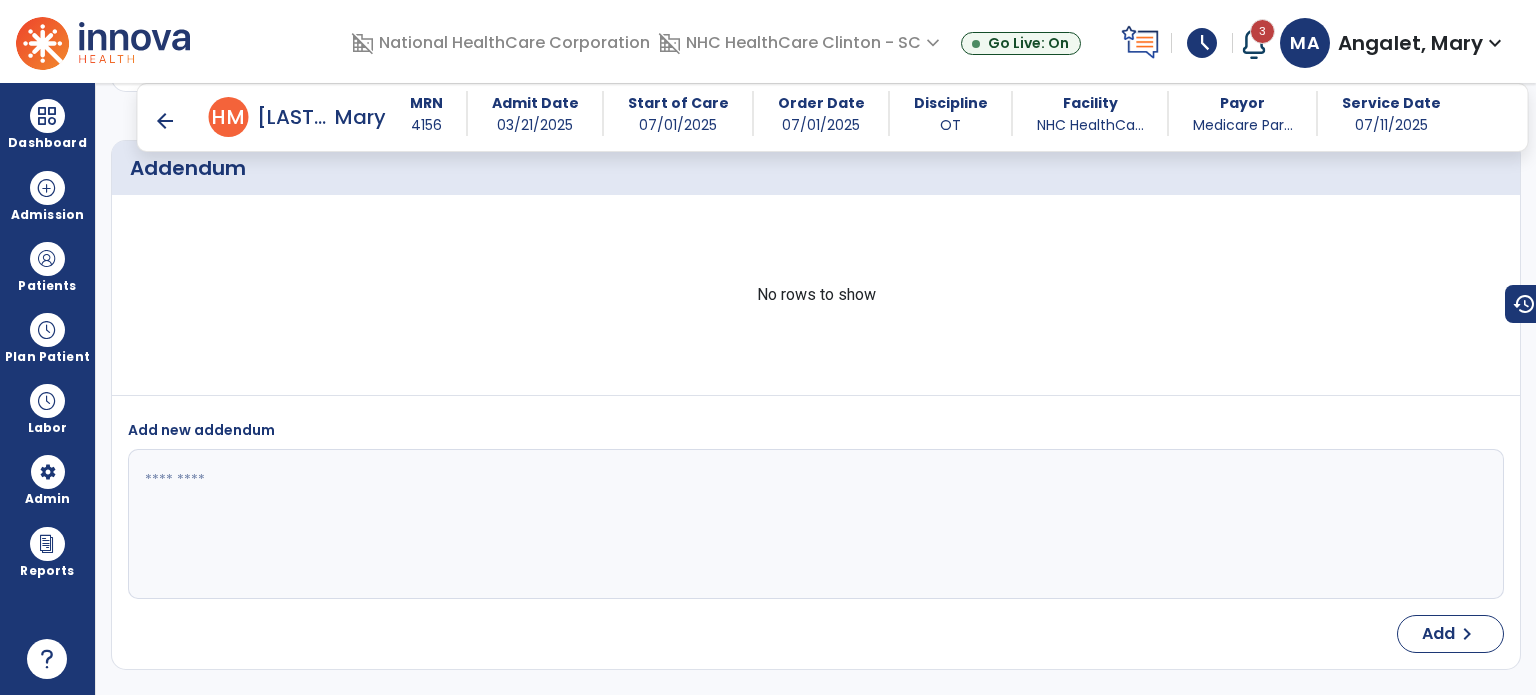 click on "arrow_back" at bounding box center [165, 121] 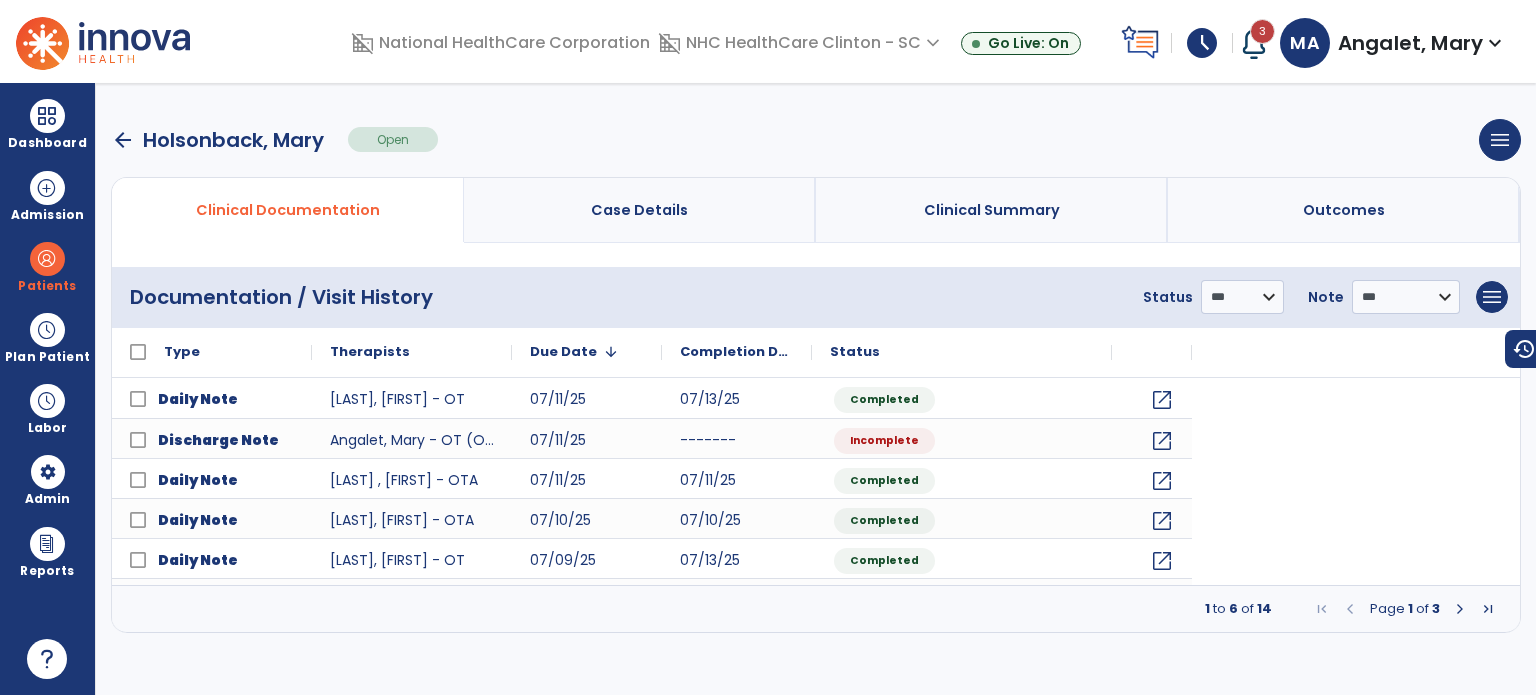scroll, scrollTop: 0, scrollLeft: 0, axis: both 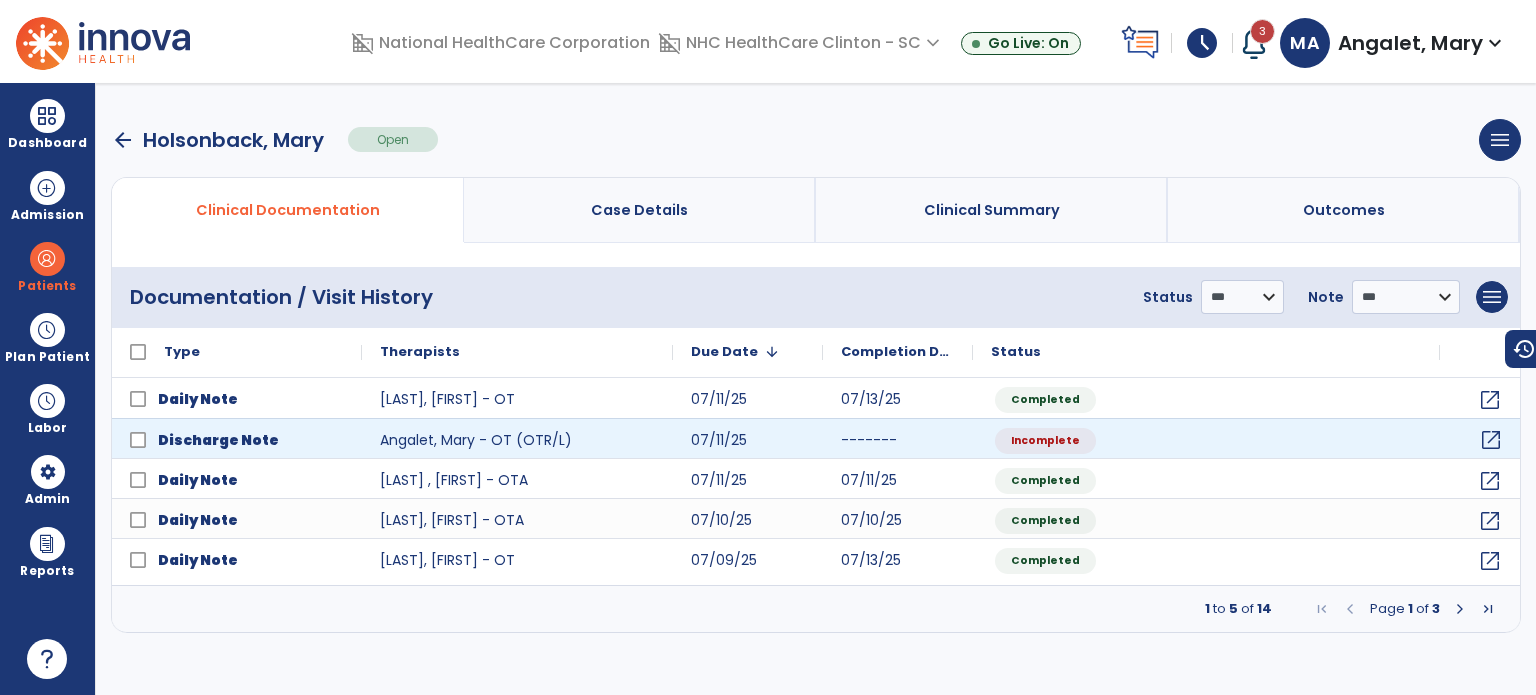 click on "open_in_new" 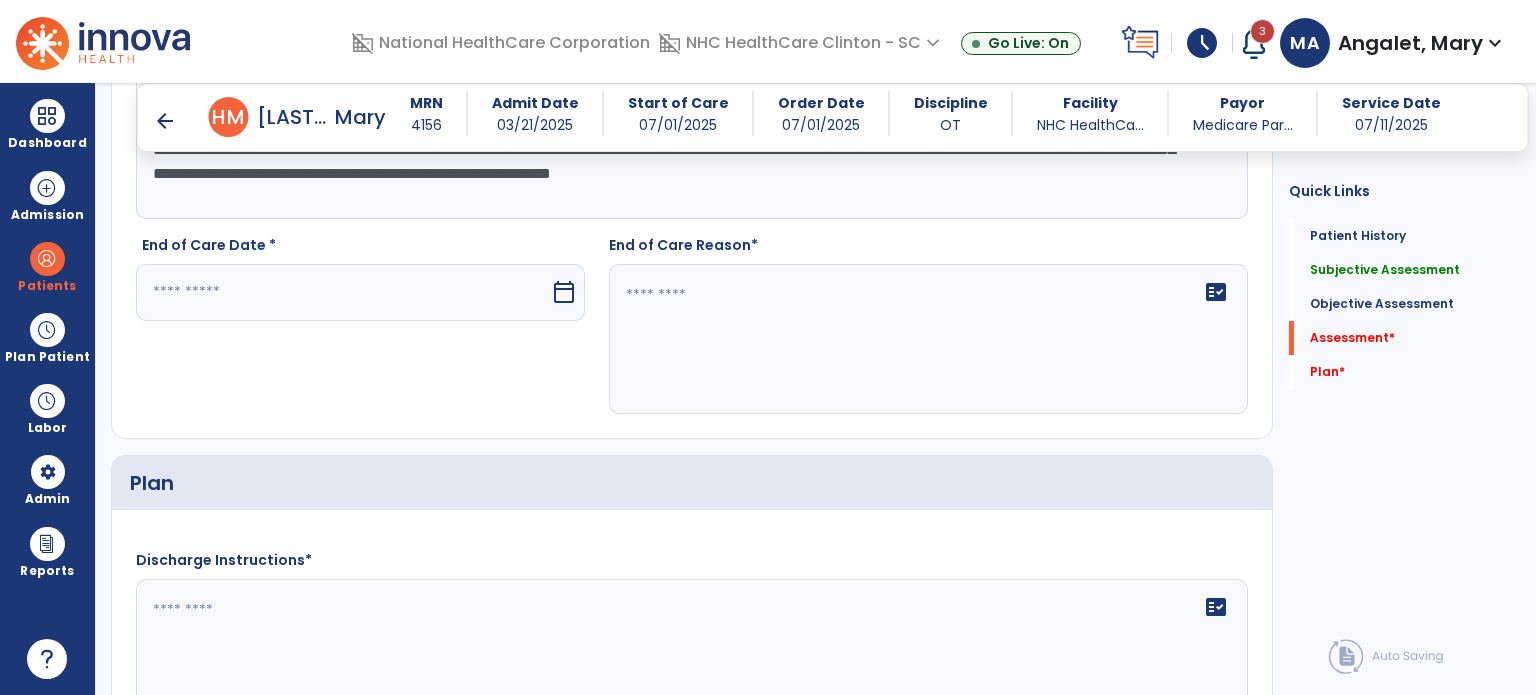 scroll, scrollTop: 2400, scrollLeft: 0, axis: vertical 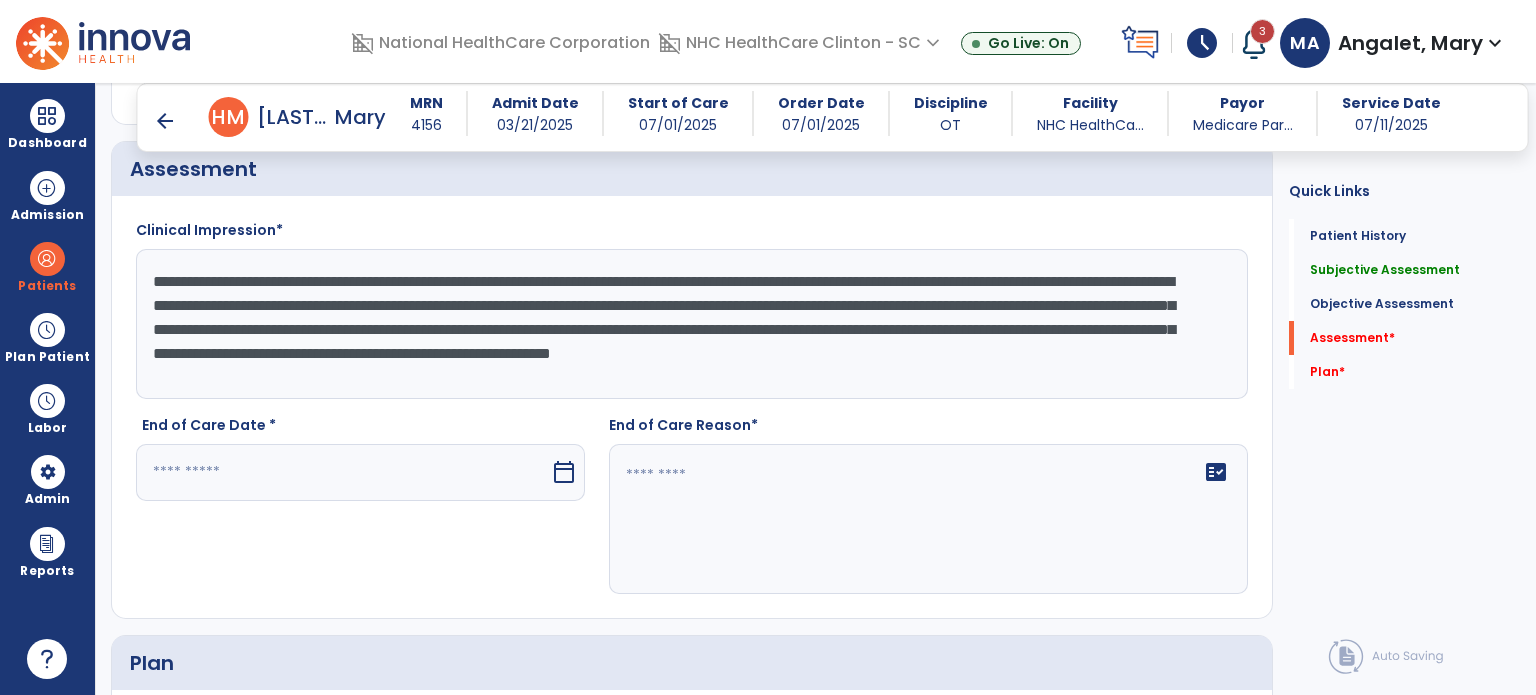 click on "calendar_today" at bounding box center [564, 472] 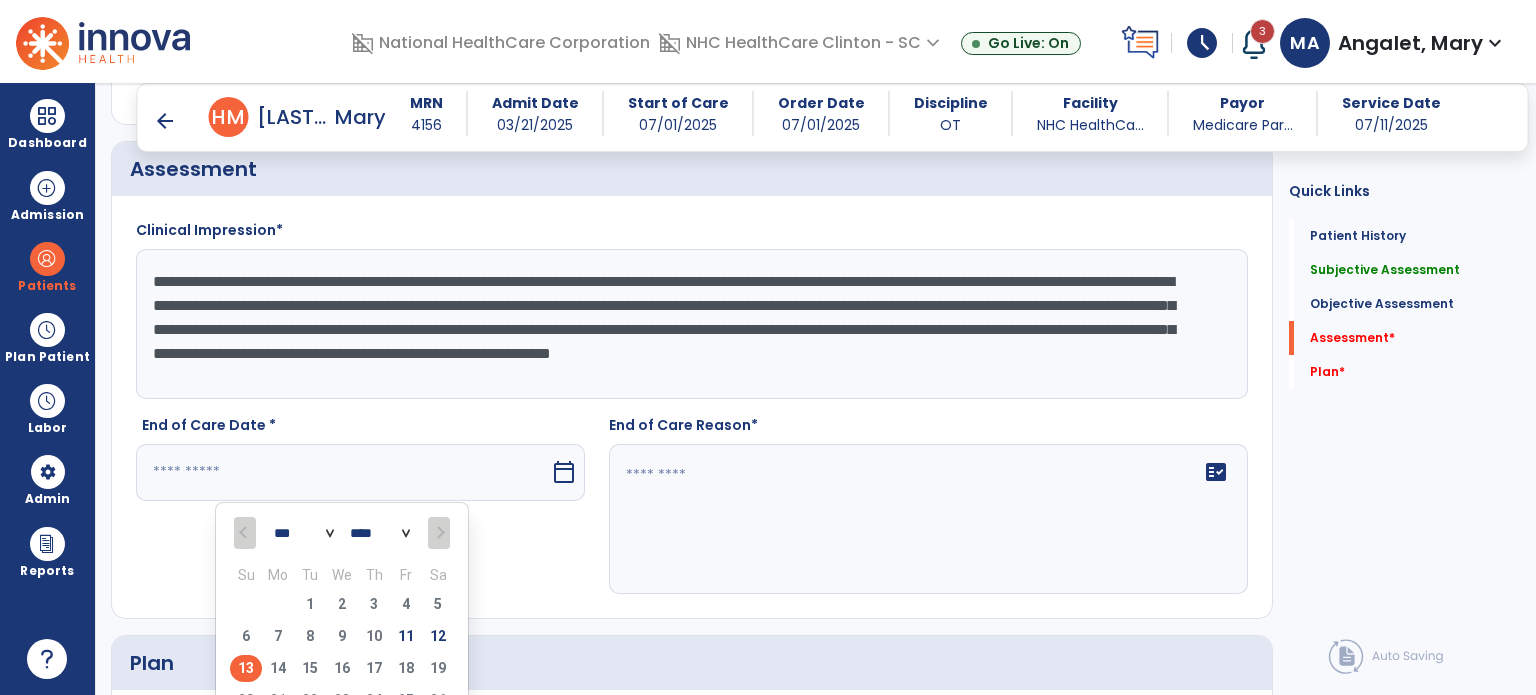 click on "11" at bounding box center [406, 636] 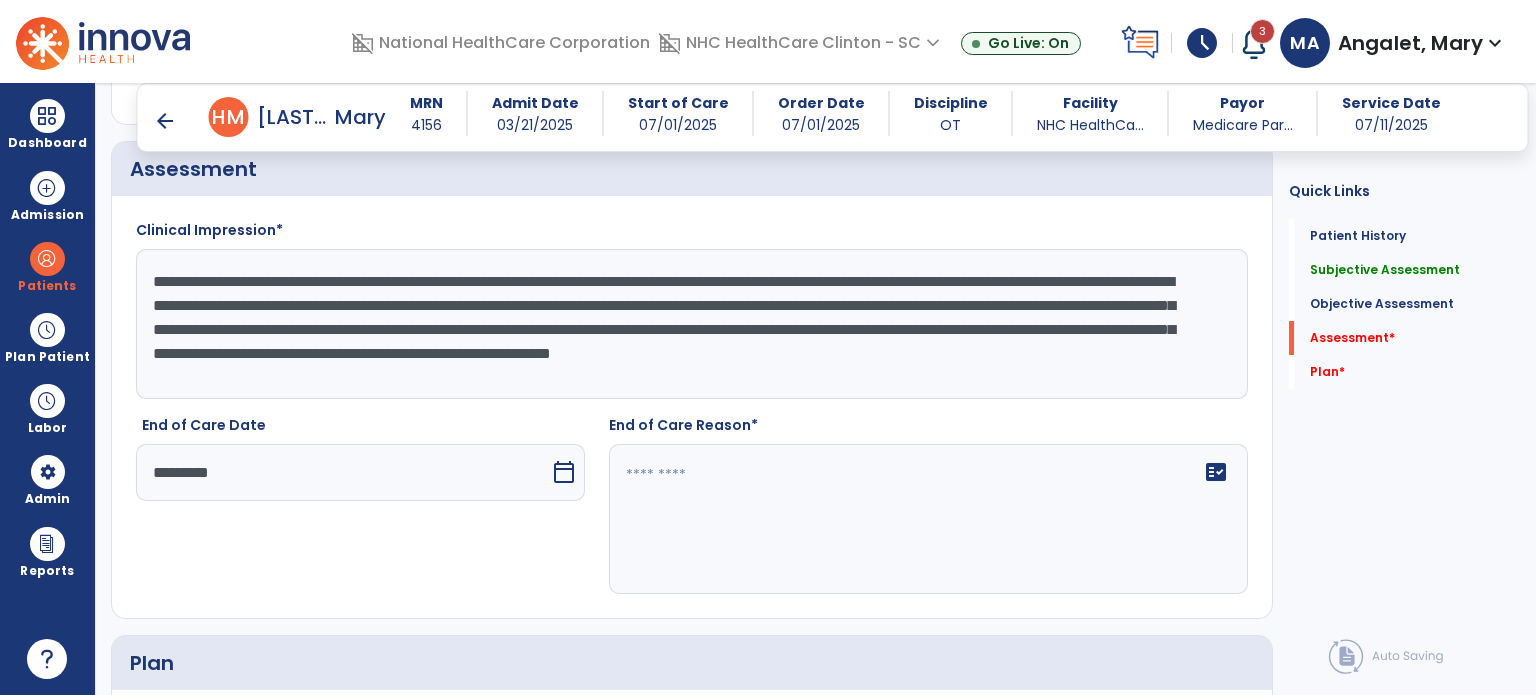 click 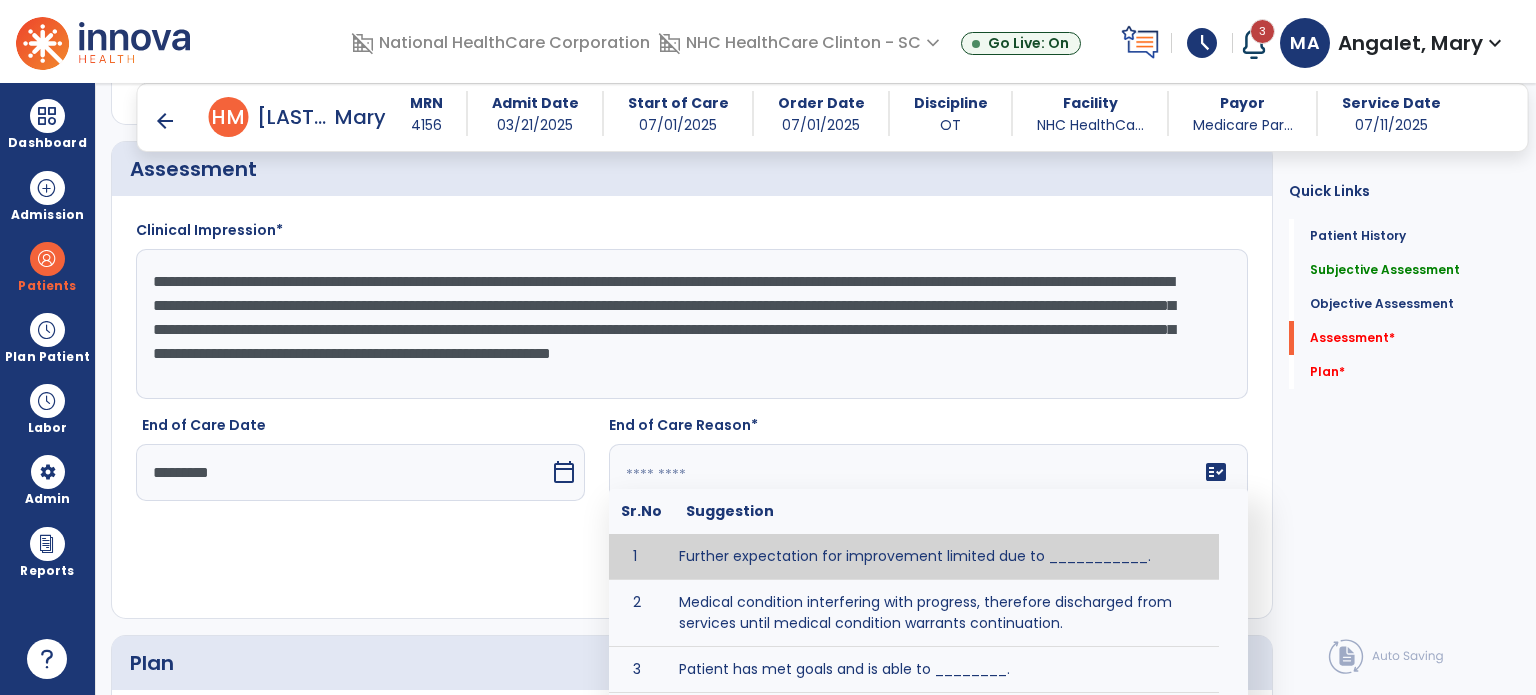 scroll, scrollTop: 154, scrollLeft: 0, axis: vertical 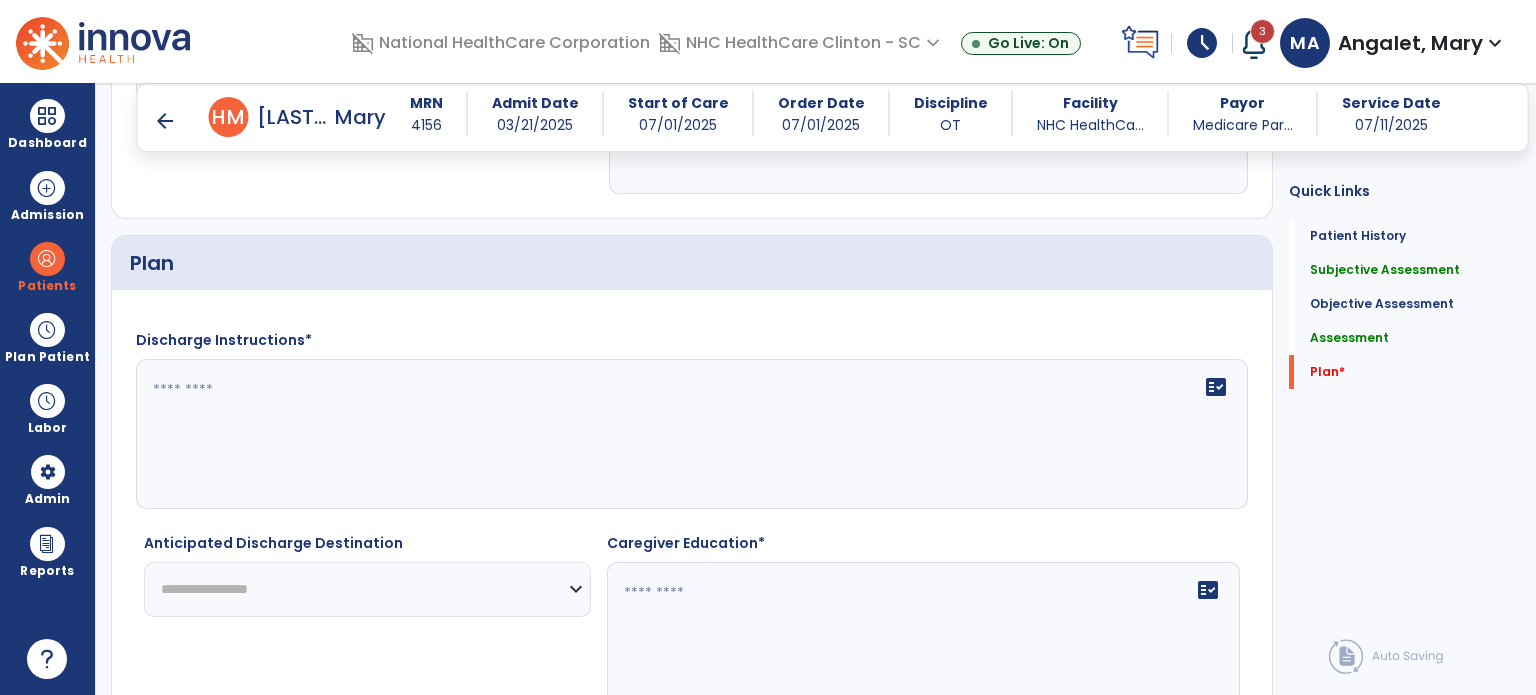 type on "**********" 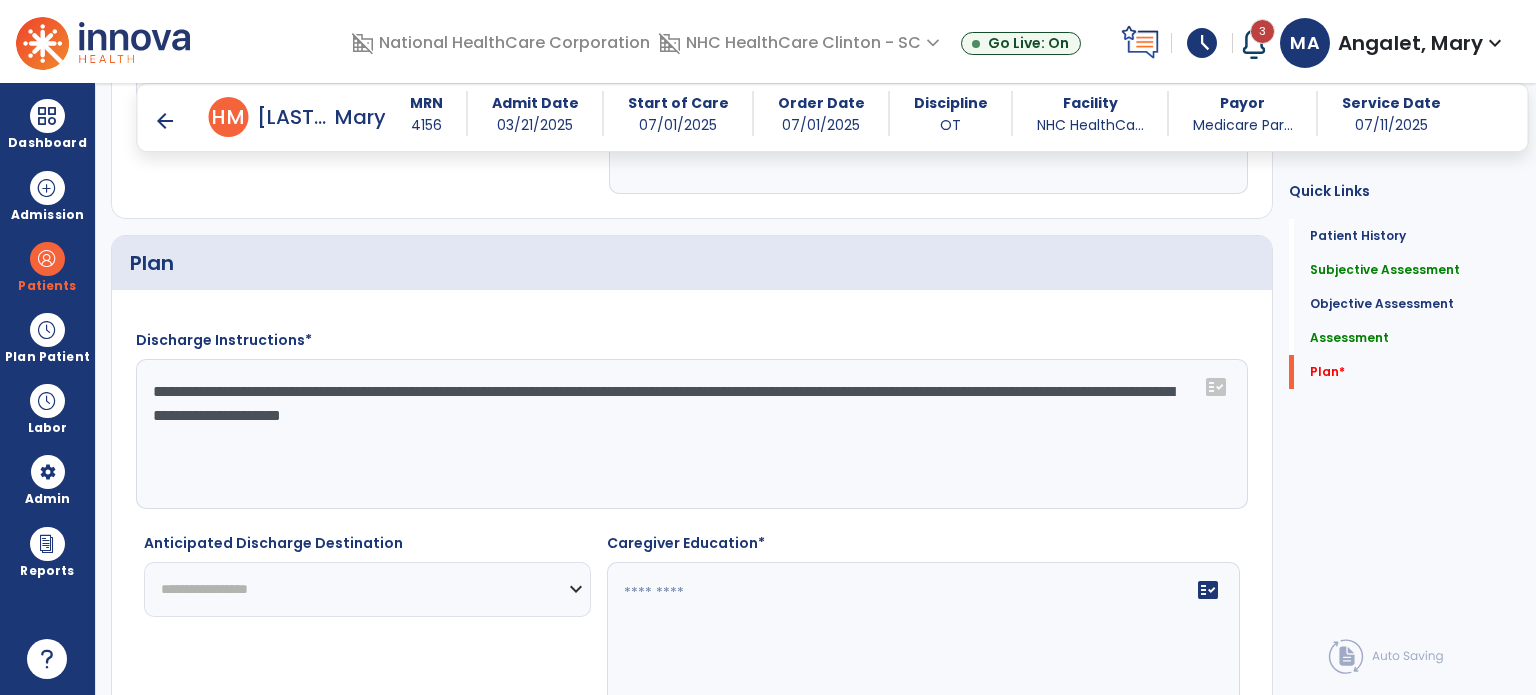 type on "**********" 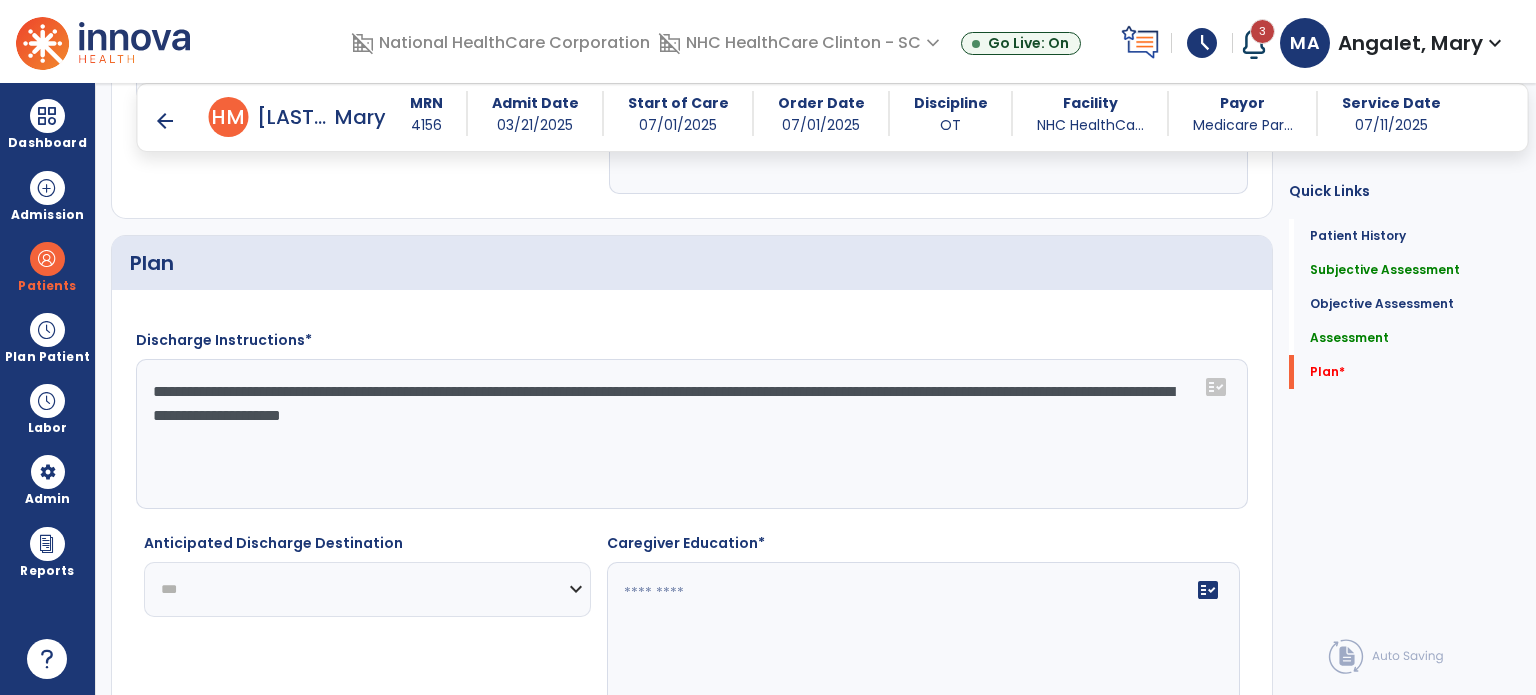 click on "**********" 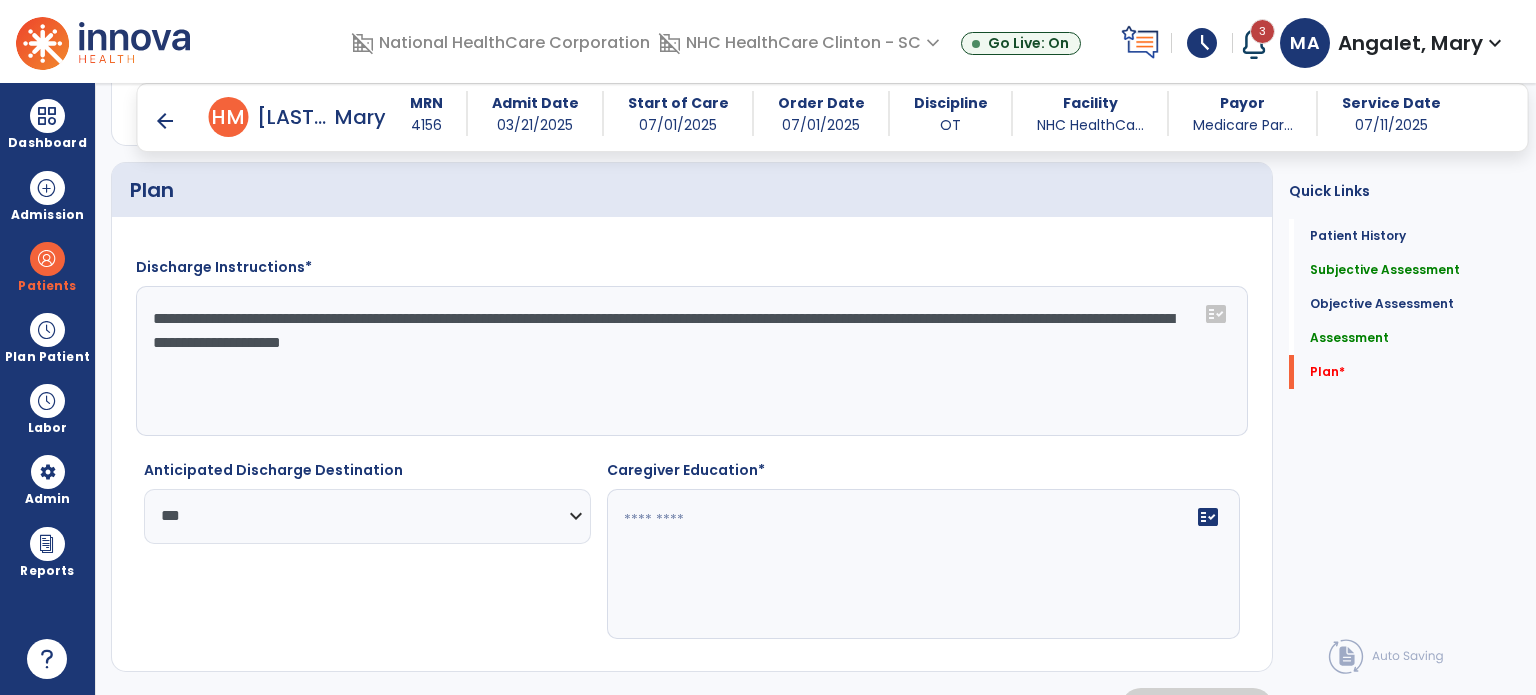 scroll, scrollTop: 2912, scrollLeft: 0, axis: vertical 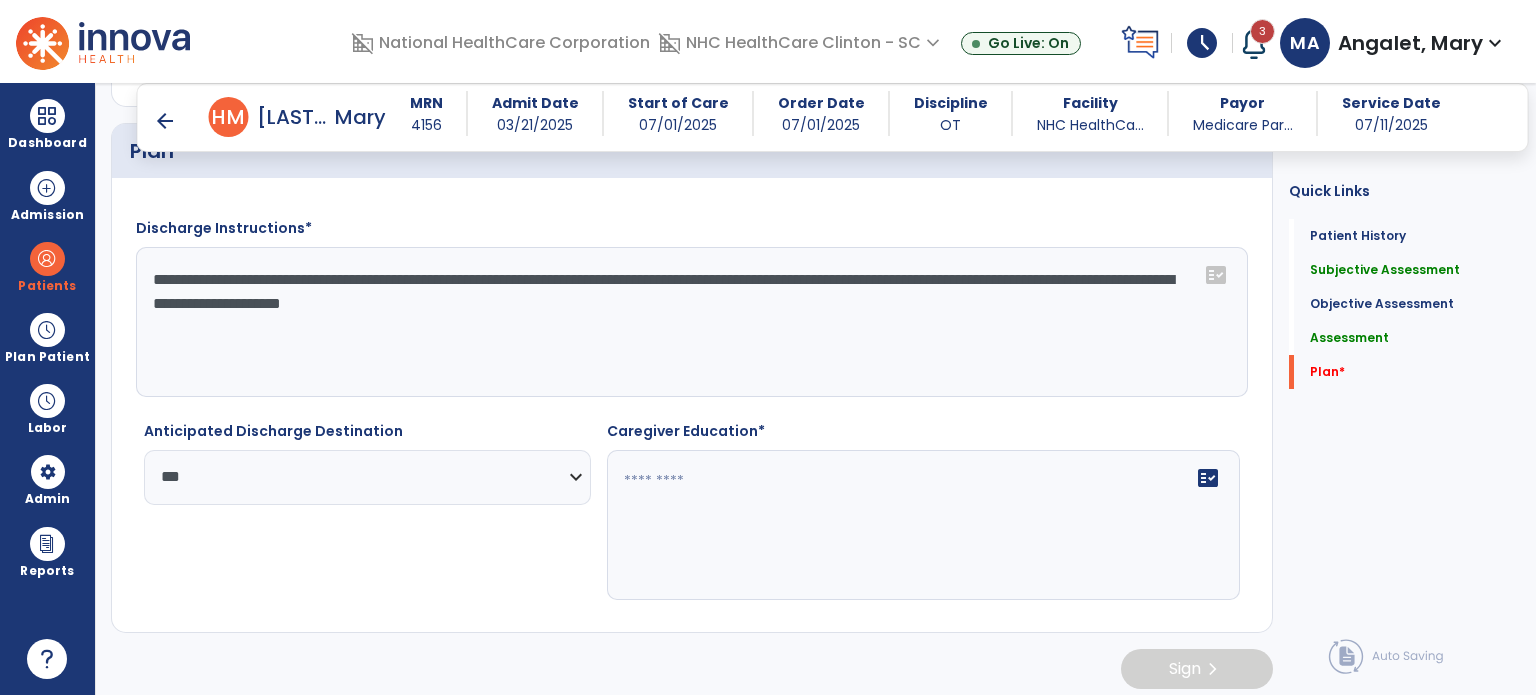 click 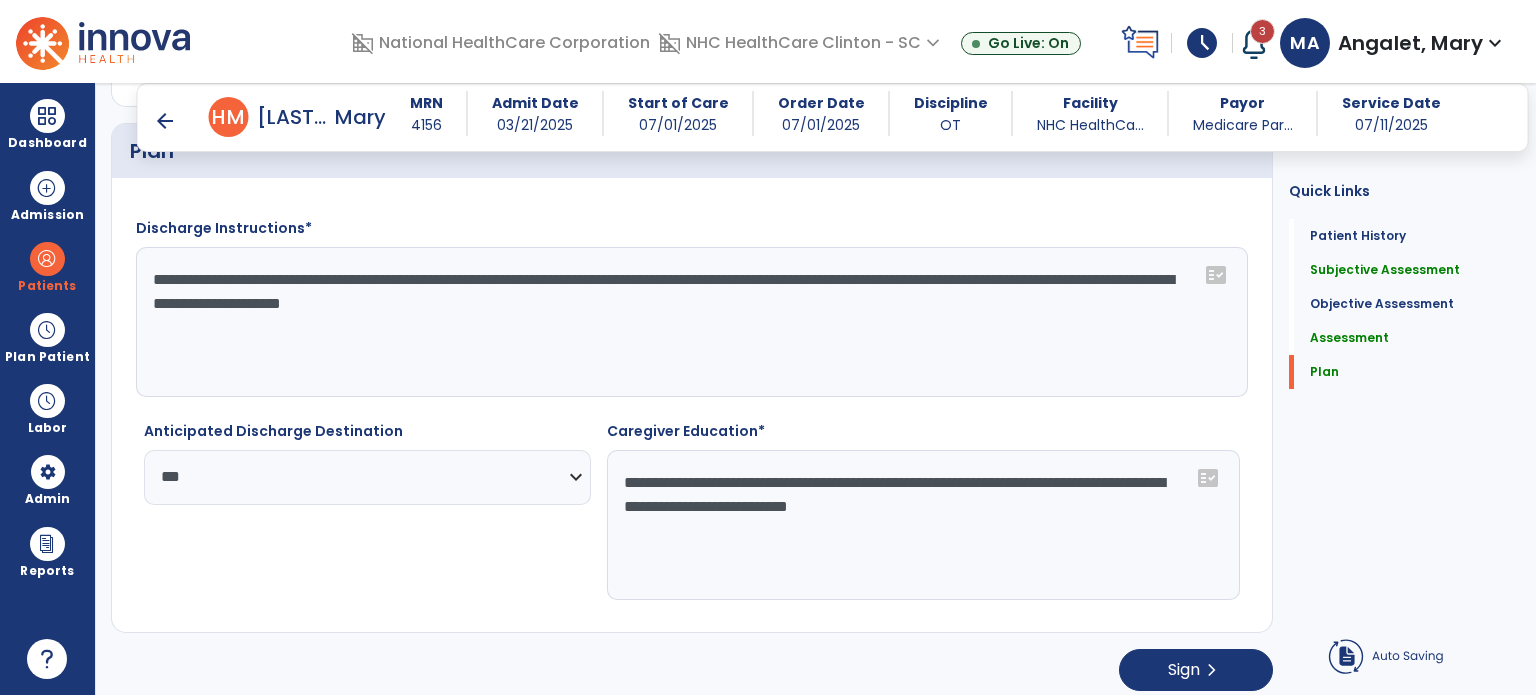 type on "**********" 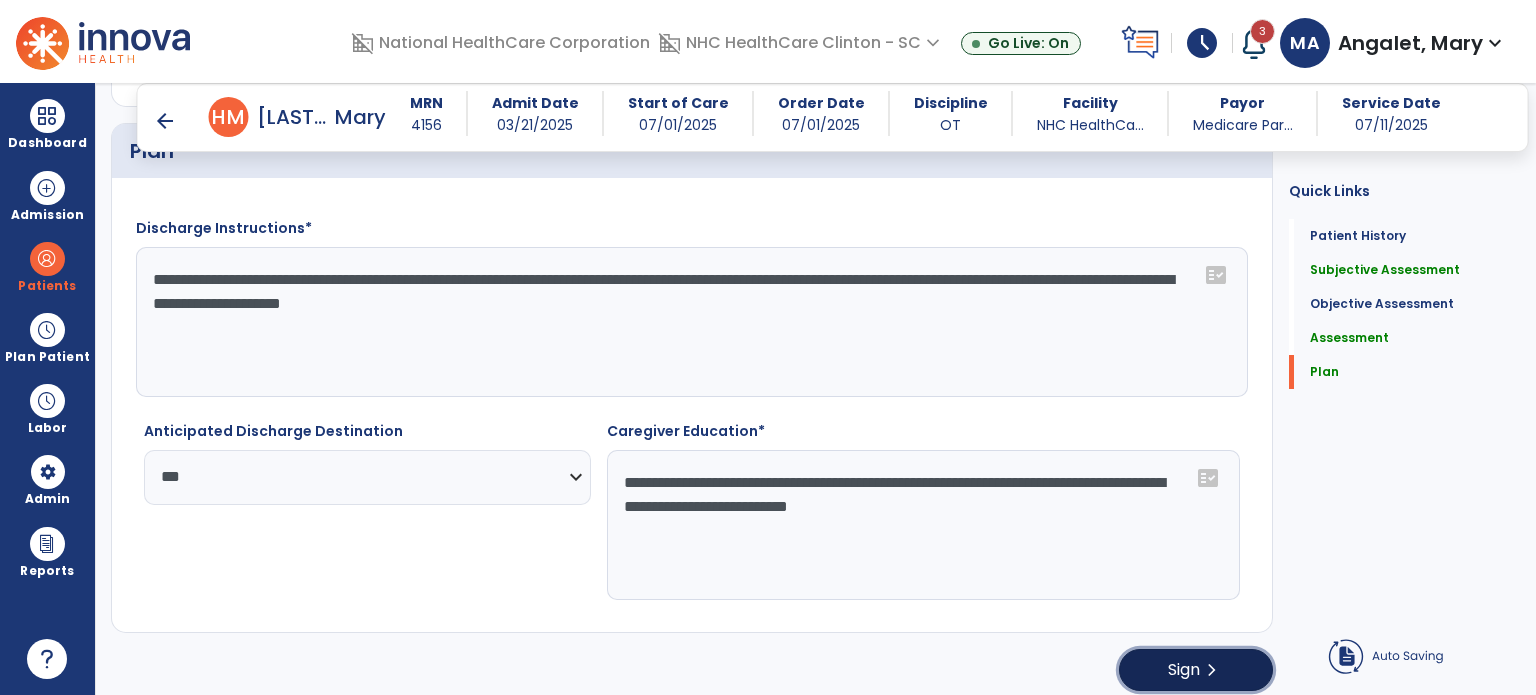 click on "Sign  chevron_right" 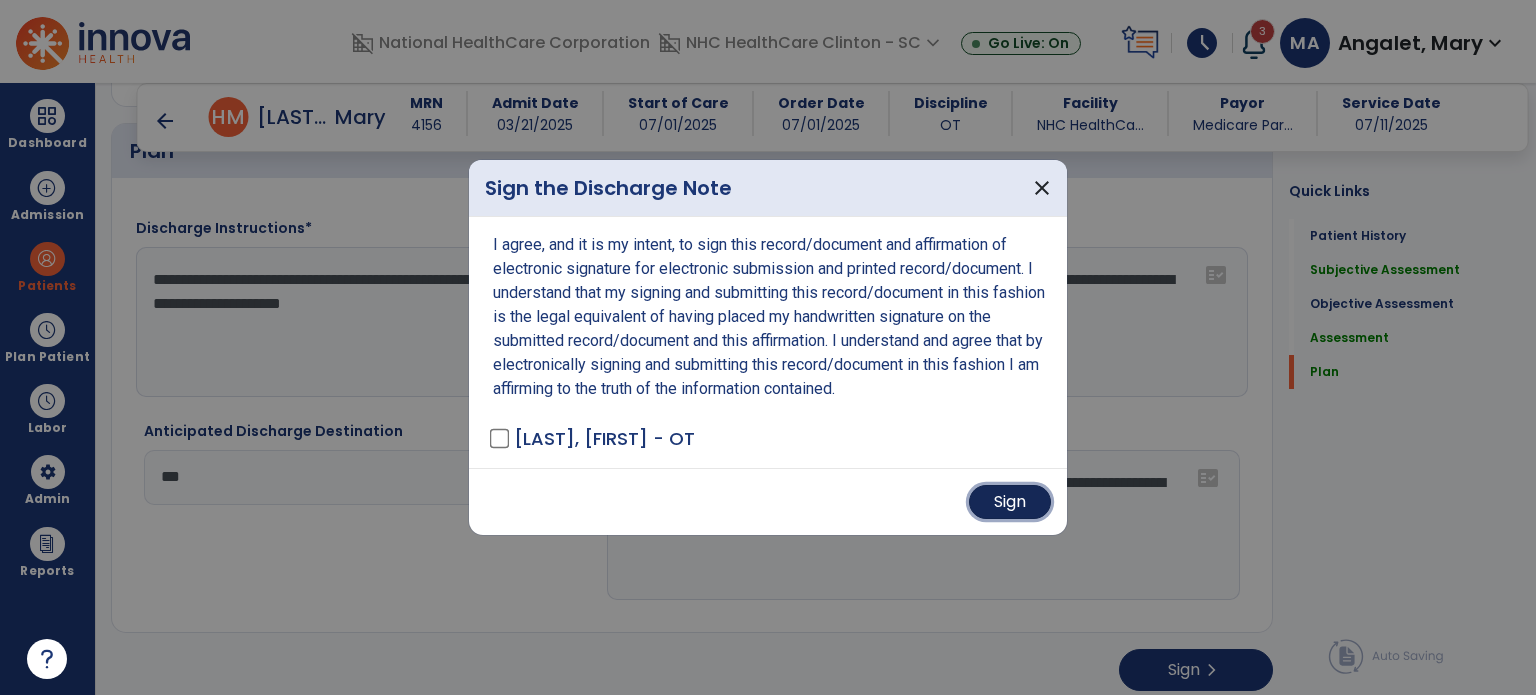 click on "Sign" at bounding box center [1010, 502] 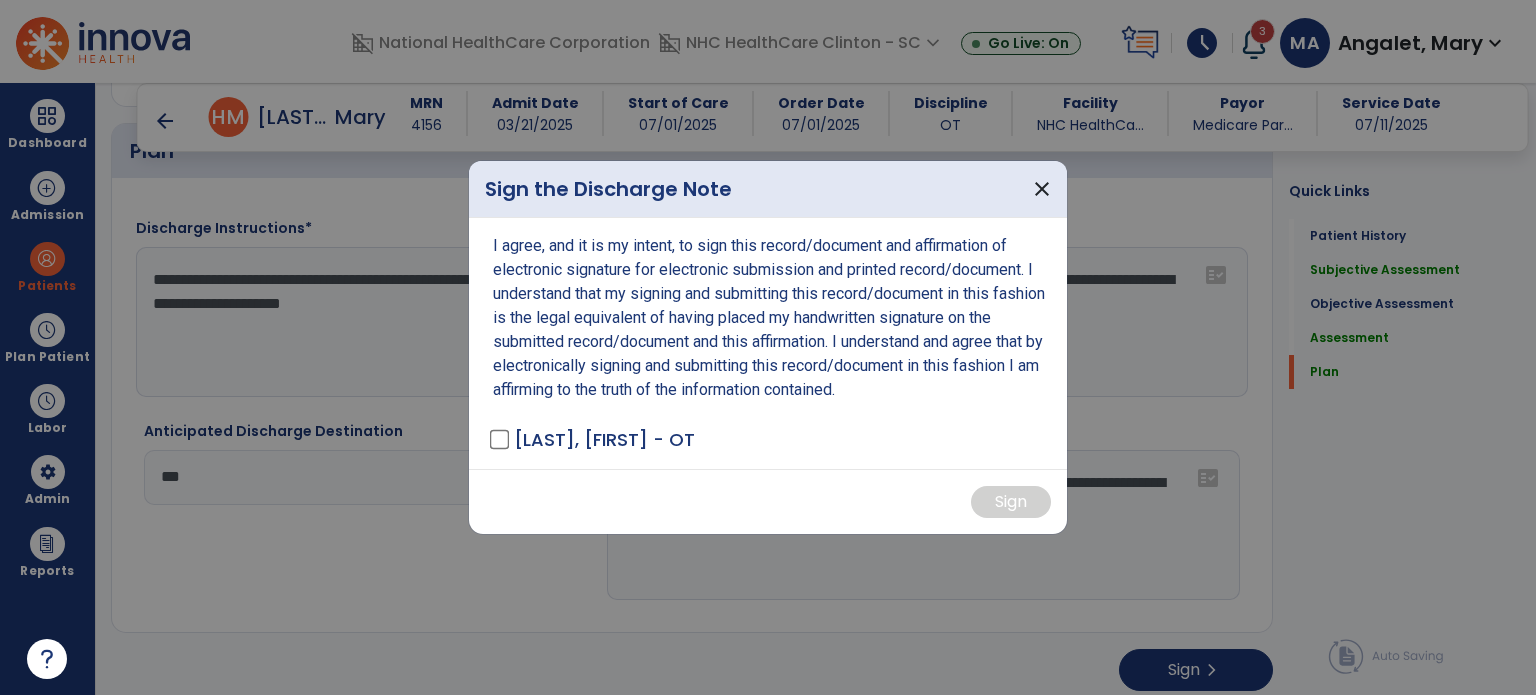 scroll, scrollTop: 0, scrollLeft: 0, axis: both 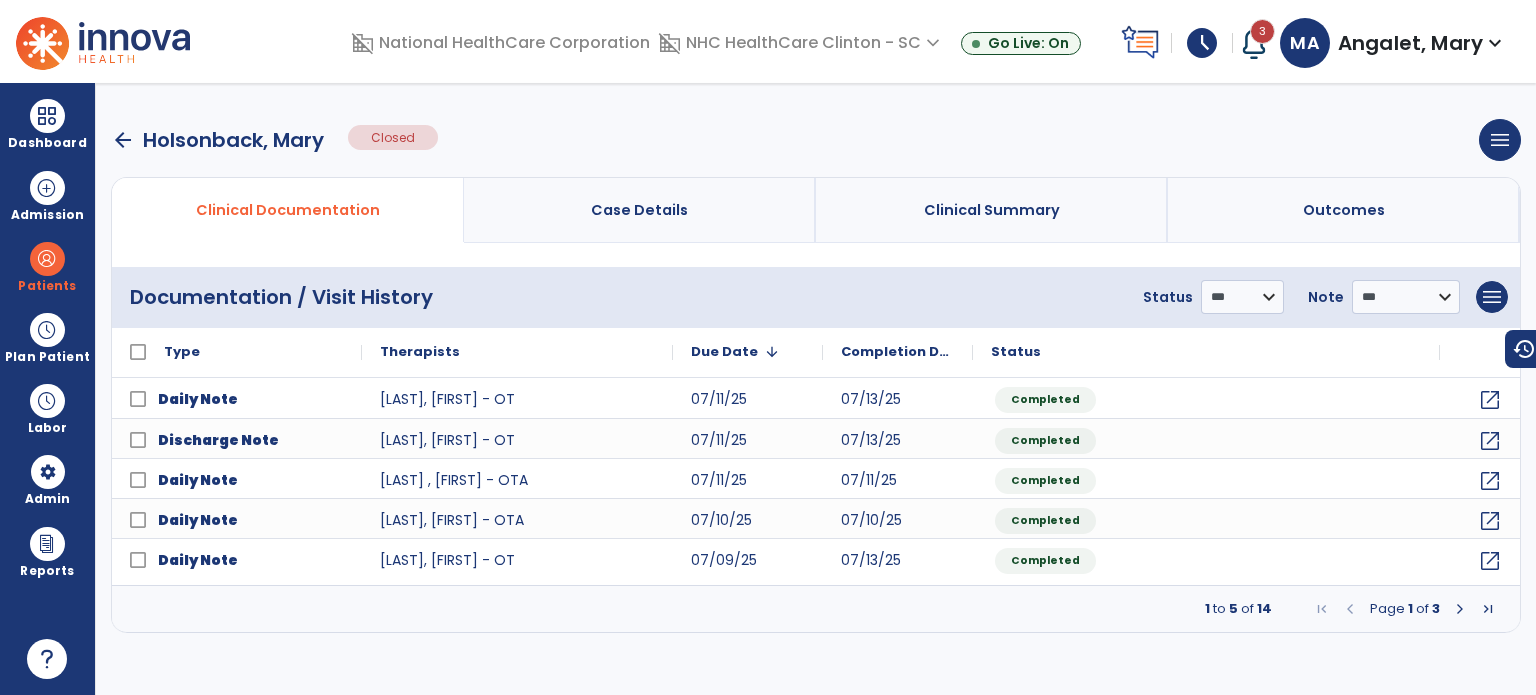 click on "arrow_back" at bounding box center [123, 140] 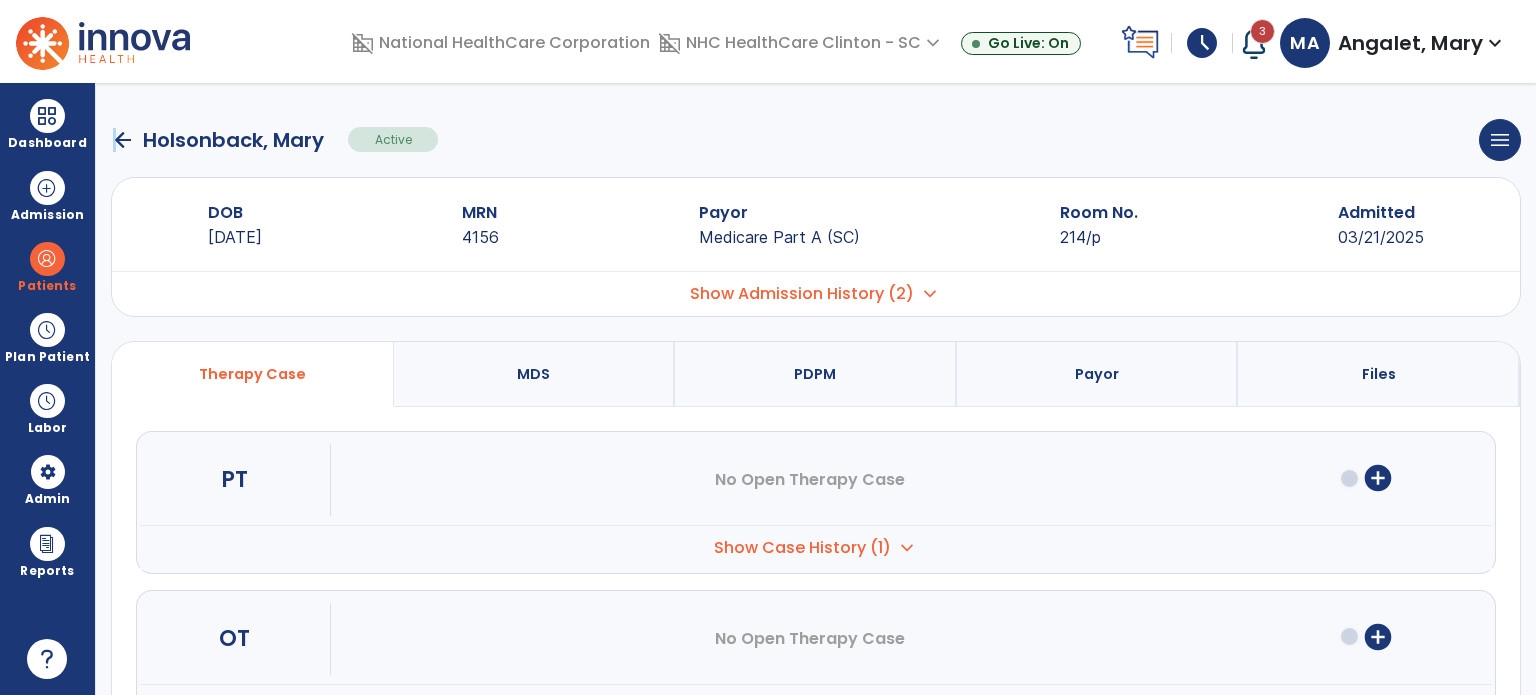click on "arrow_back" 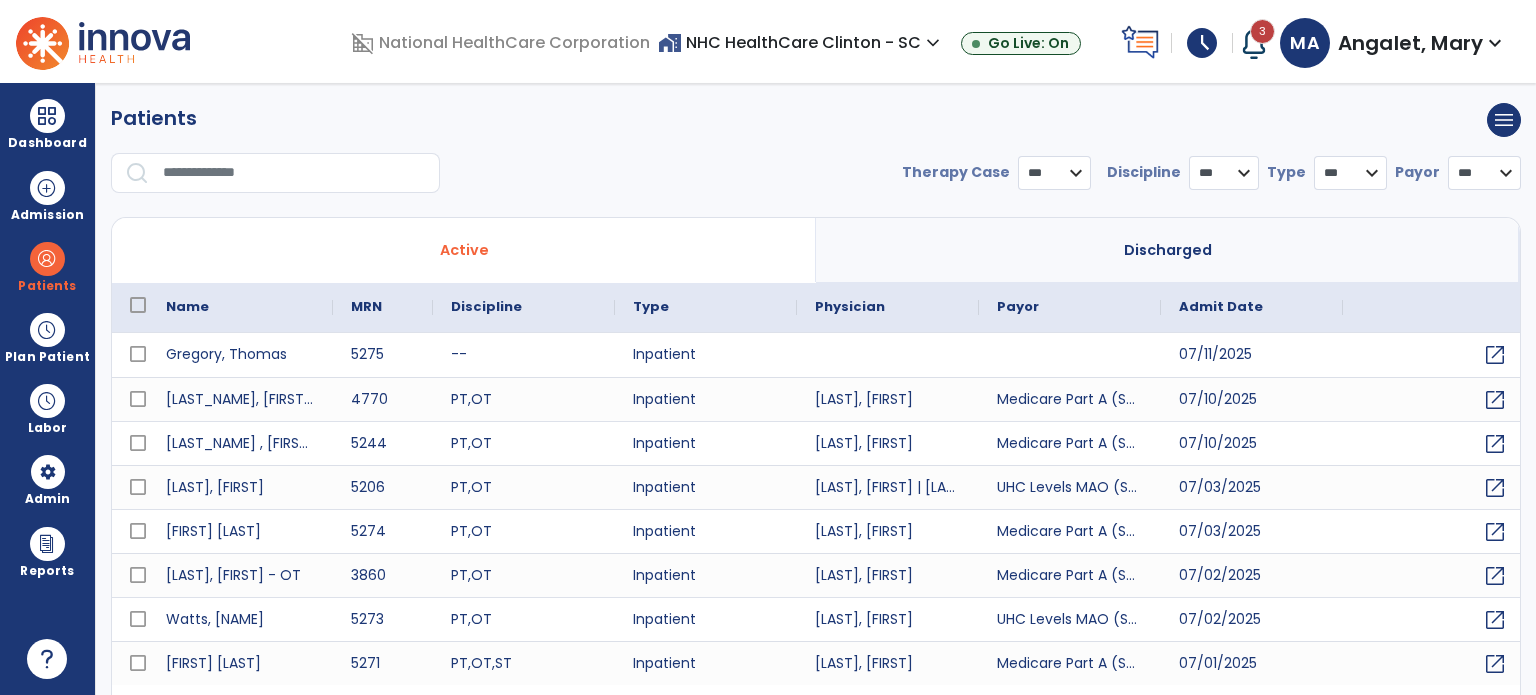 select on "***" 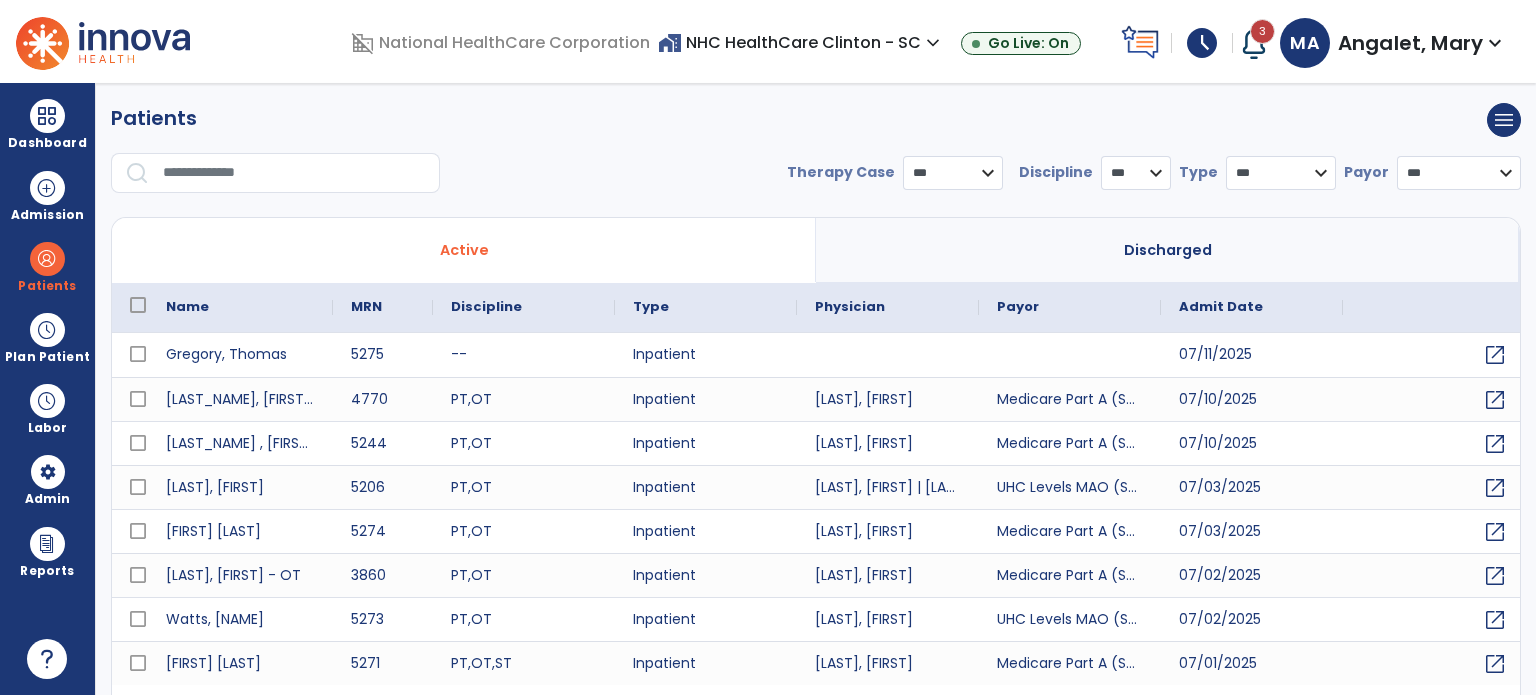 click at bounding box center [294, 173] 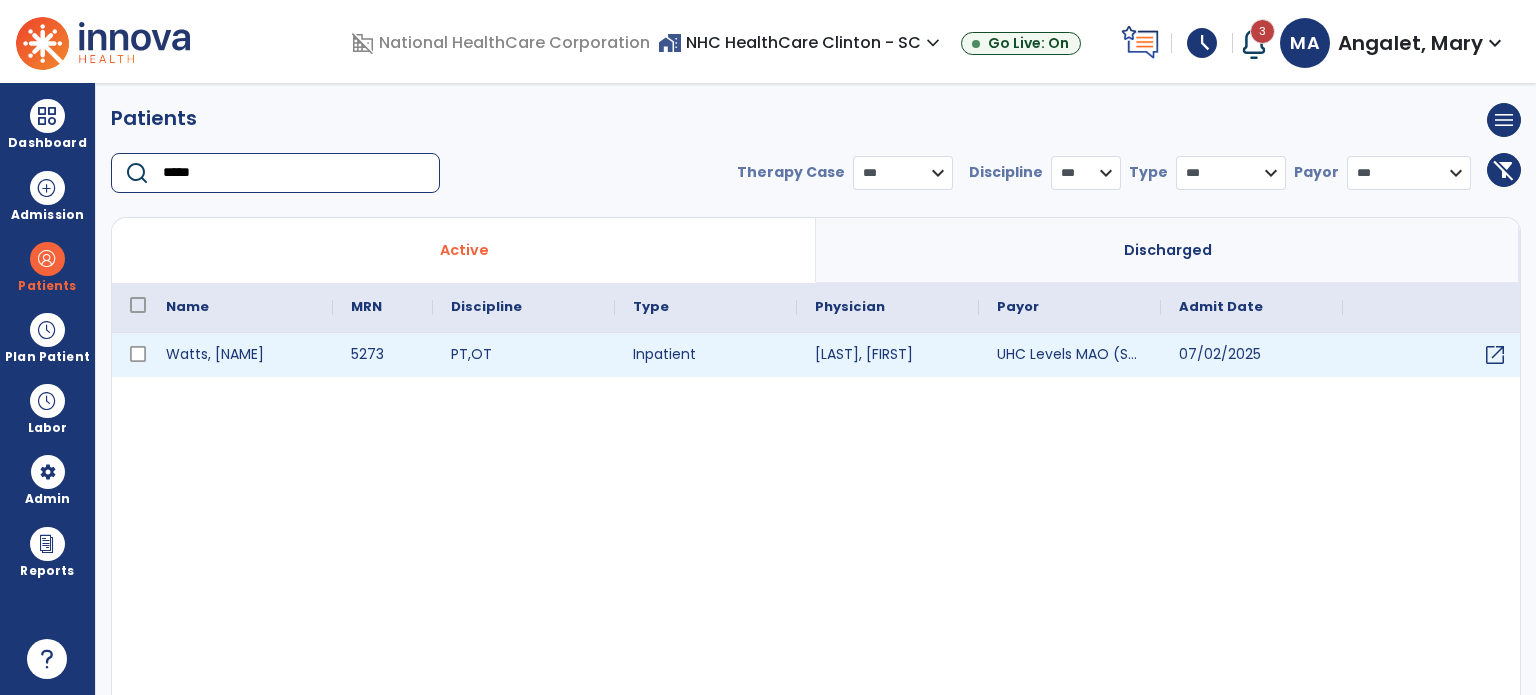 type on "*****" 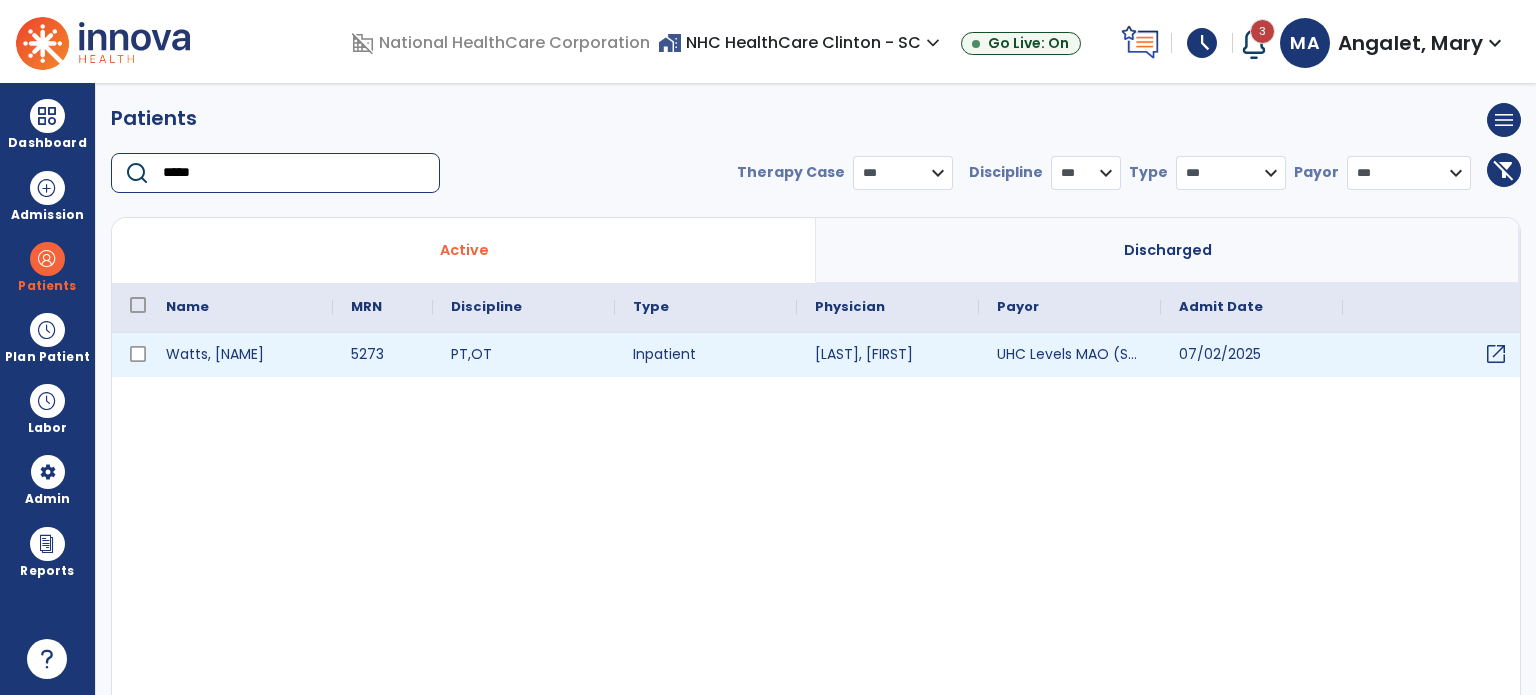 click on "open_in_new" at bounding box center (1496, 354) 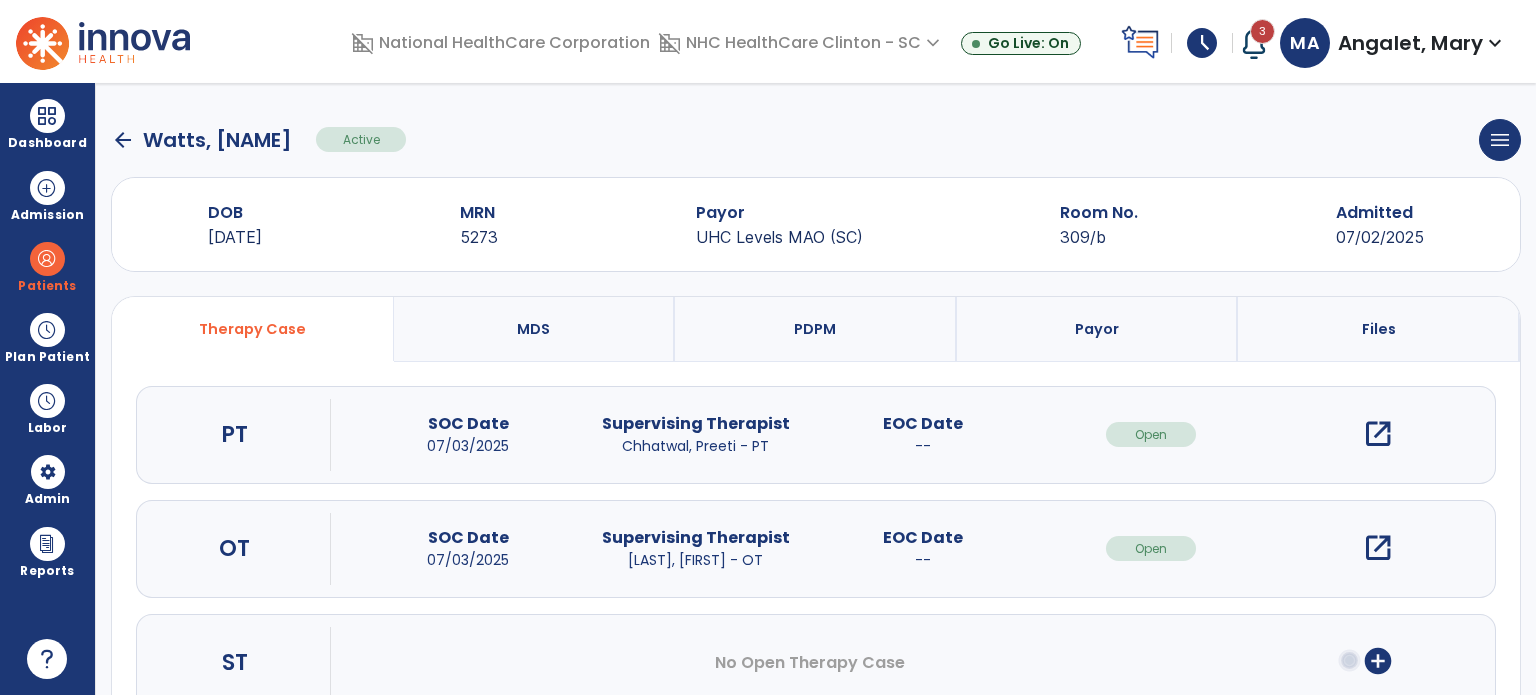 click on "open_in_new" at bounding box center (1378, 434) 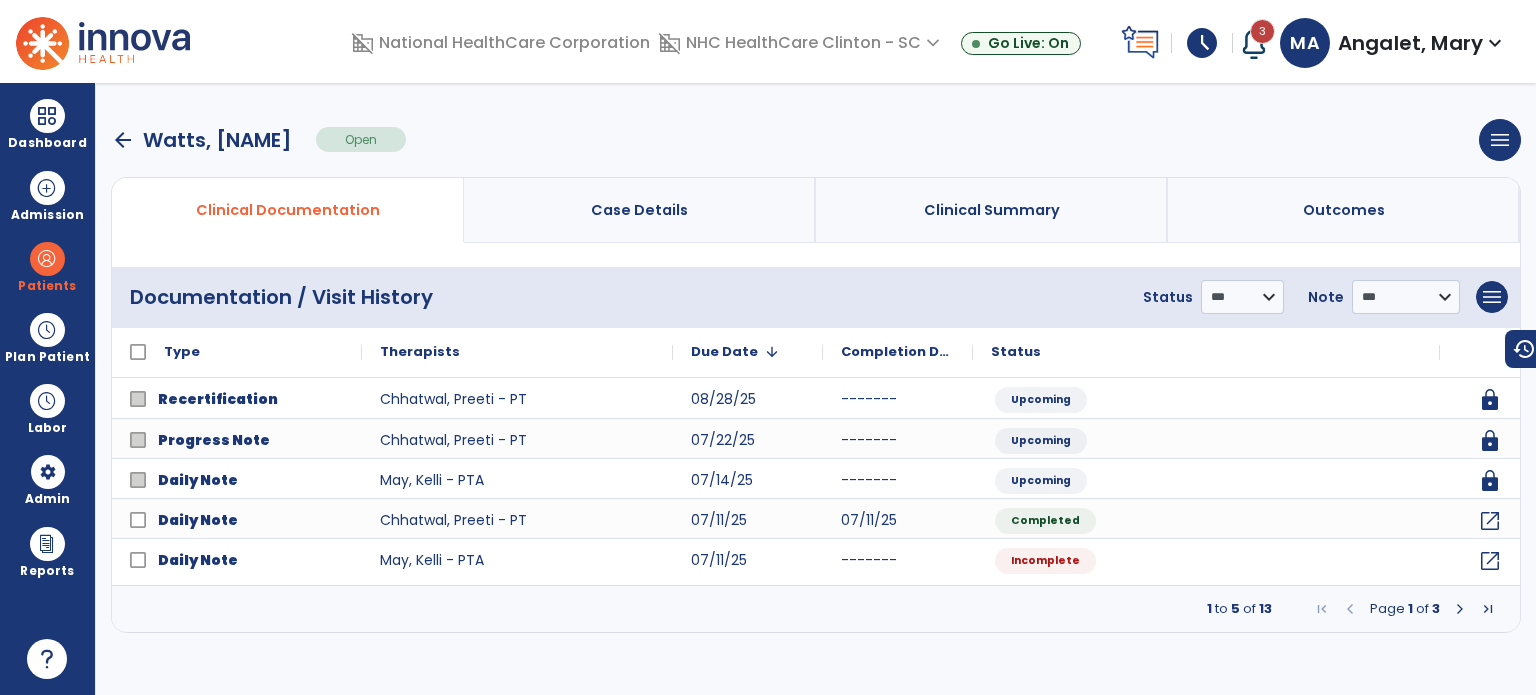 click at bounding box center (1460, 609) 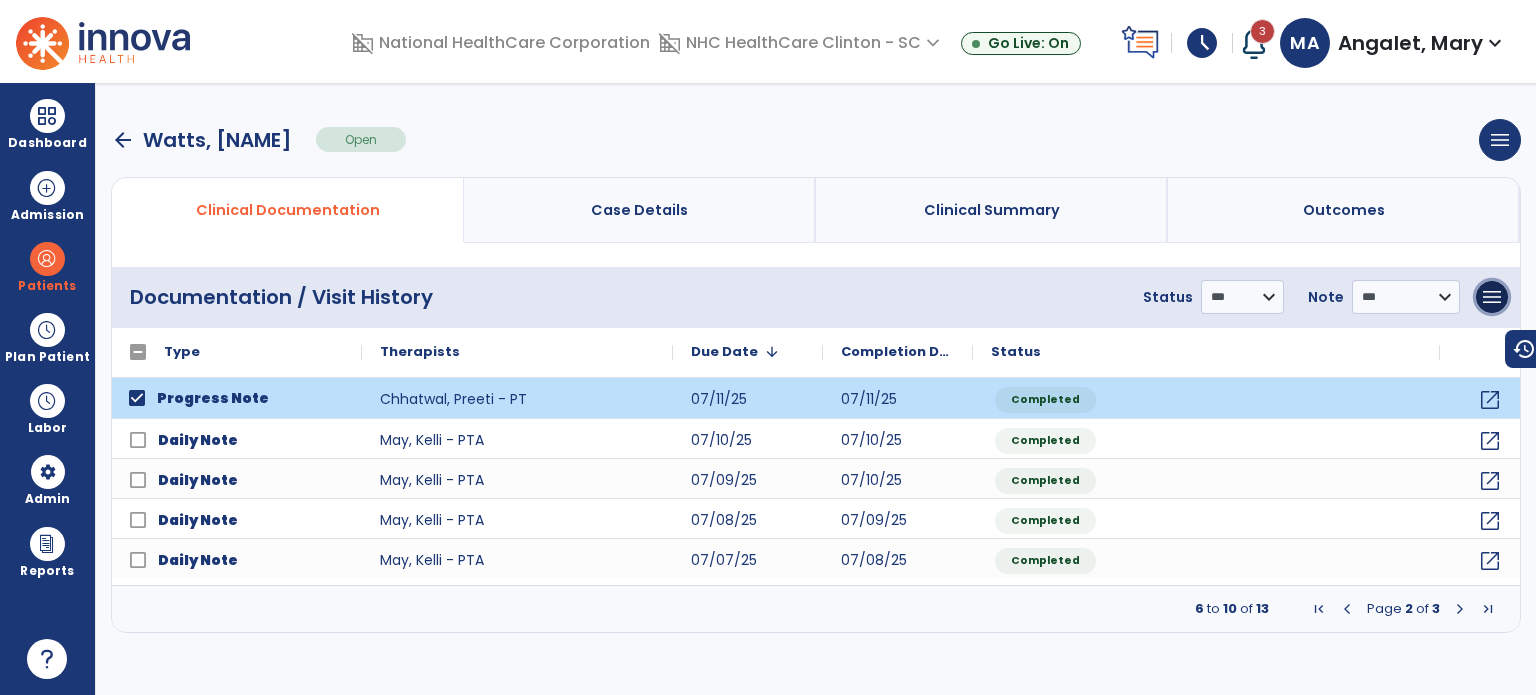 click on "menu" at bounding box center (1492, 297) 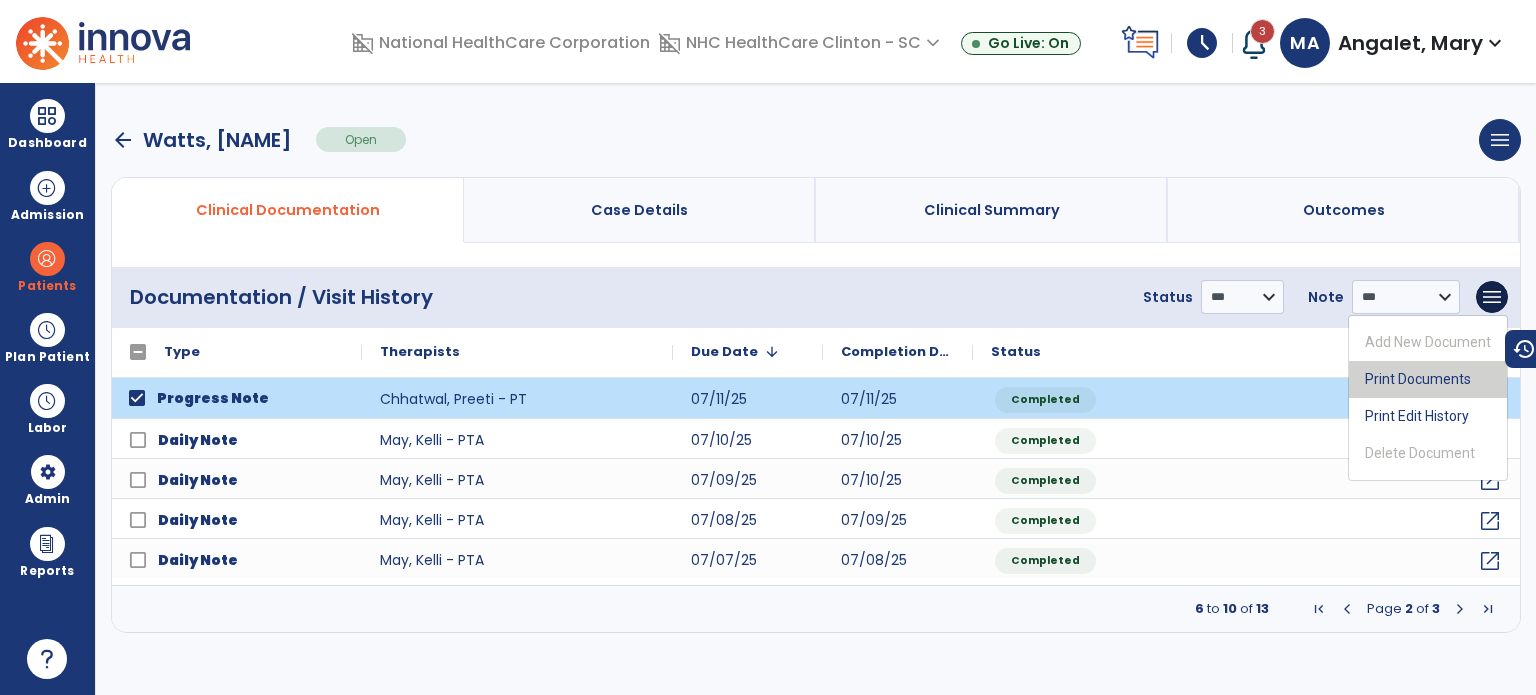 click on "Print Documents" at bounding box center (1428, 379) 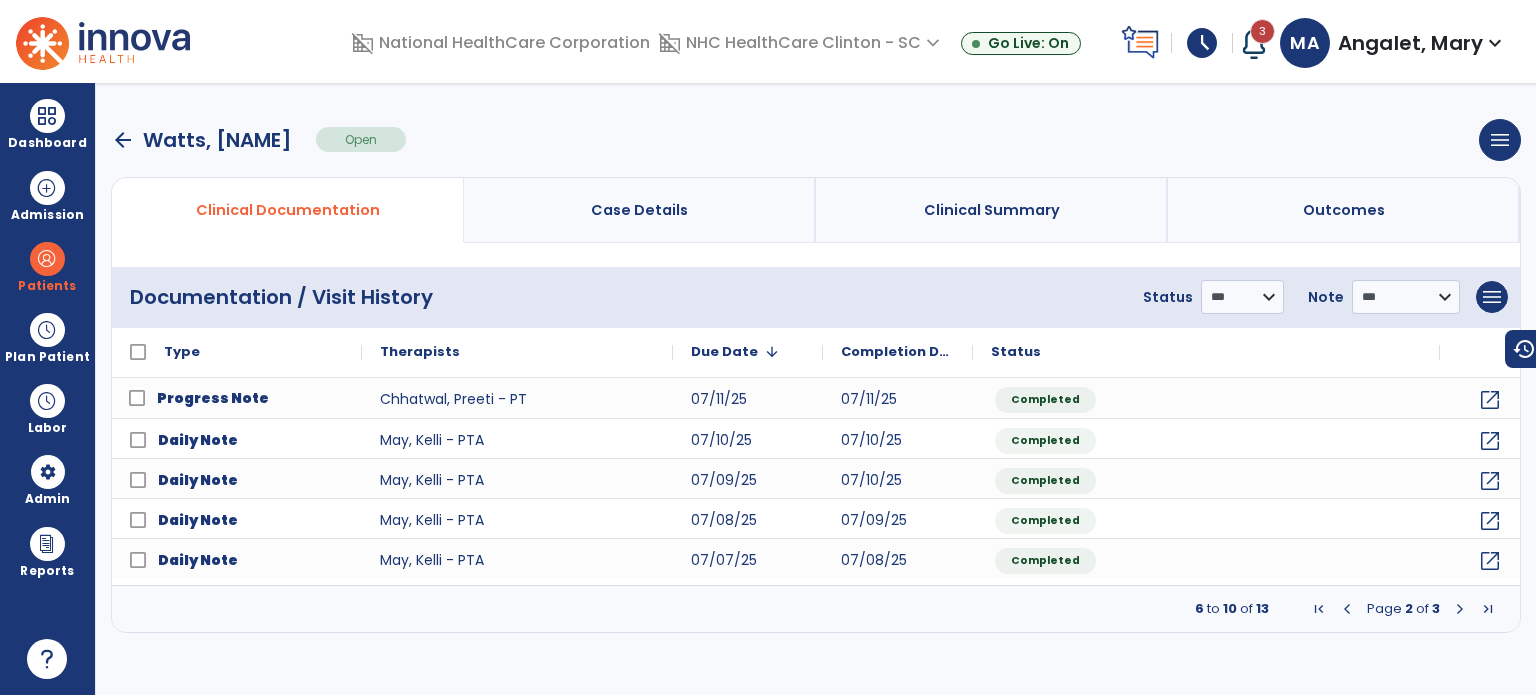 click on "arrow_back" at bounding box center [123, 140] 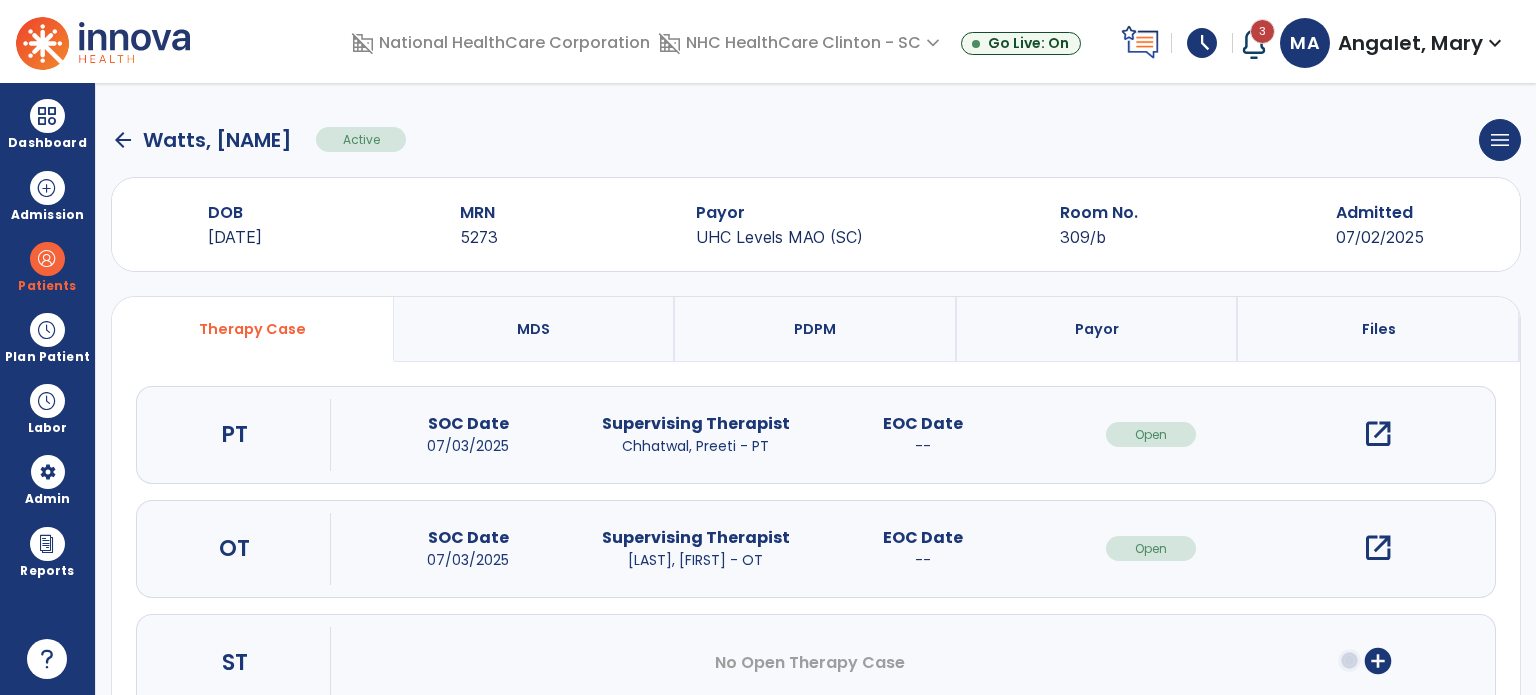 click on "open_in_new" at bounding box center (1378, 548) 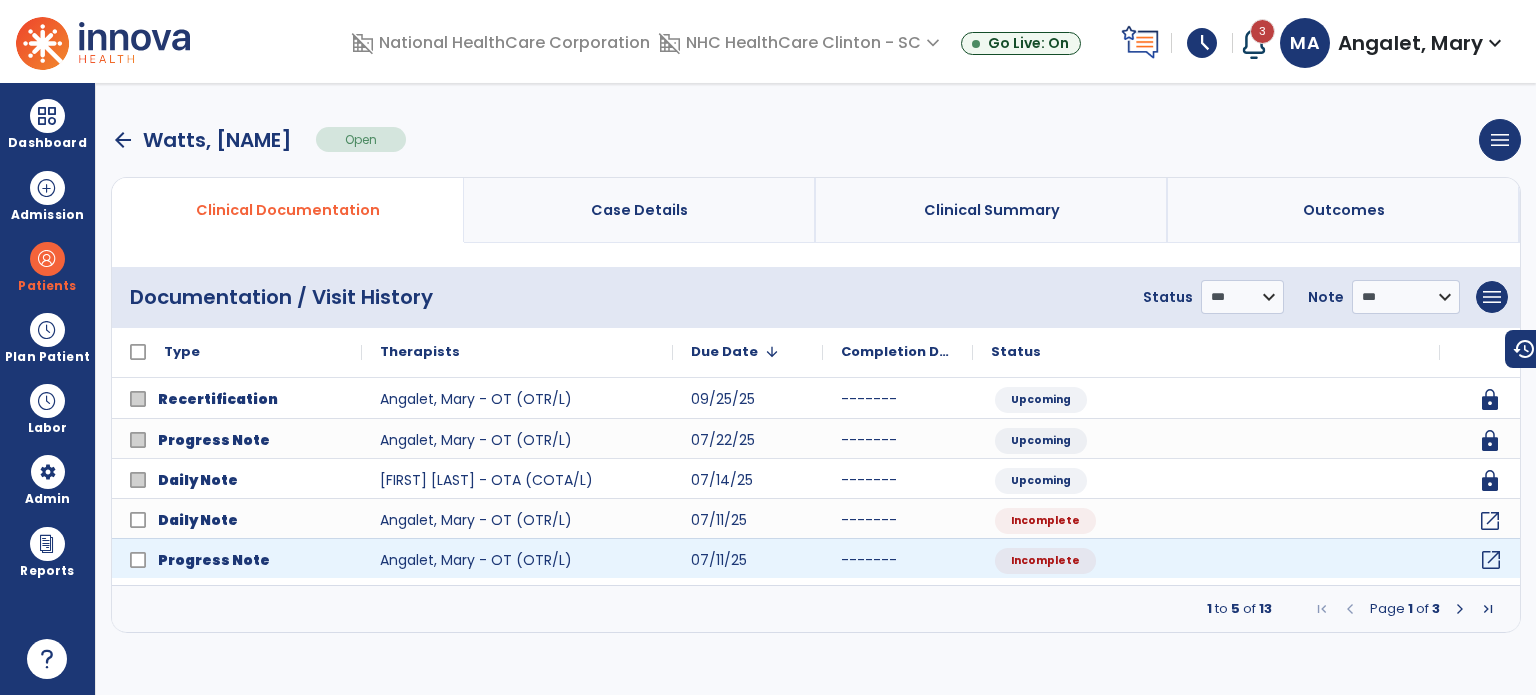 click on "open_in_new" 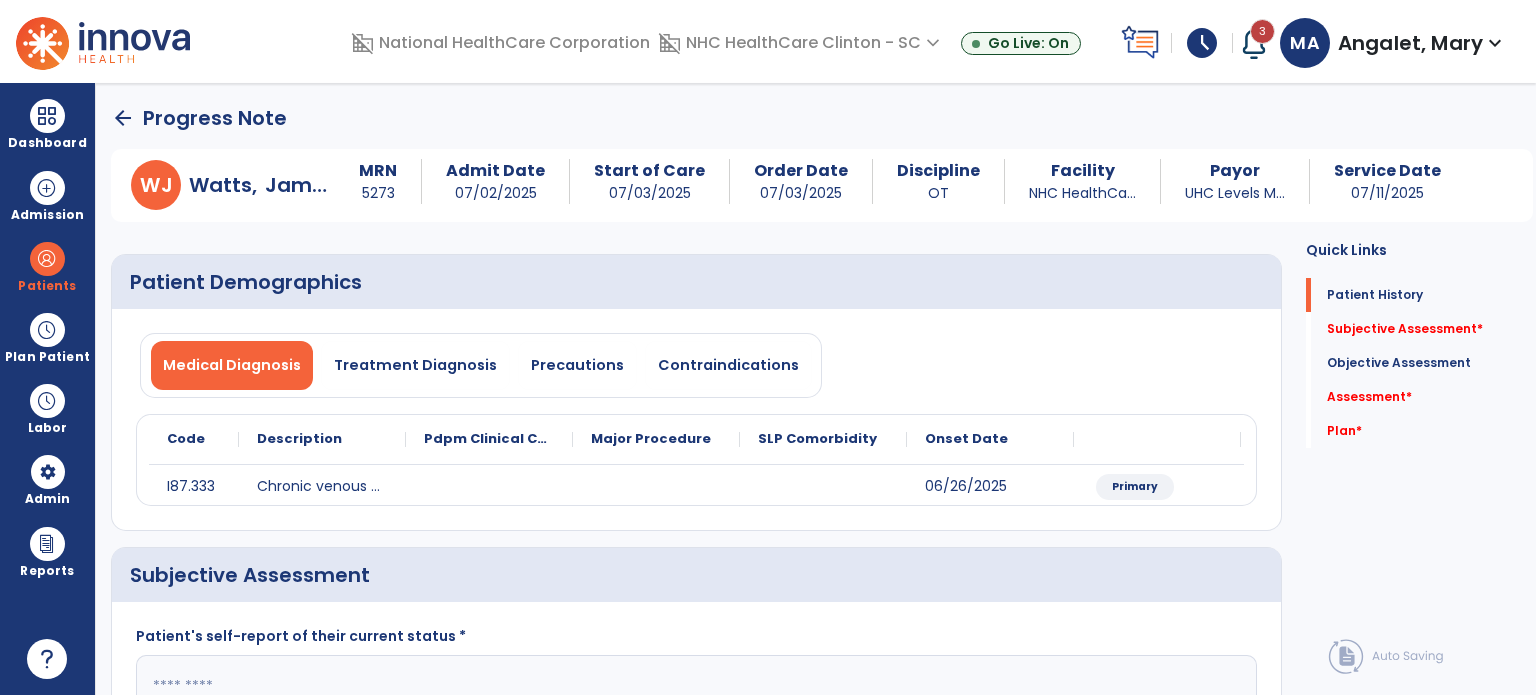 click on "arrow_back" 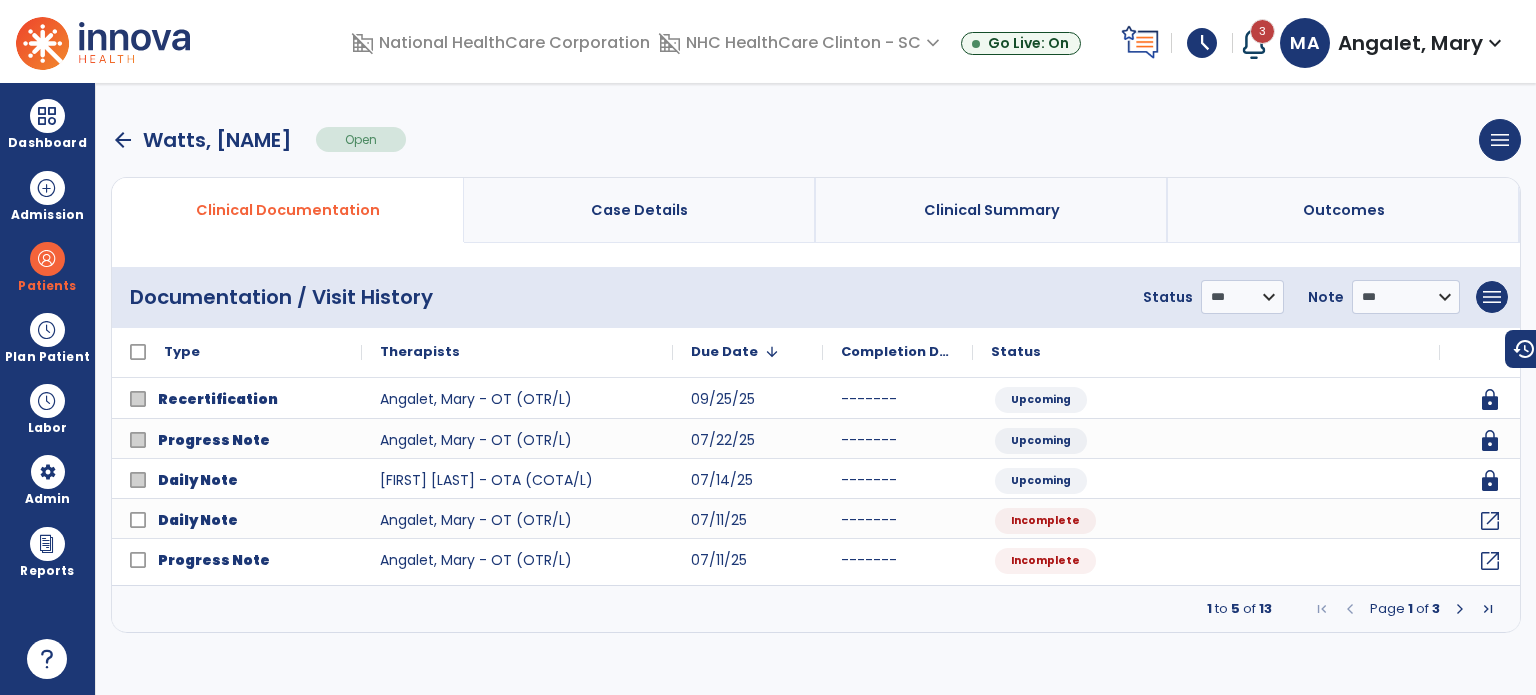 click at bounding box center (1460, 609) 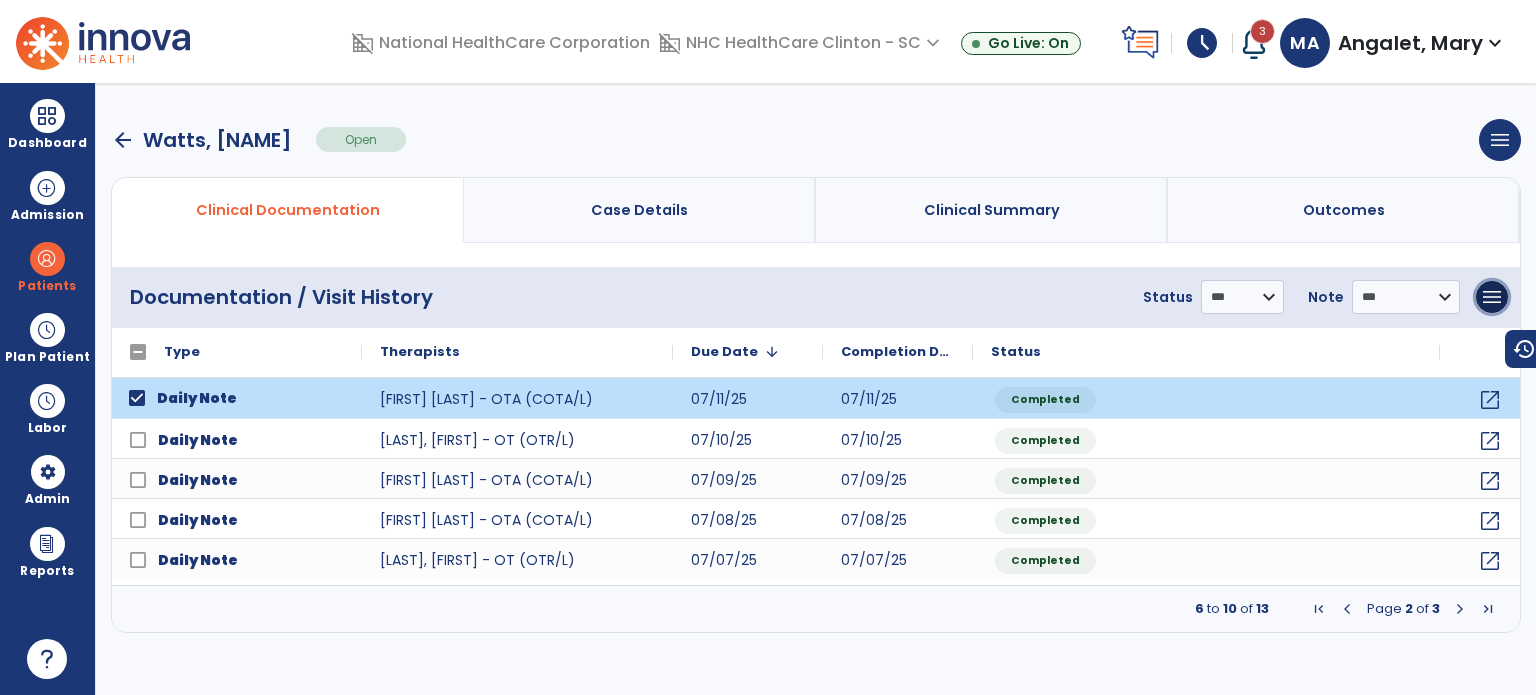 click on "menu" at bounding box center (1492, 297) 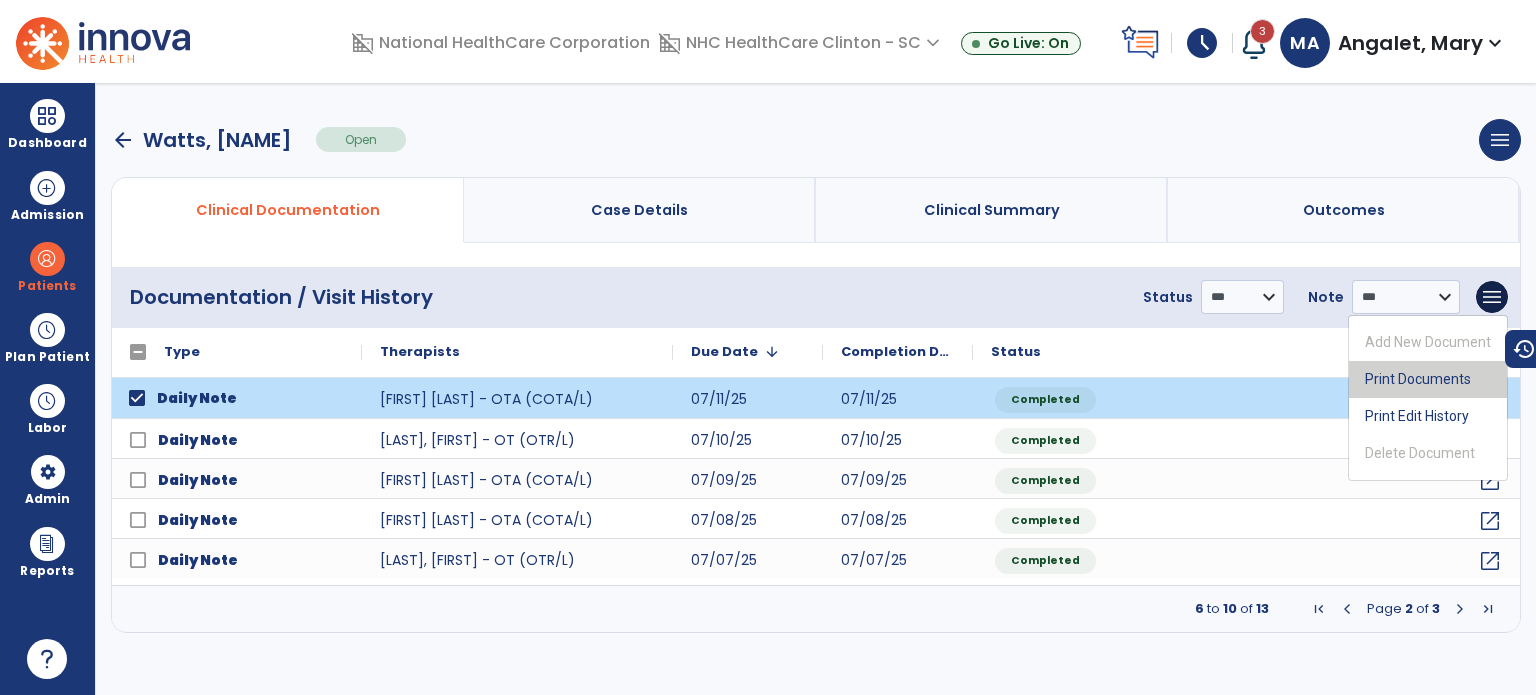 click on "Print Documents" at bounding box center (1428, 379) 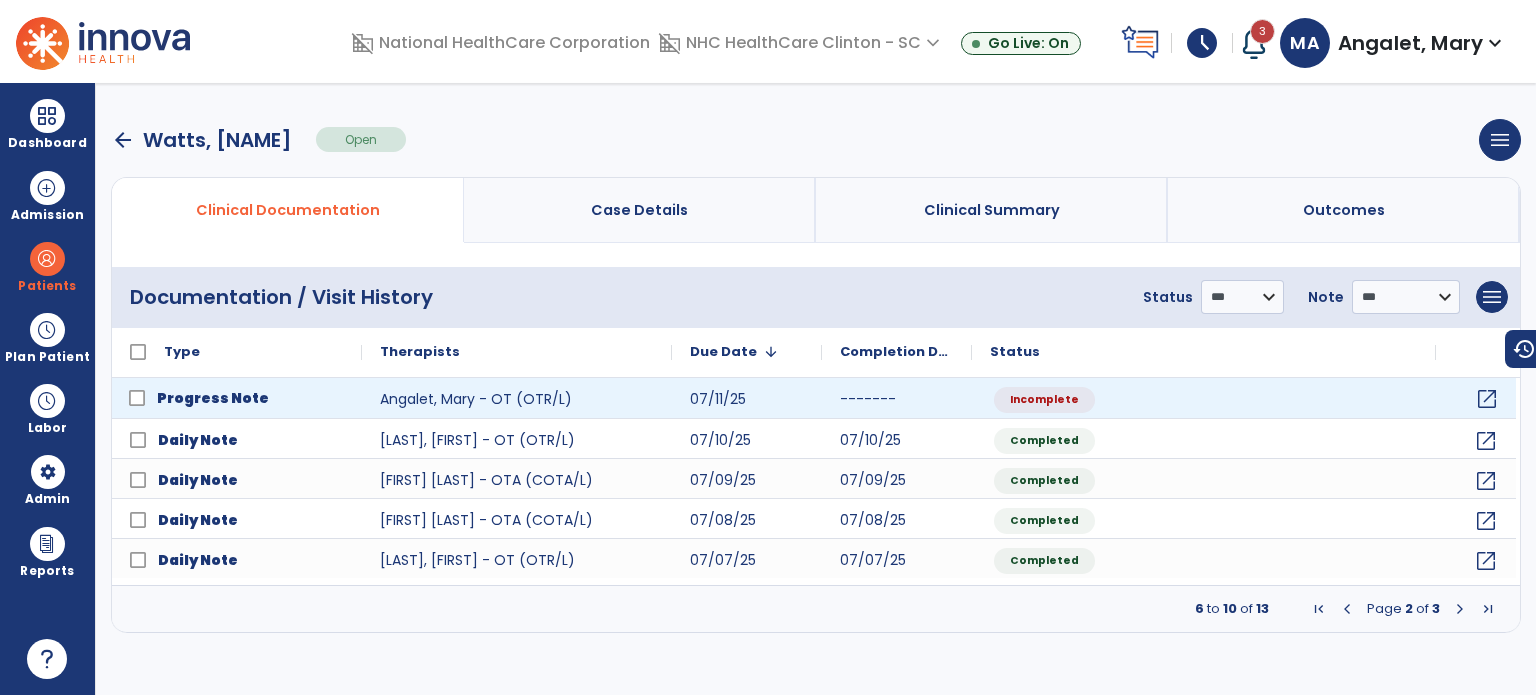 click on "open_in_new" 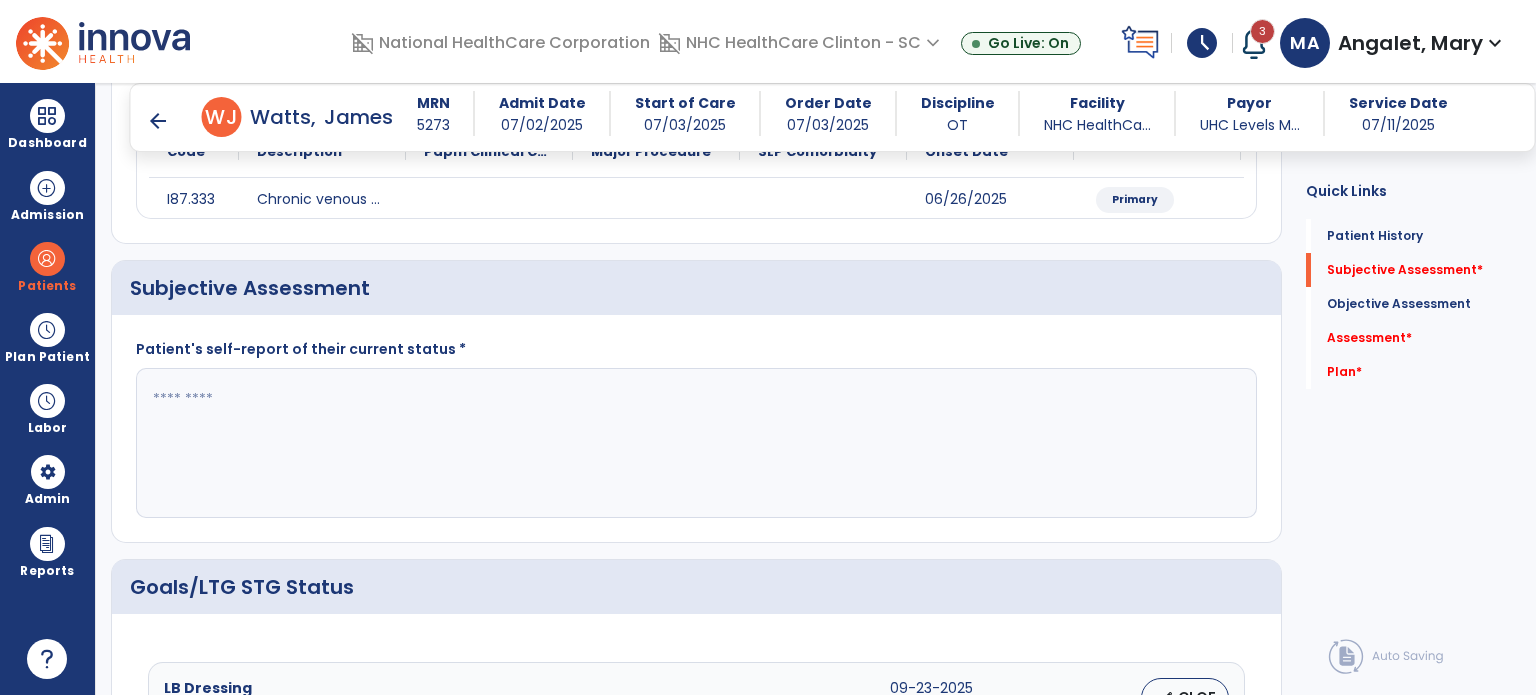 scroll, scrollTop: 300, scrollLeft: 0, axis: vertical 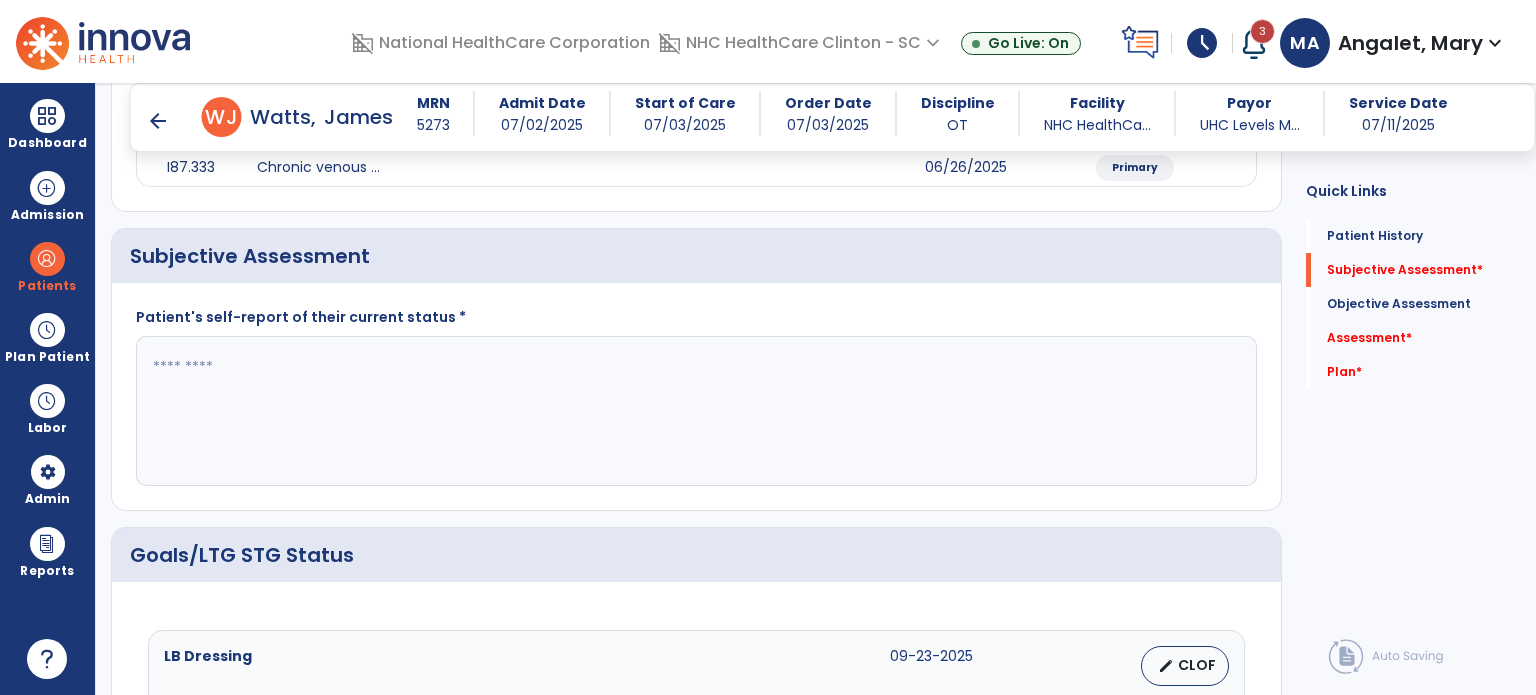 click 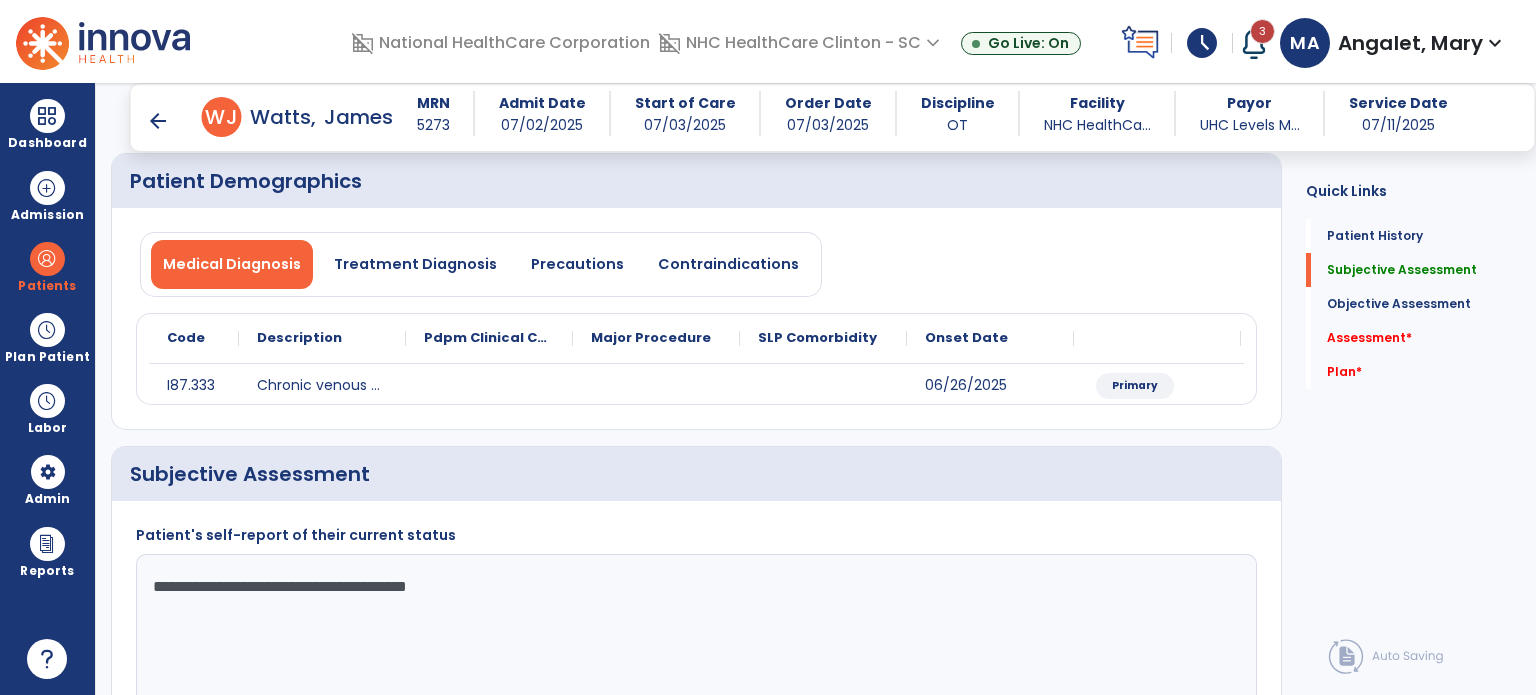 scroll, scrollTop: 0, scrollLeft: 0, axis: both 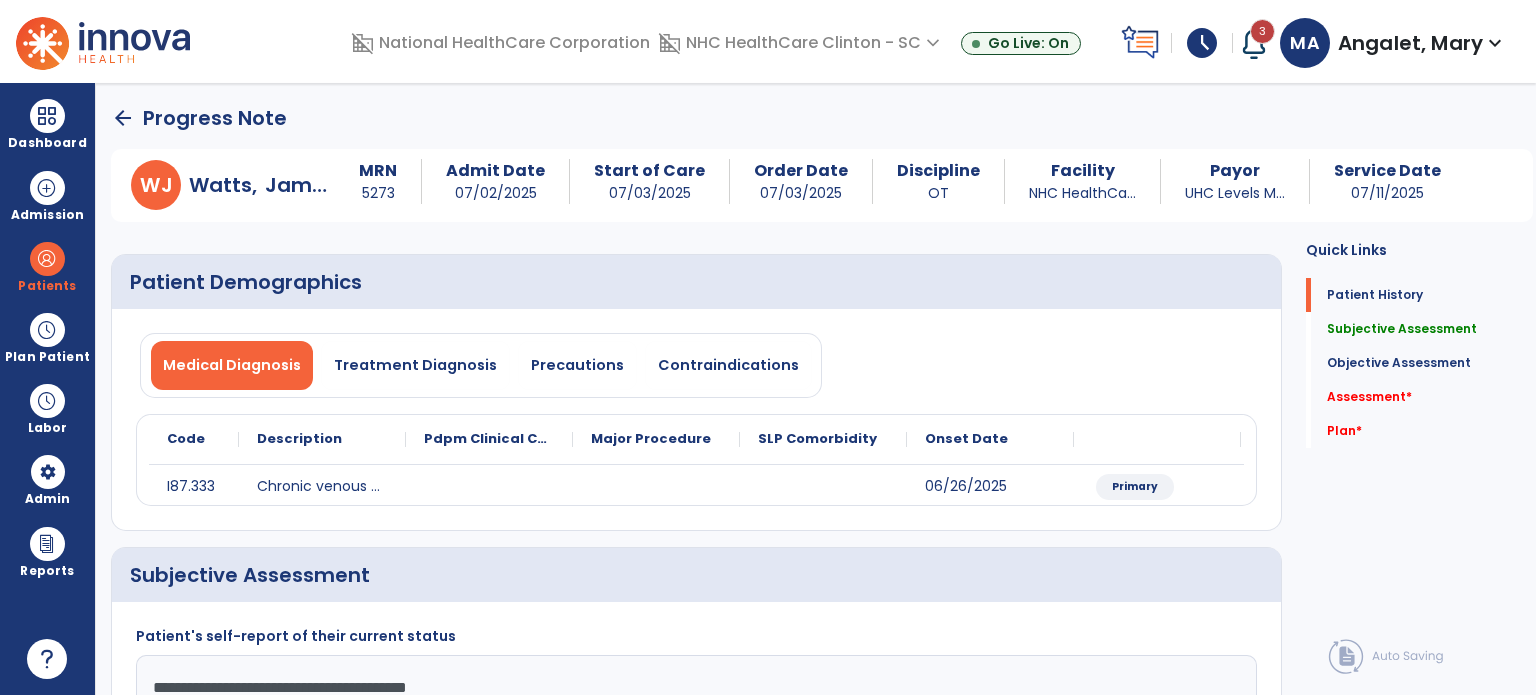 type on "**********" 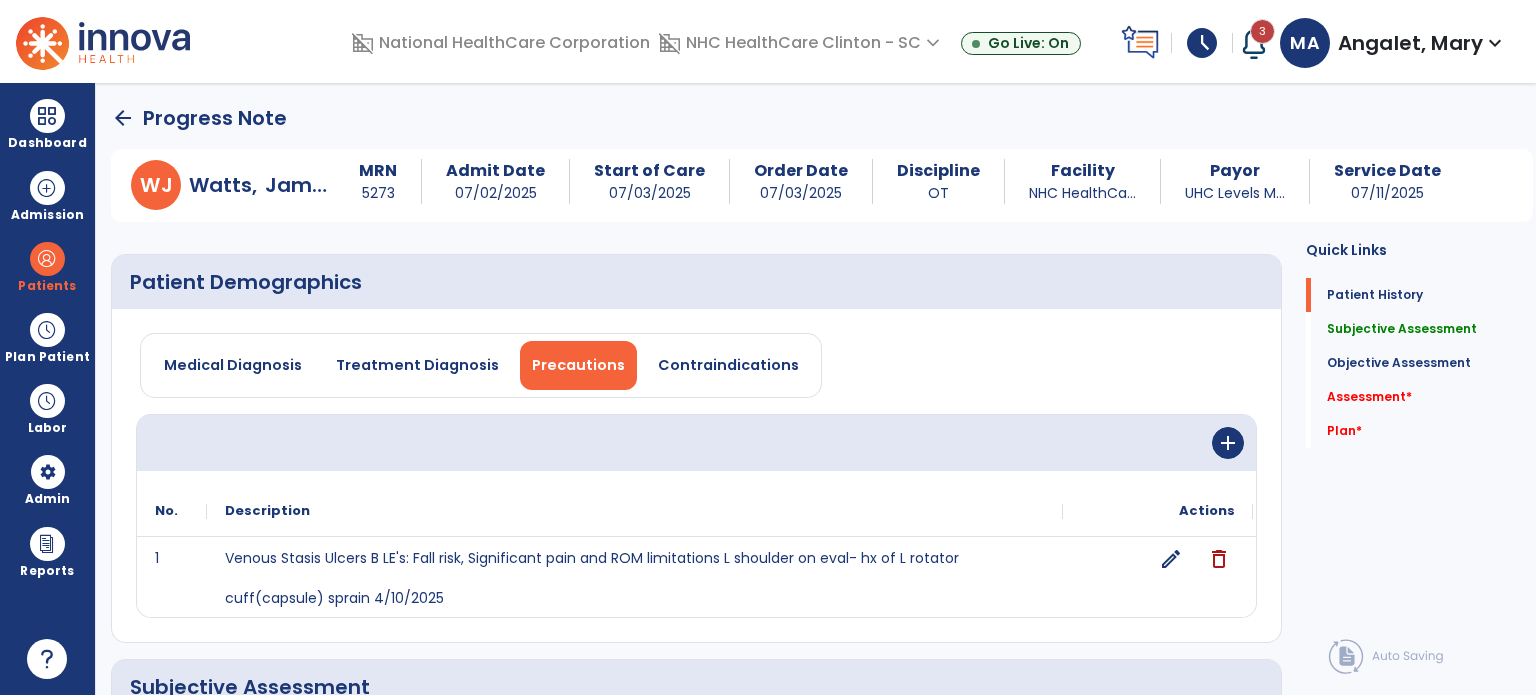 click on "Medical Diagnosis" at bounding box center [233, 365] 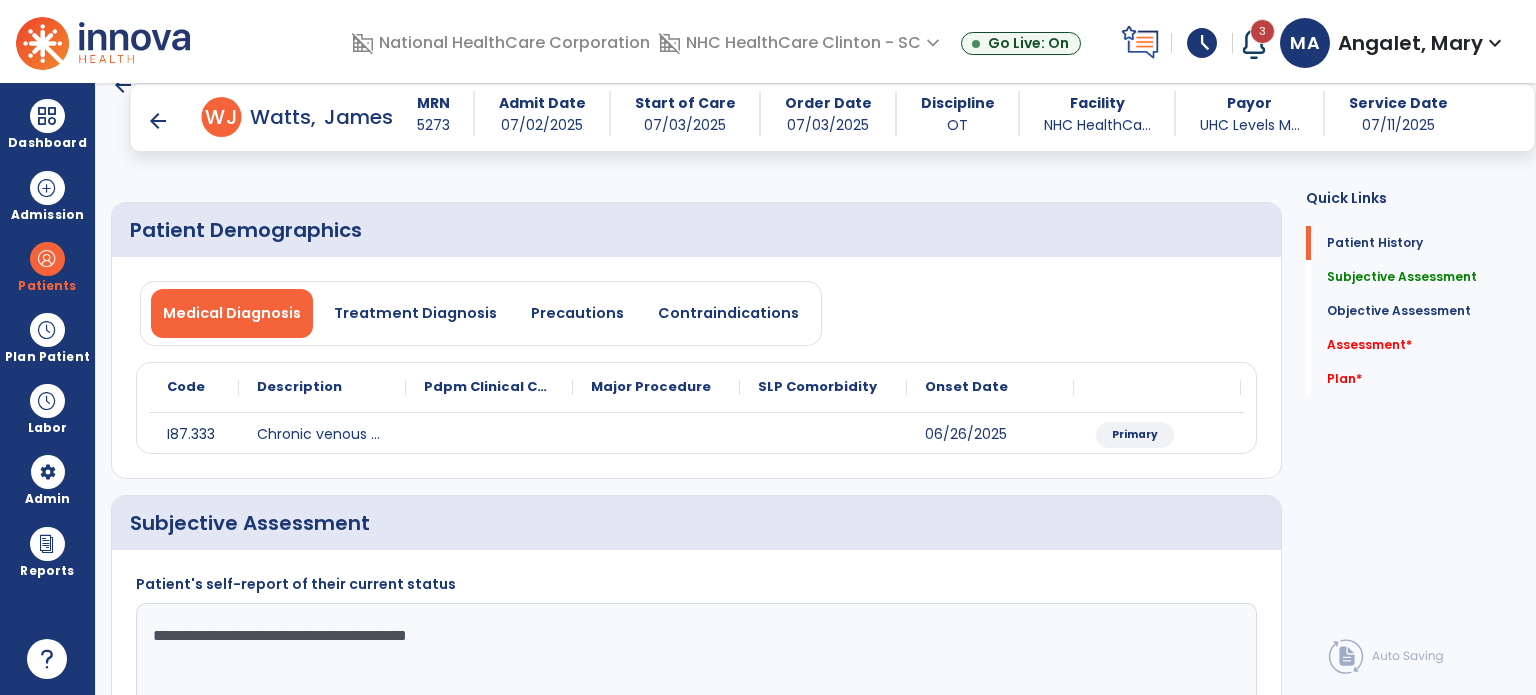 scroll, scrollTop: 0, scrollLeft: 0, axis: both 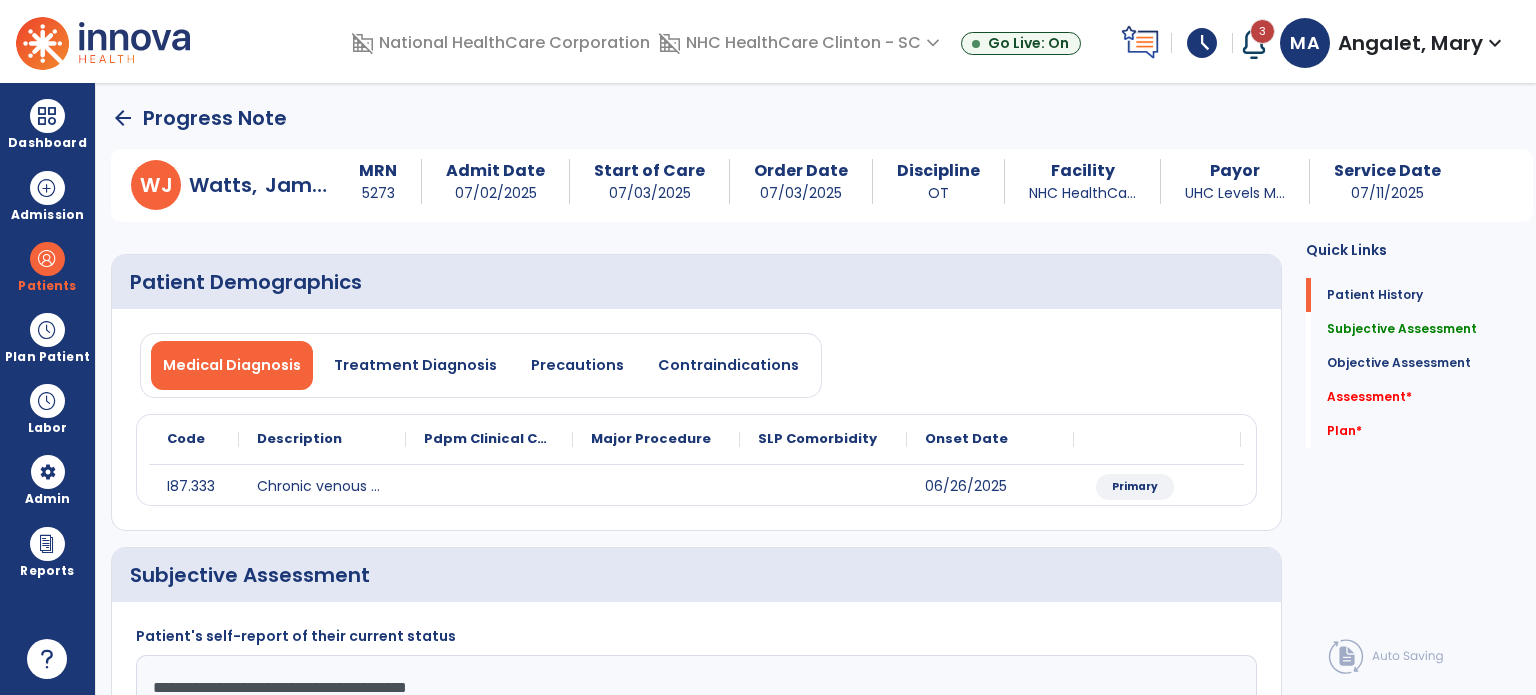 click on "arrow_back" 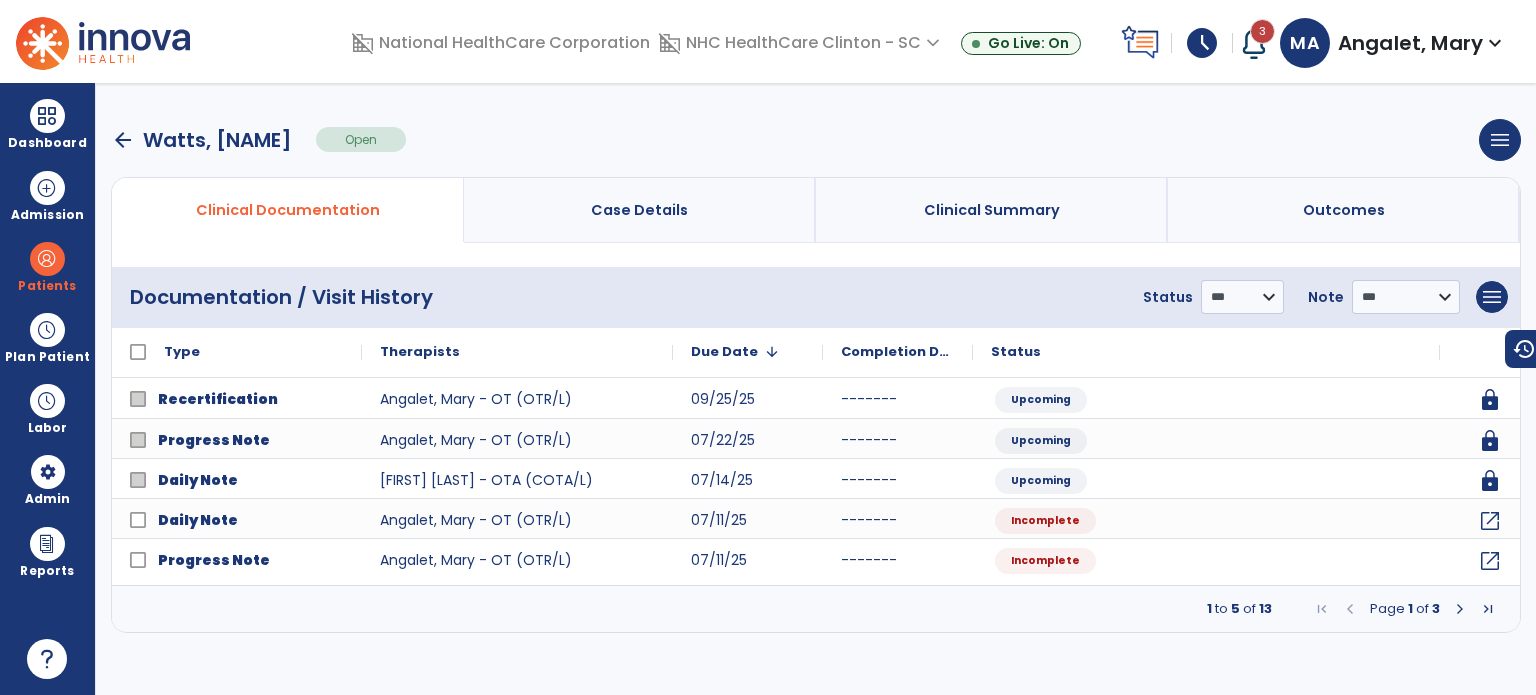 click at bounding box center (1460, 609) 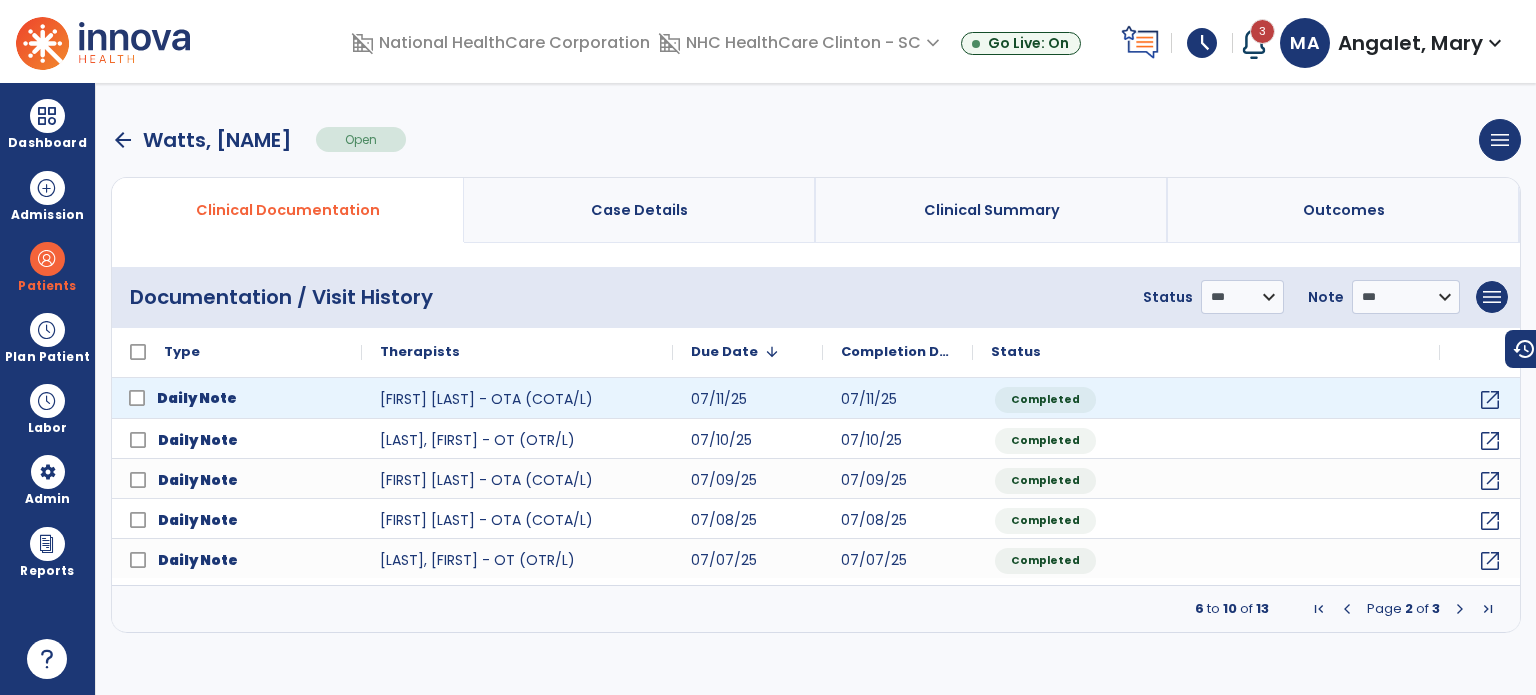 click on "Daily Note" 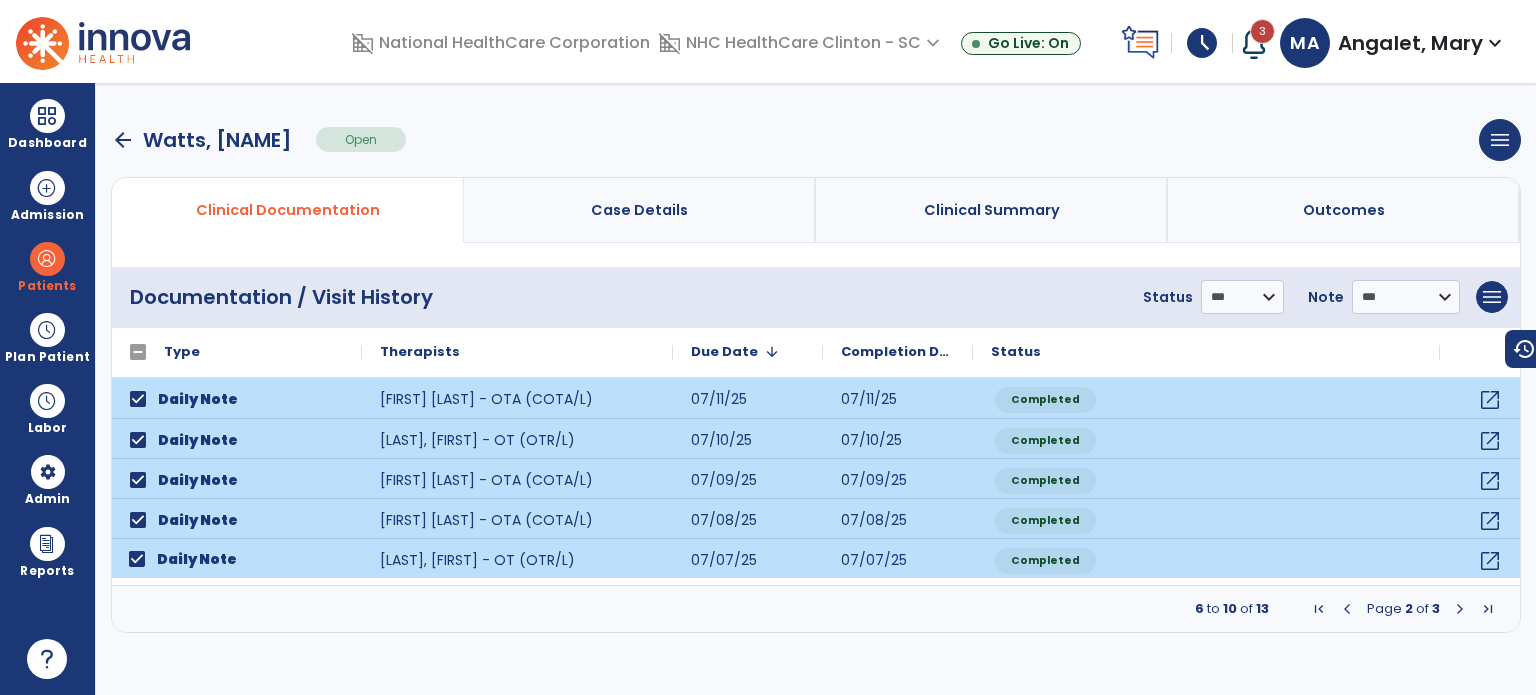 click at bounding box center (1460, 609) 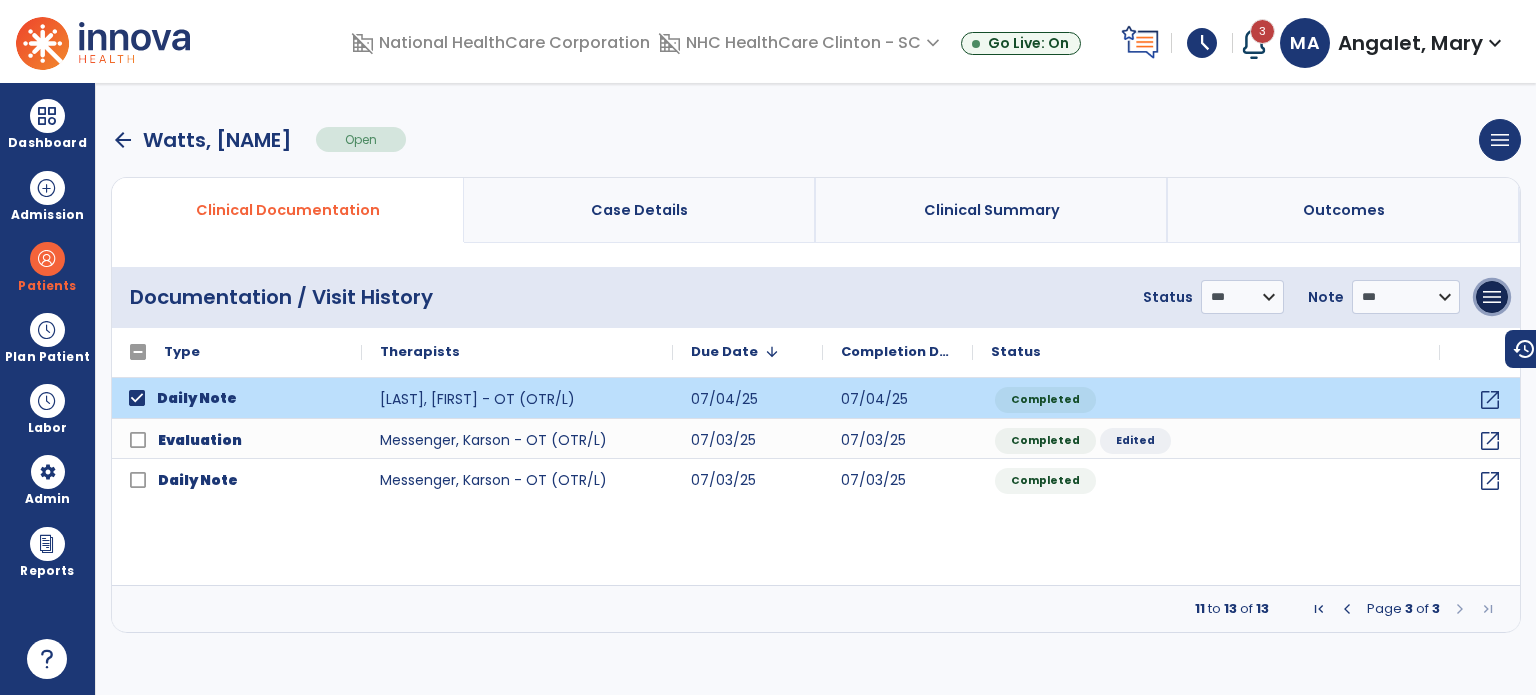 click on "menu" at bounding box center [1492, 297] 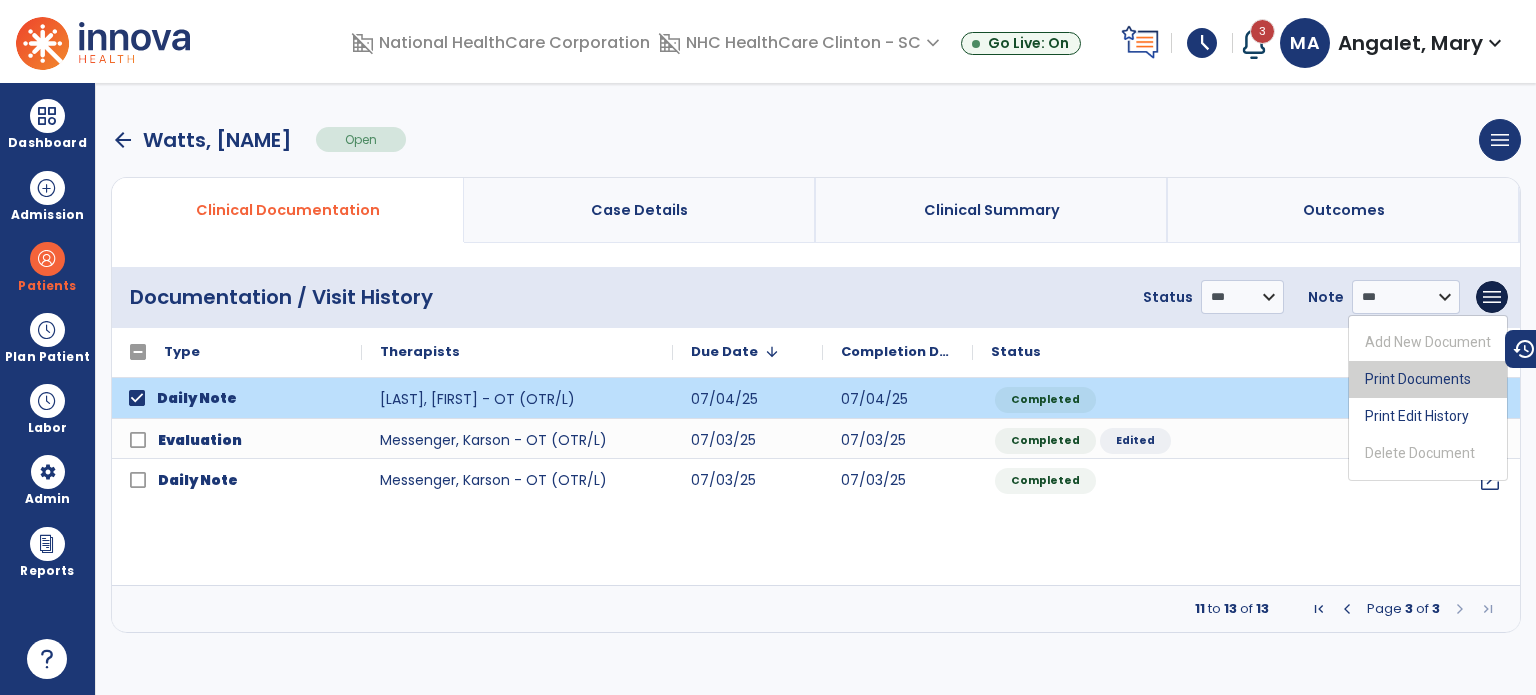 click on "Print Documents" at bounding box center (1428, 379) 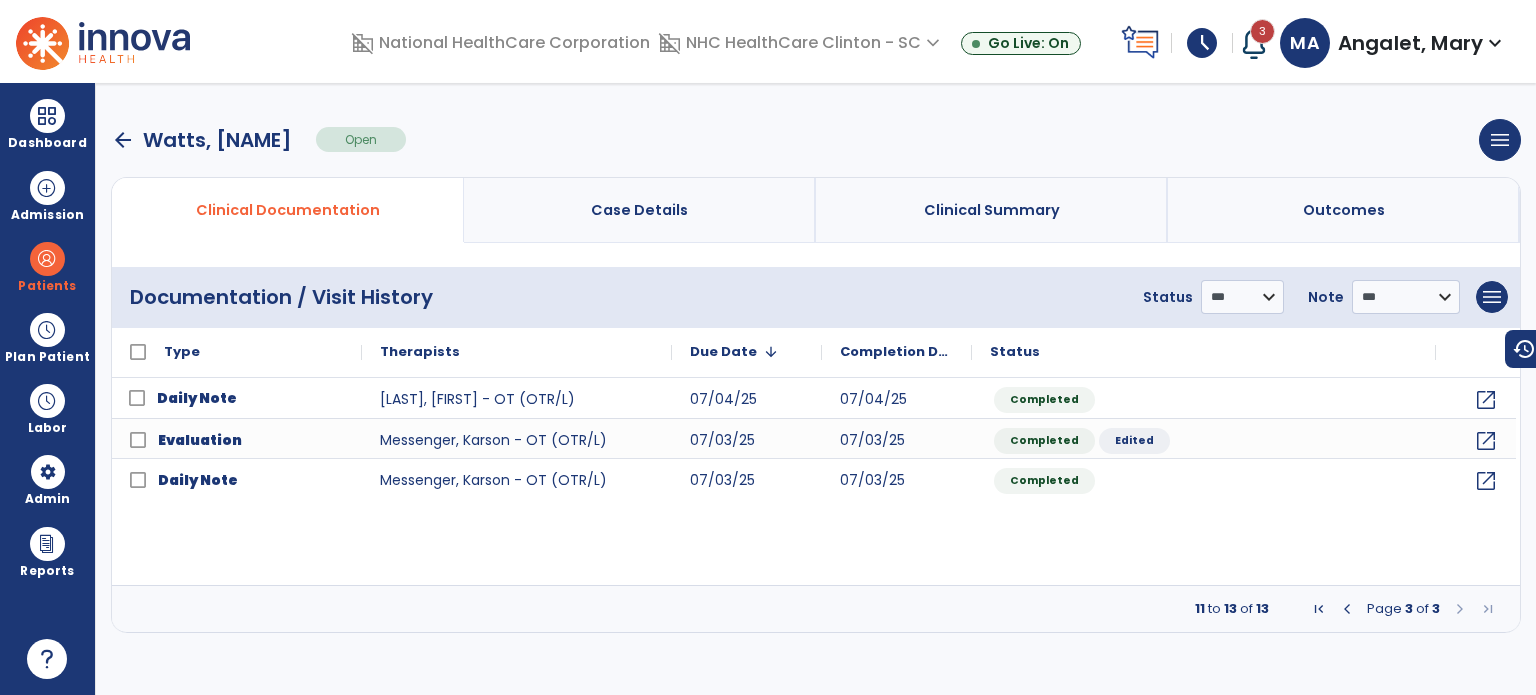 click at bounding box center (1347, 609) 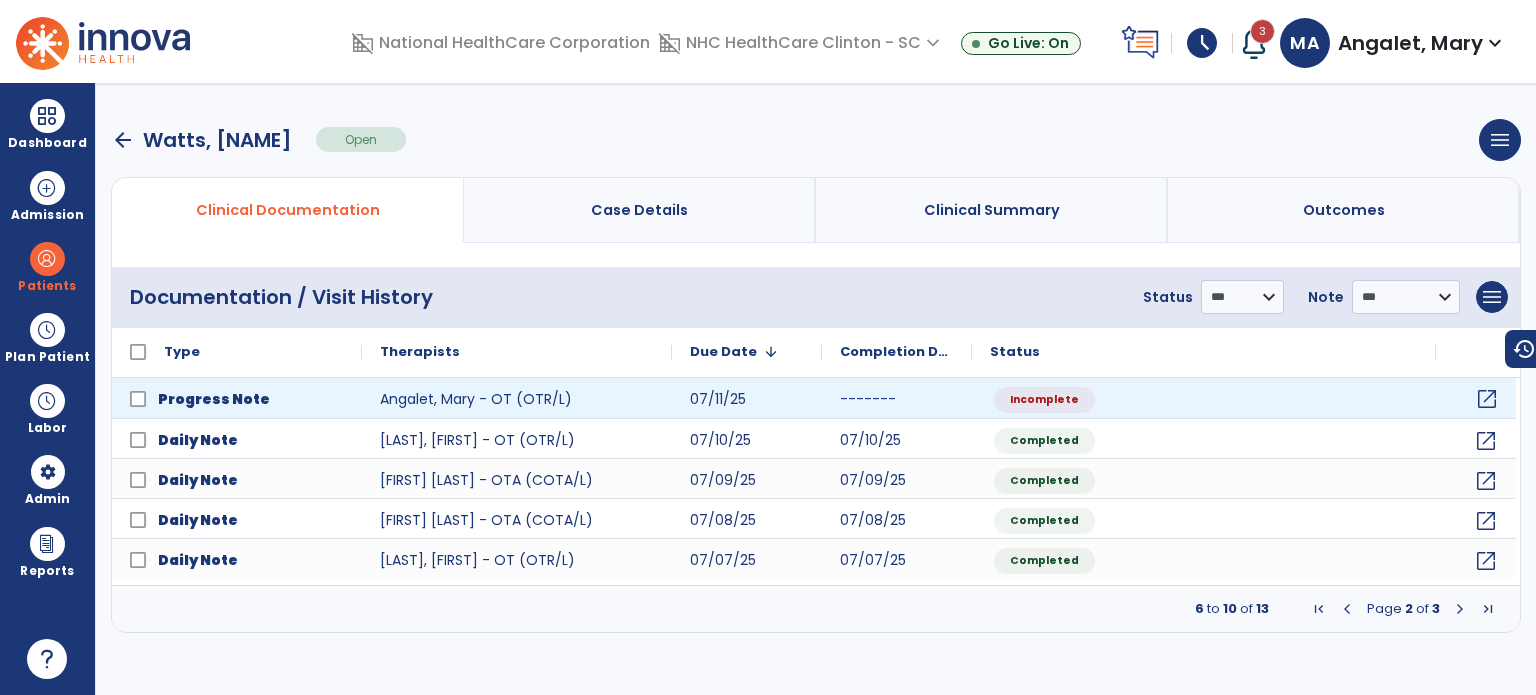 click on "open_in_new" 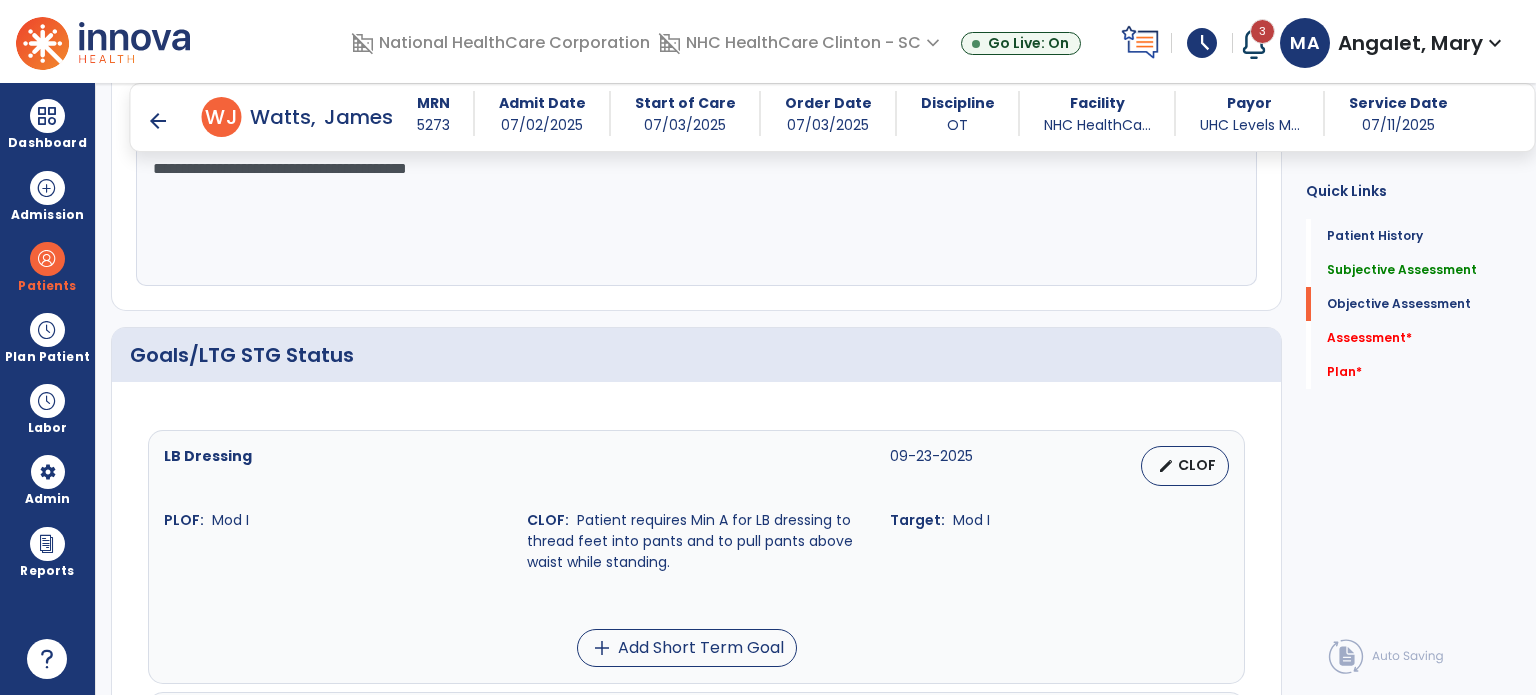 scroll, scrollTop: 600, scrollLeft: 0, axis: vertical 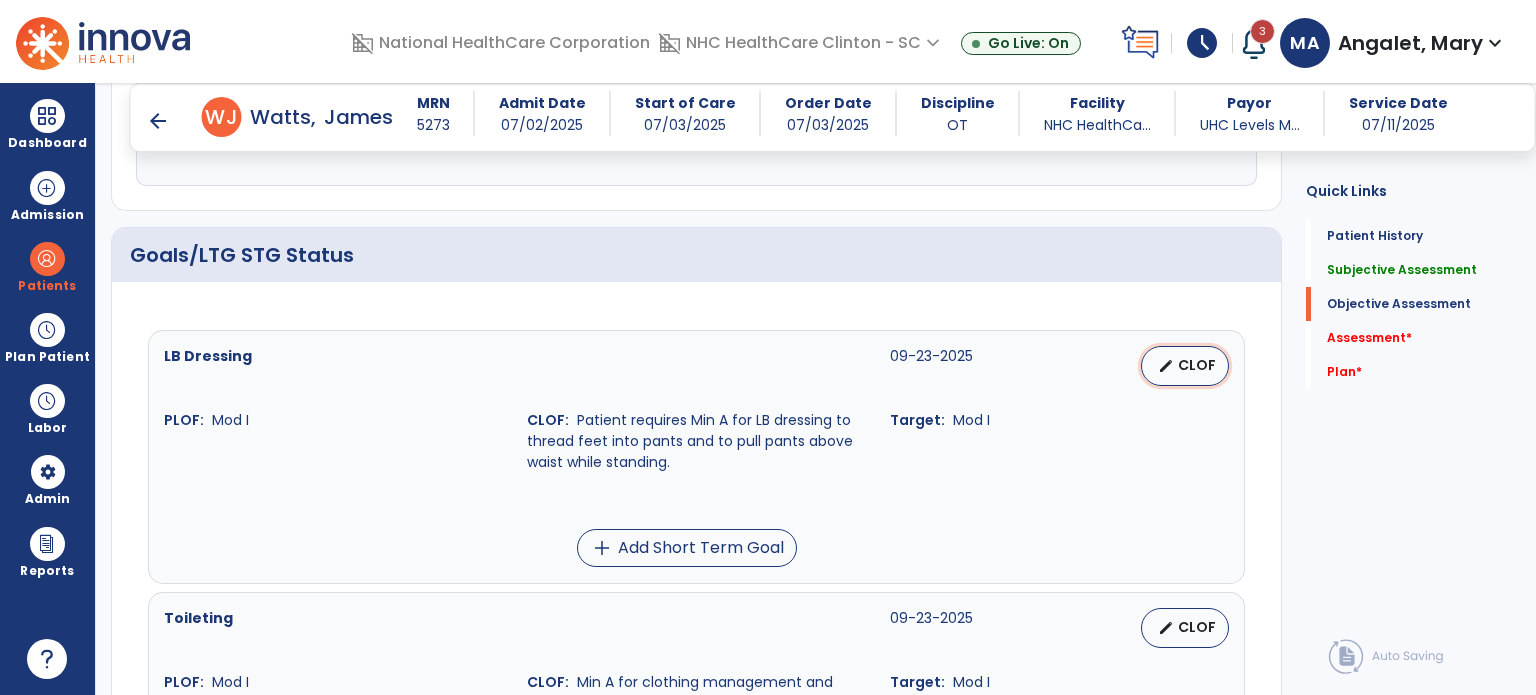 click on "CLOF" at bounding box center [1197, 365] 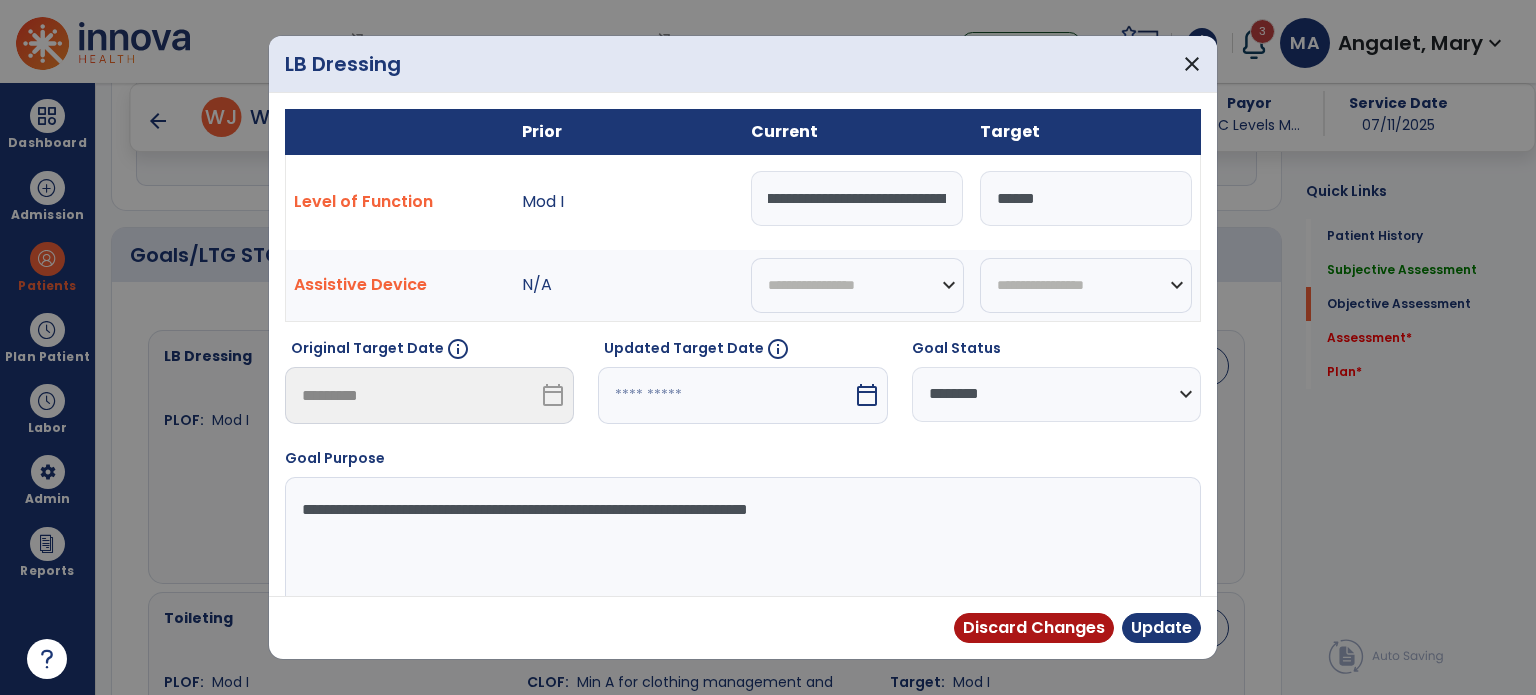 scroll, scrollTop: 0, scrollLeft: 0, axis: both 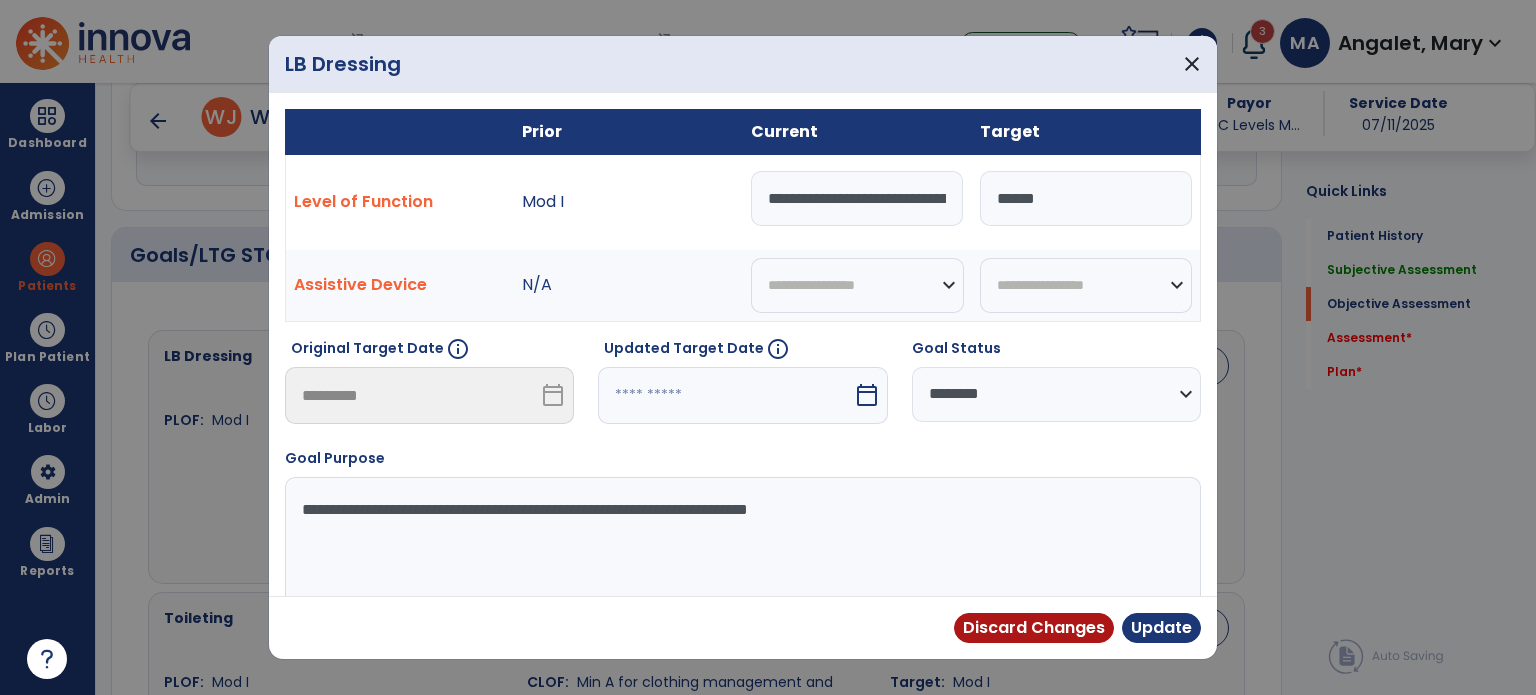 drag, startPoint x: 944, startPoint y: 198, endPoint x: 696, endPoint y: 206, distance: 248.129 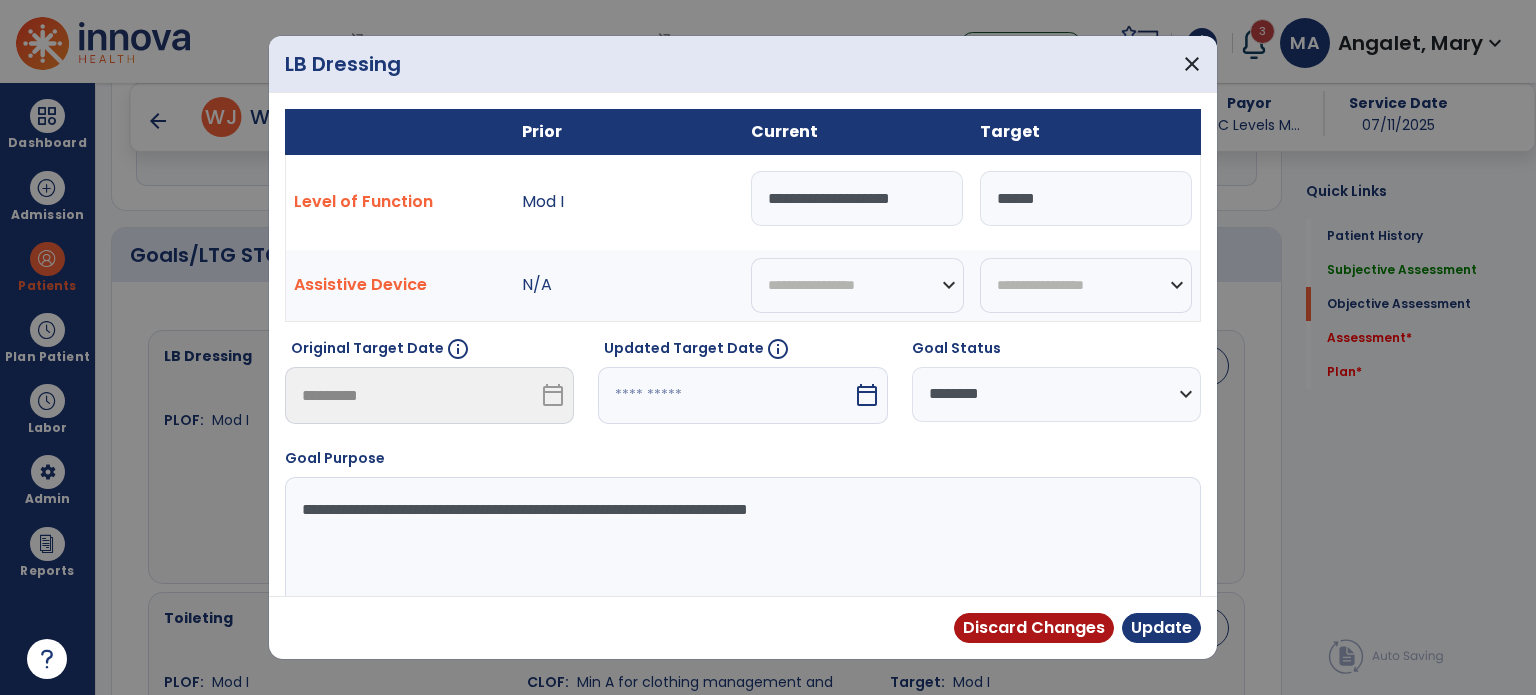 type on "**********" 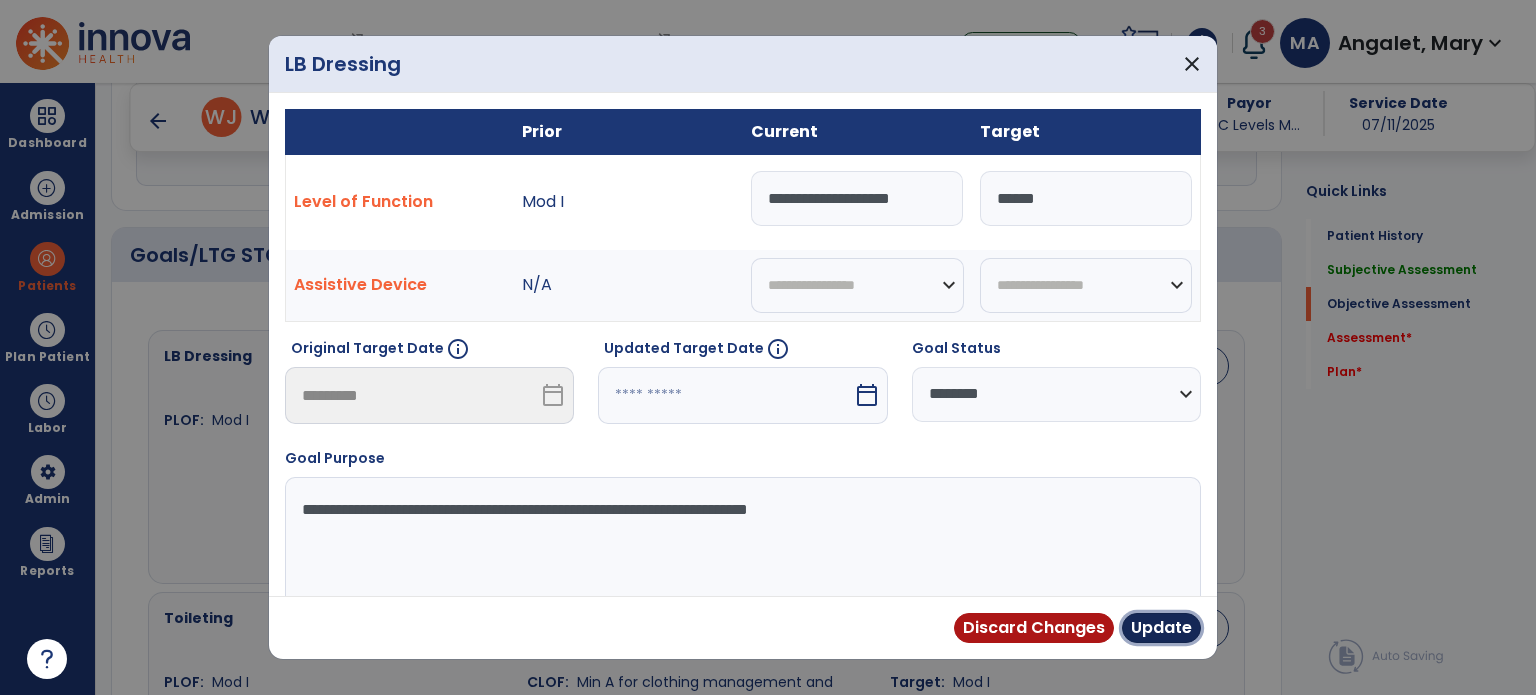 click on "Update" at bounding box center (1161, 628) 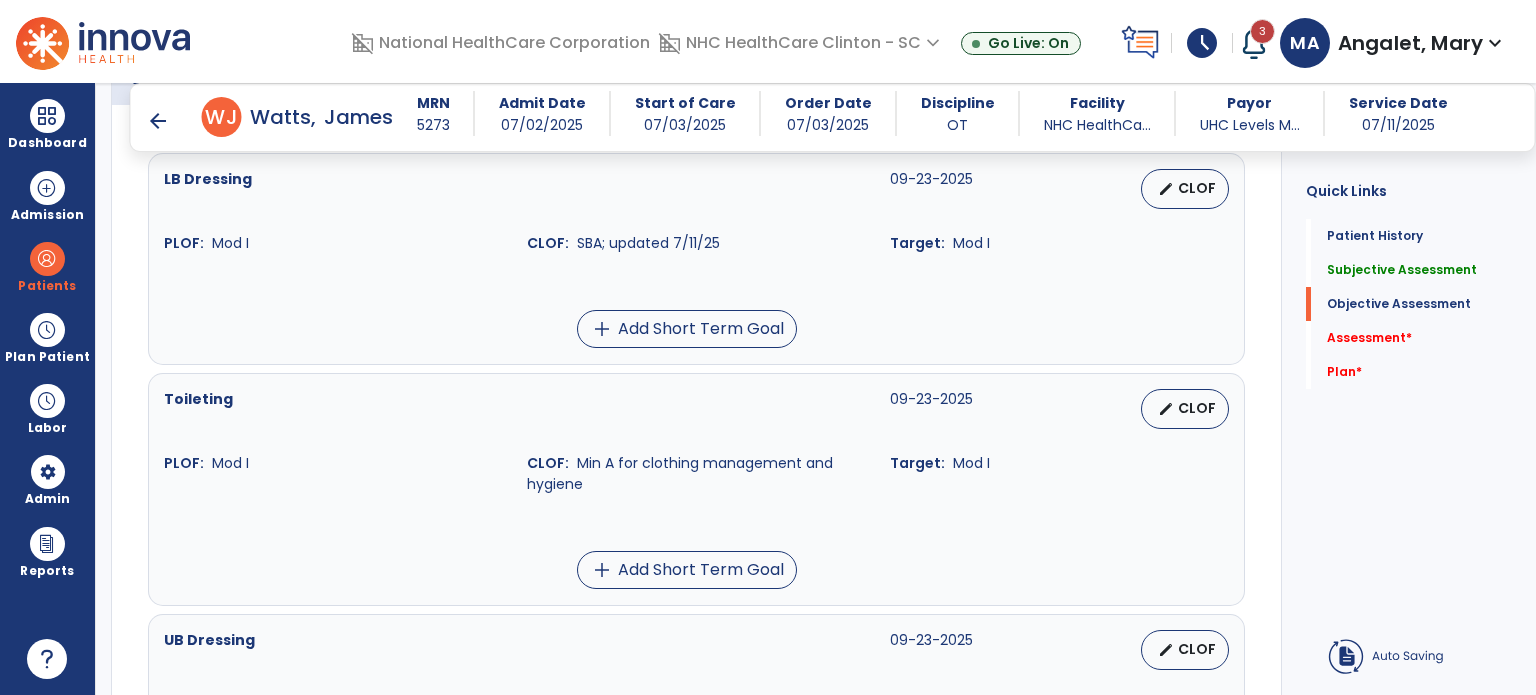 scroll, scrollTop: 800, scrollLeft: 0, axis: vertical 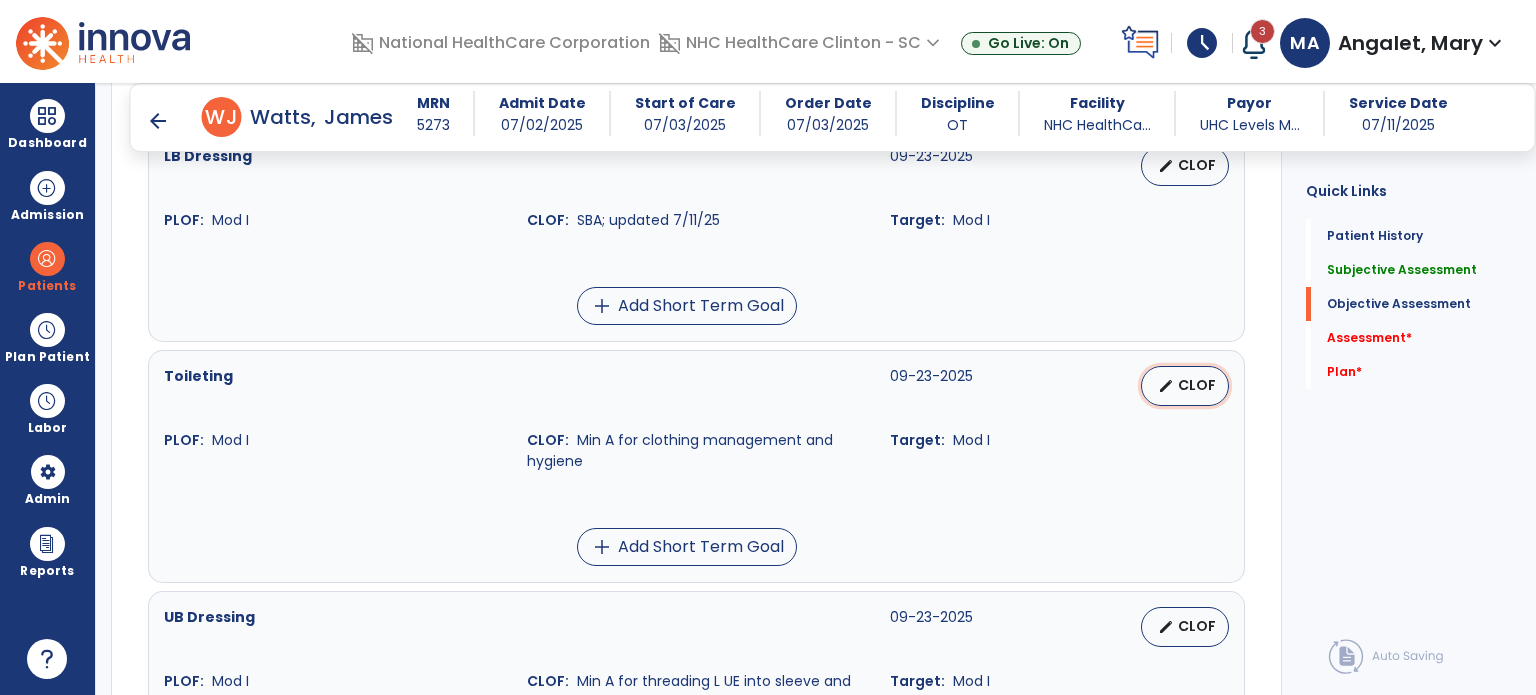 click on "CLOF" at bounding box center (1197, 385) 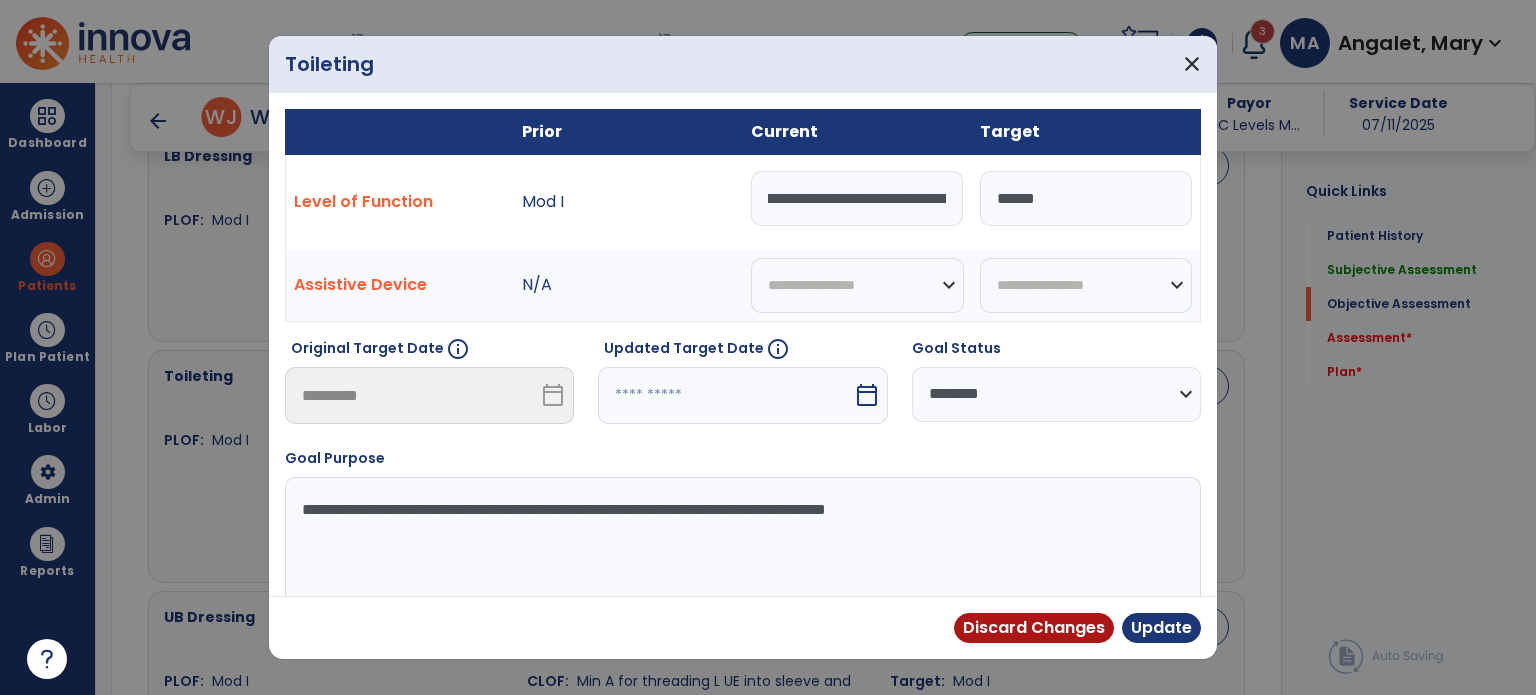 scroll, scrollTop: 0, scrollLeft: 0, axis: both 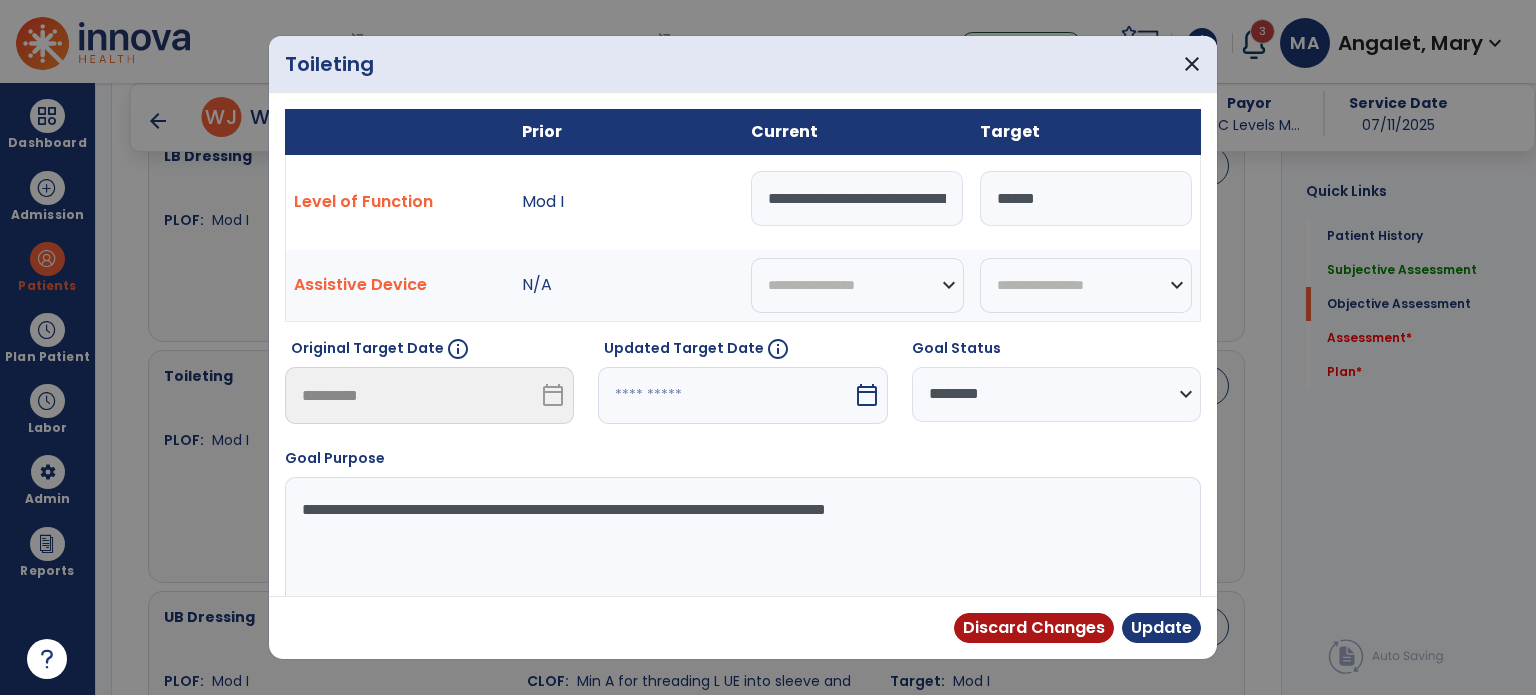 drag, startPoint x: 950, startPoint y: 200, endPoint x: 699, endPoint y: 201, distance: 251.002 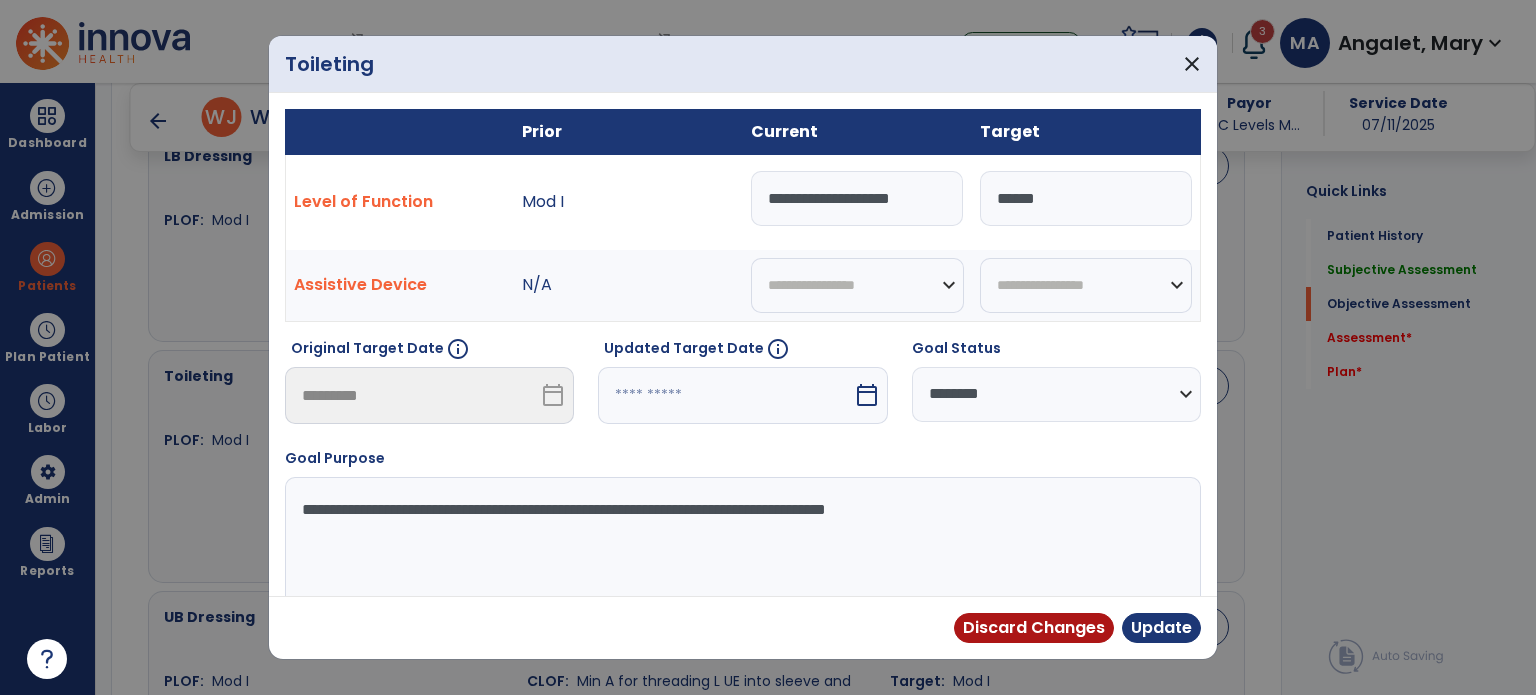 type on "**********" 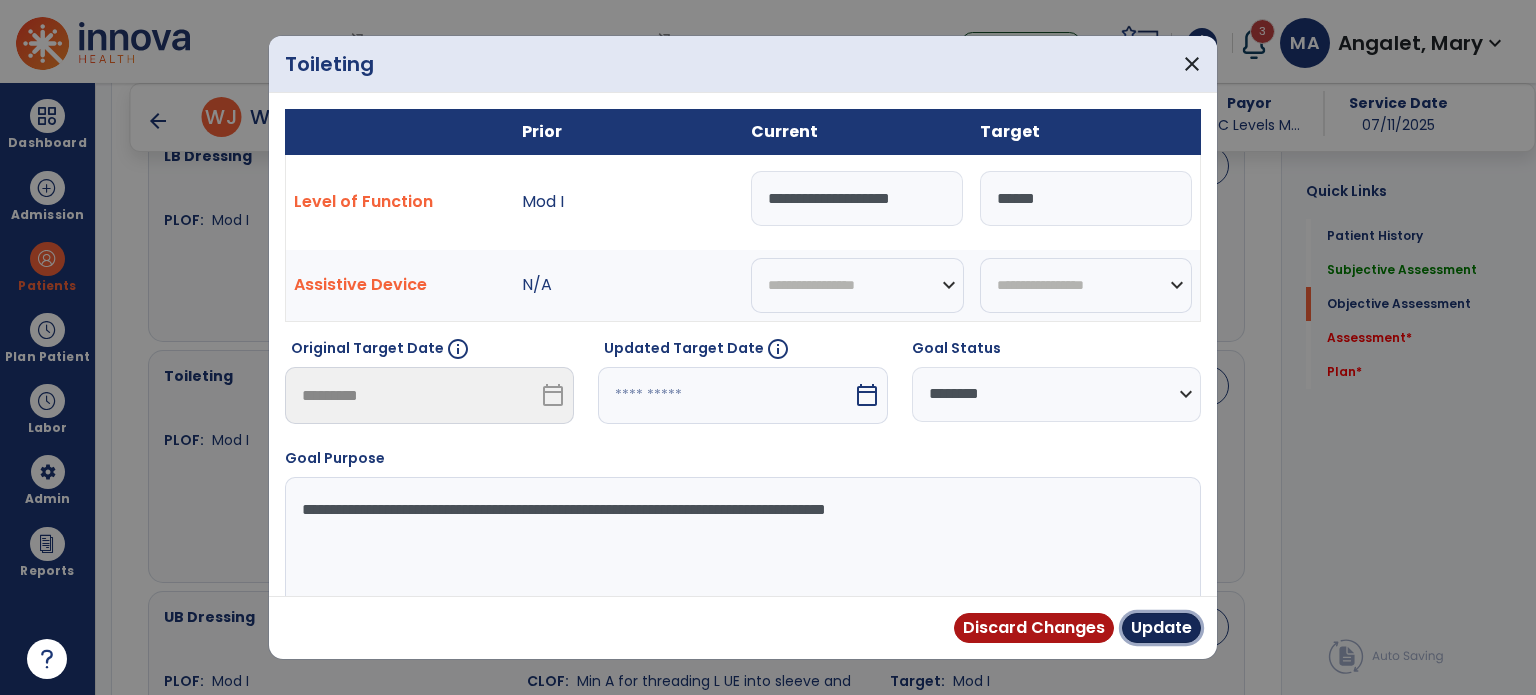 click on "Update" at bounding box center (1161, 628) 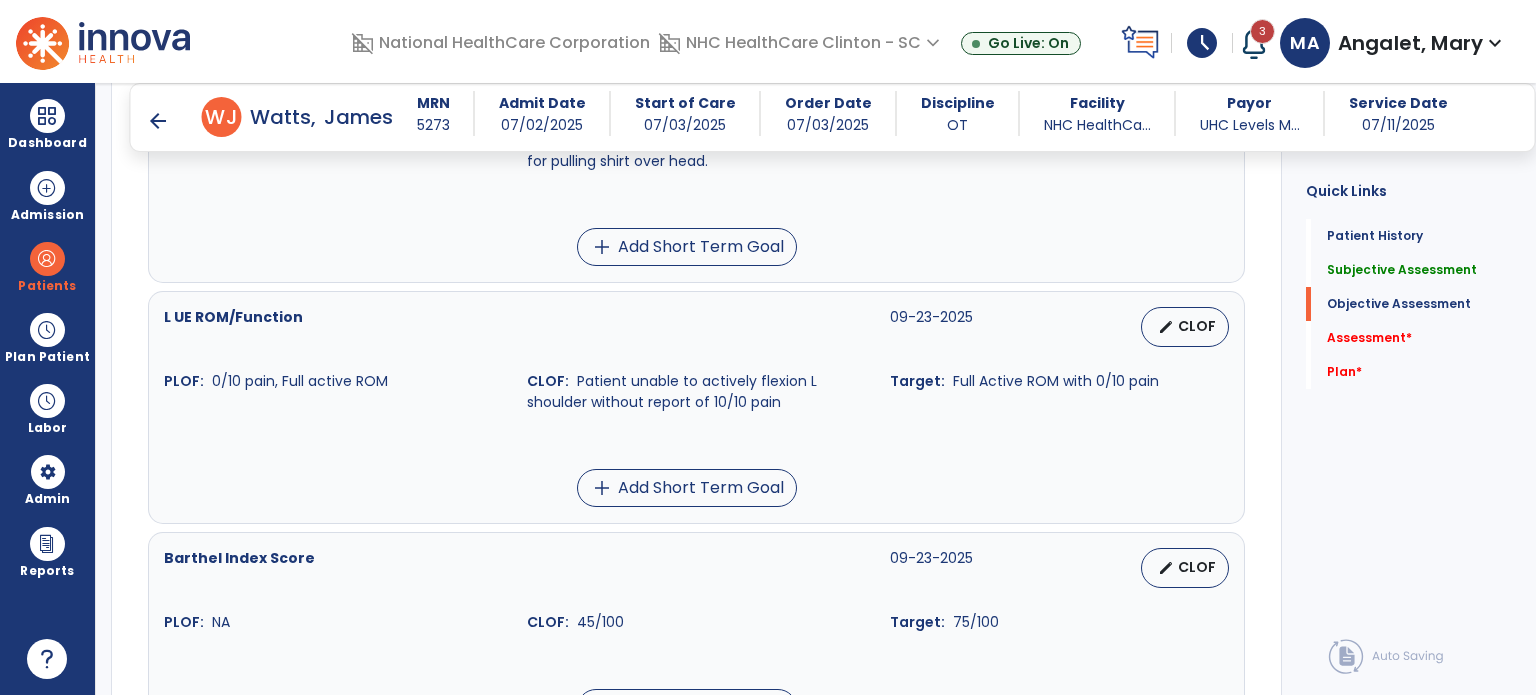 scroll, scrollTop: 1400, scrollLeft: 0, axis: vertical 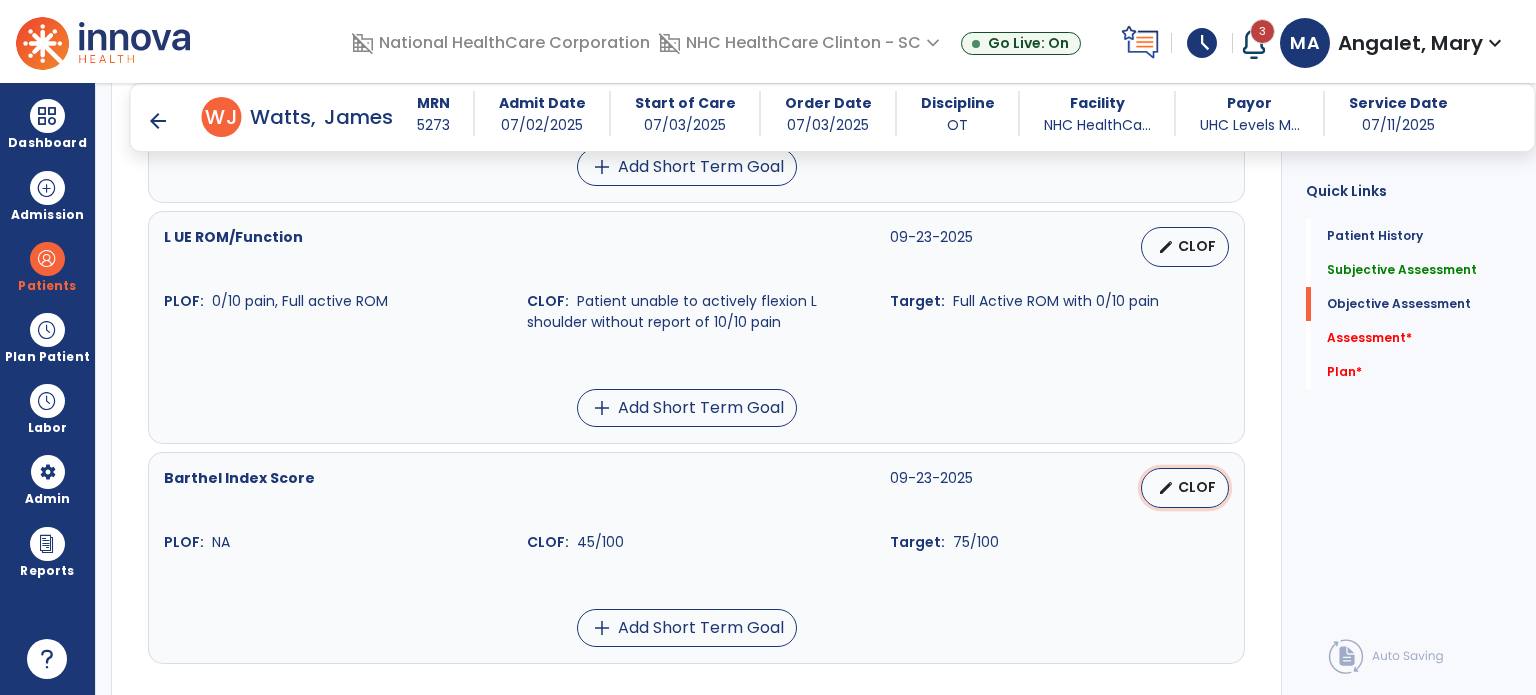 click on "CLOF" at bounding box center (1197, 487) 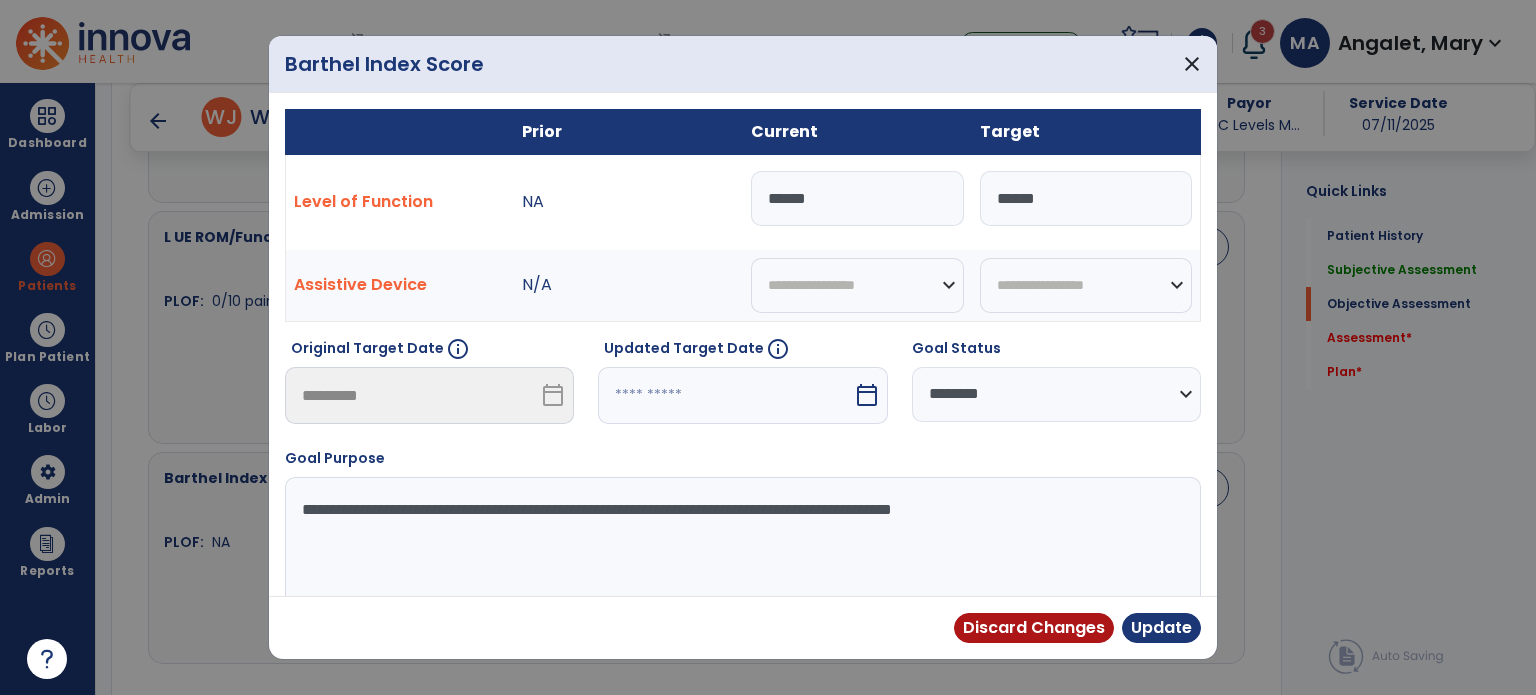 drag, startPoint x: 837, startPoint y: 196, endPoint x: 688, endPoint y: 196, distance: 149 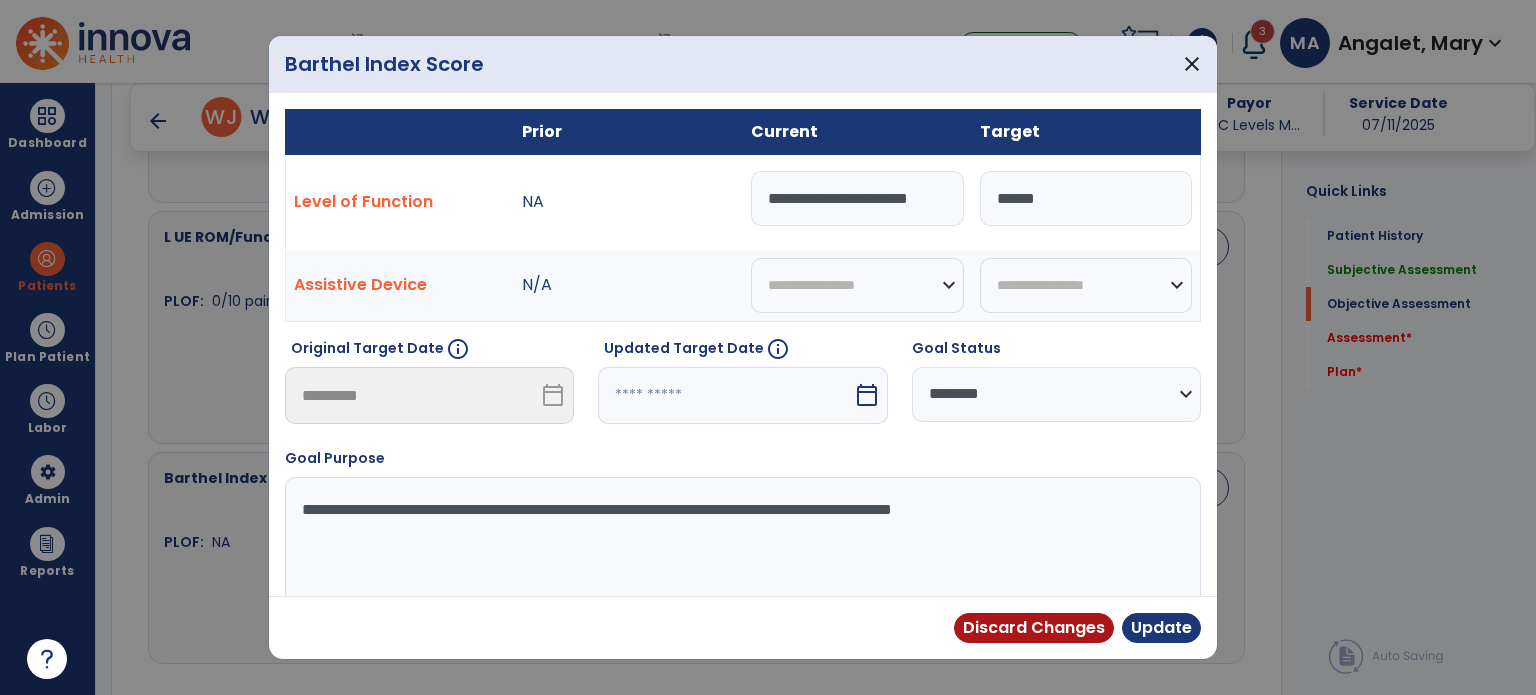 scroll, scrollTop: 0, scrollLeft: 10, axis: horizontal 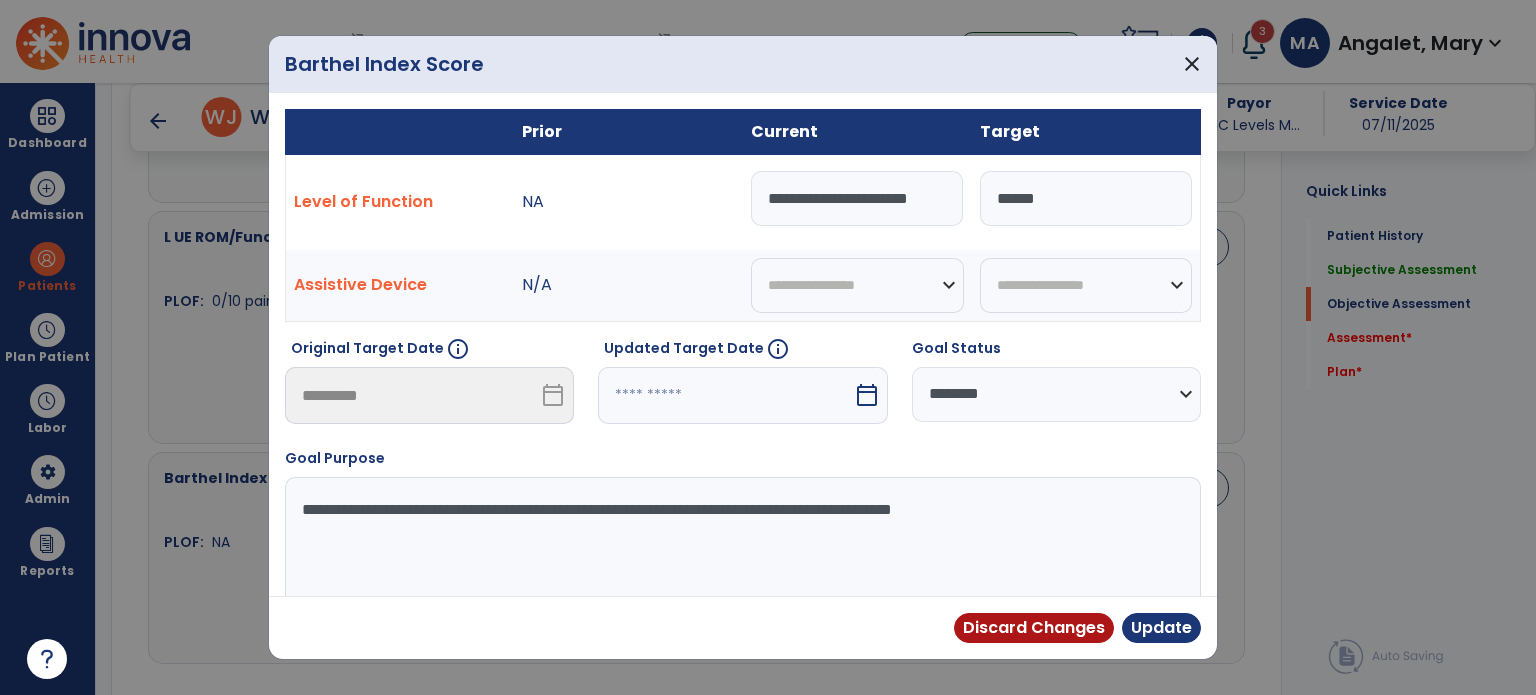 type on "**********" 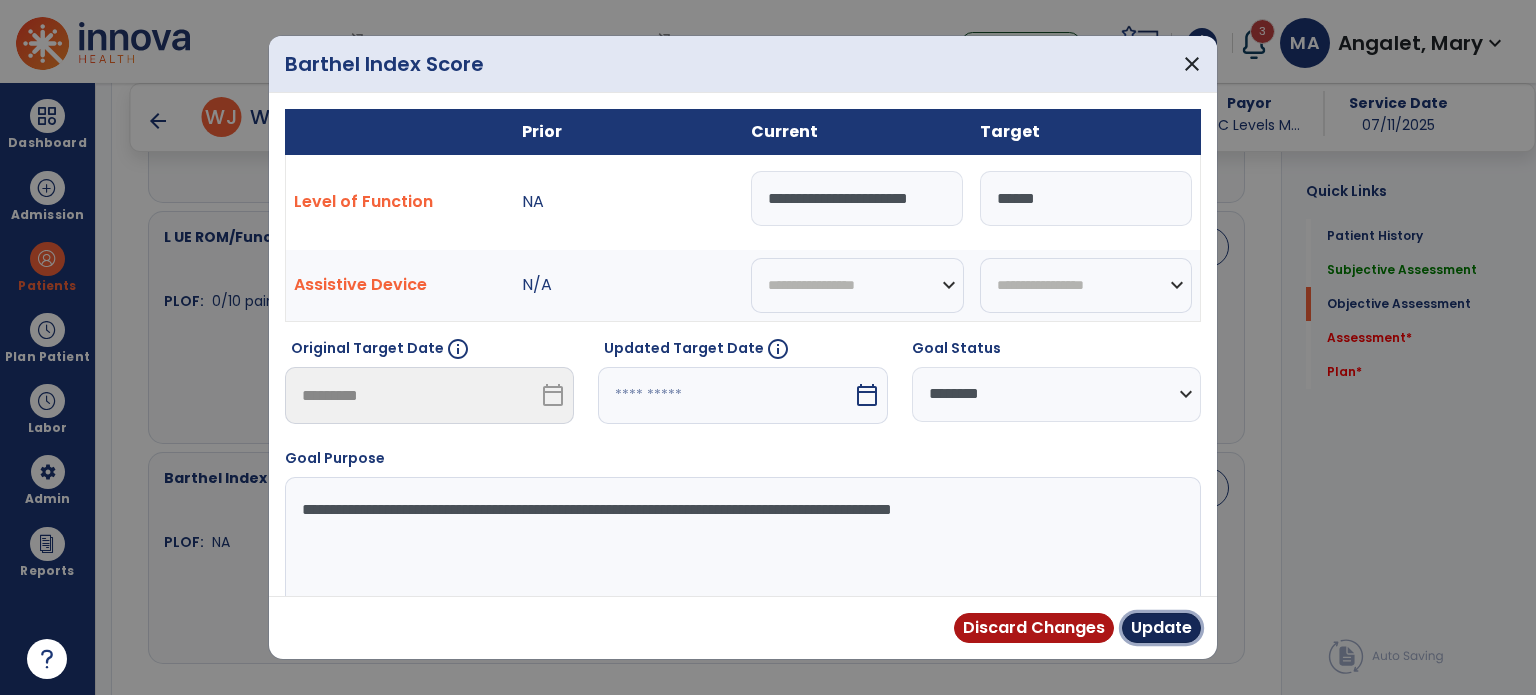 scroll, scrollTop: 0, scrollLeft: 0, axis: both 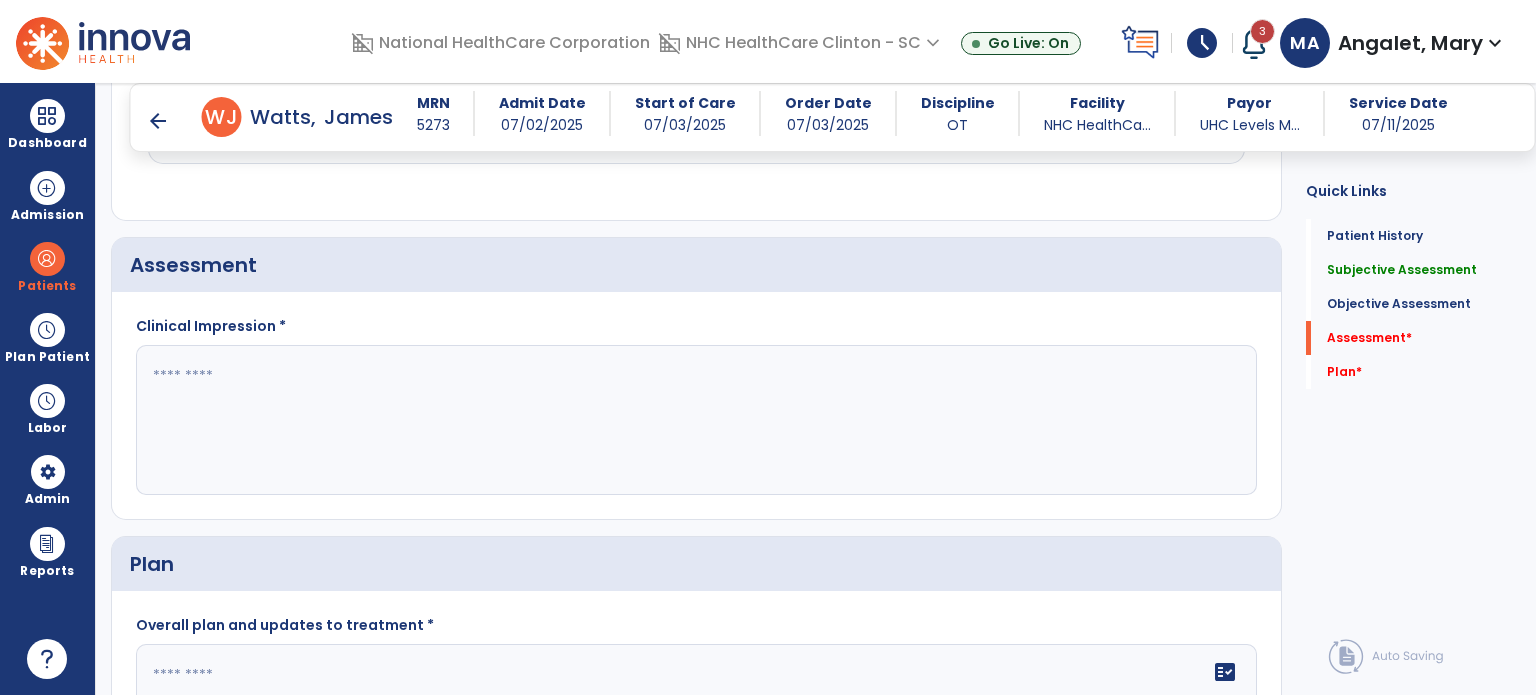 click 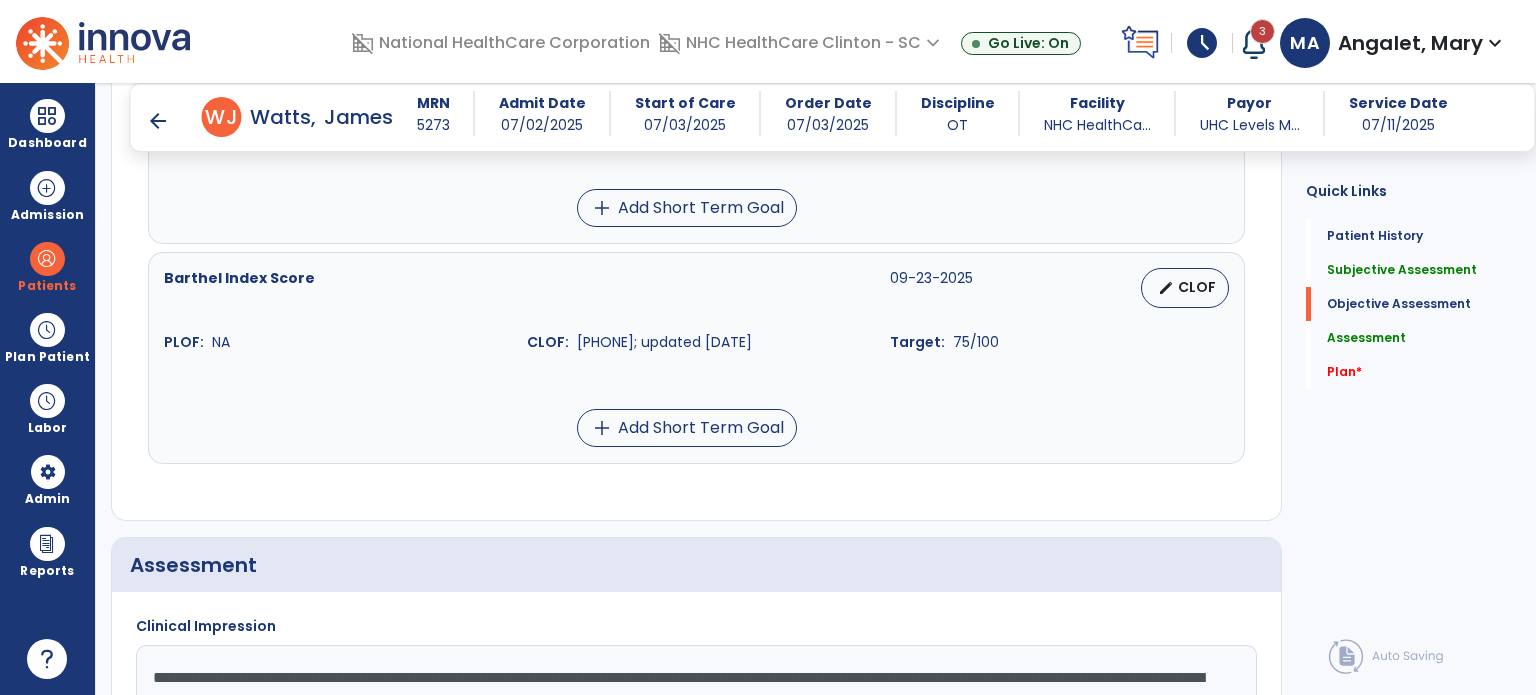 scroll, scrollTop: 2000, scrollLeft: 0, axis: vertical 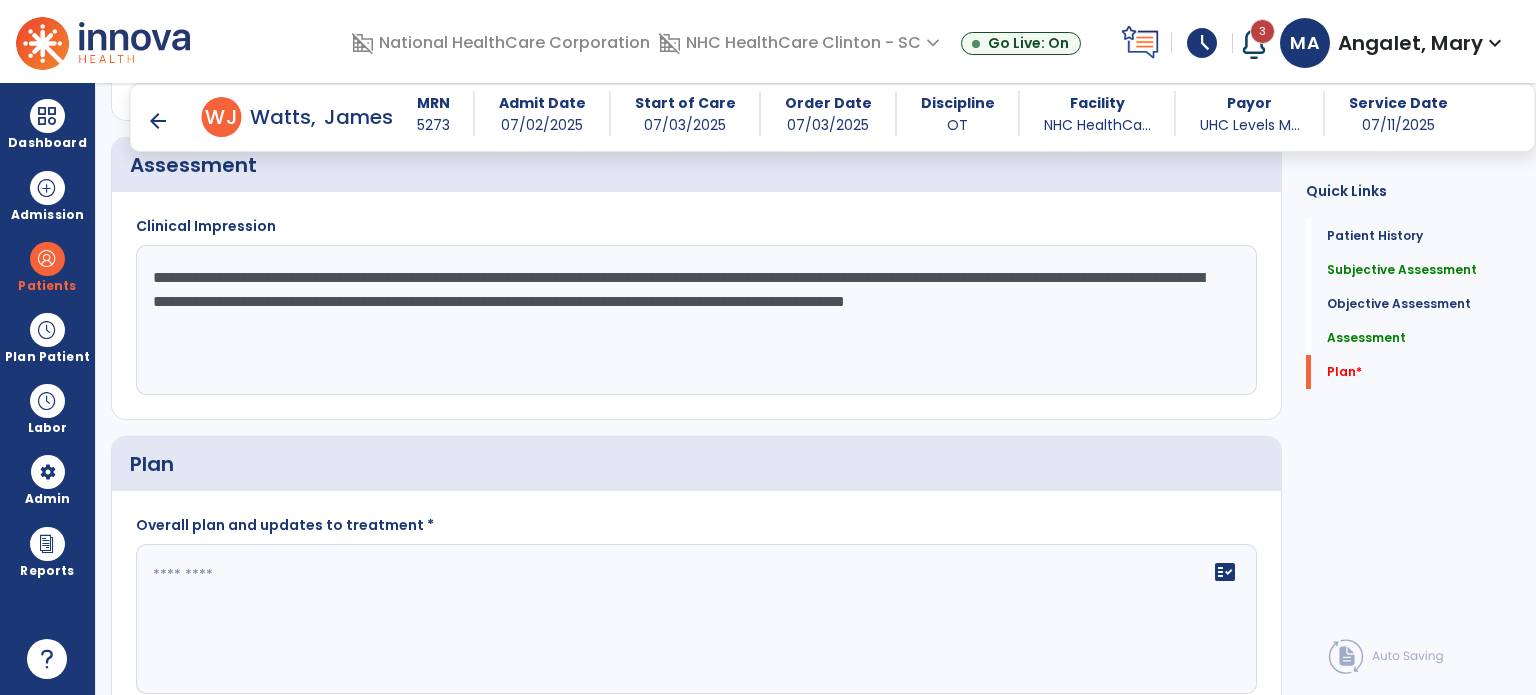 type on "**********" 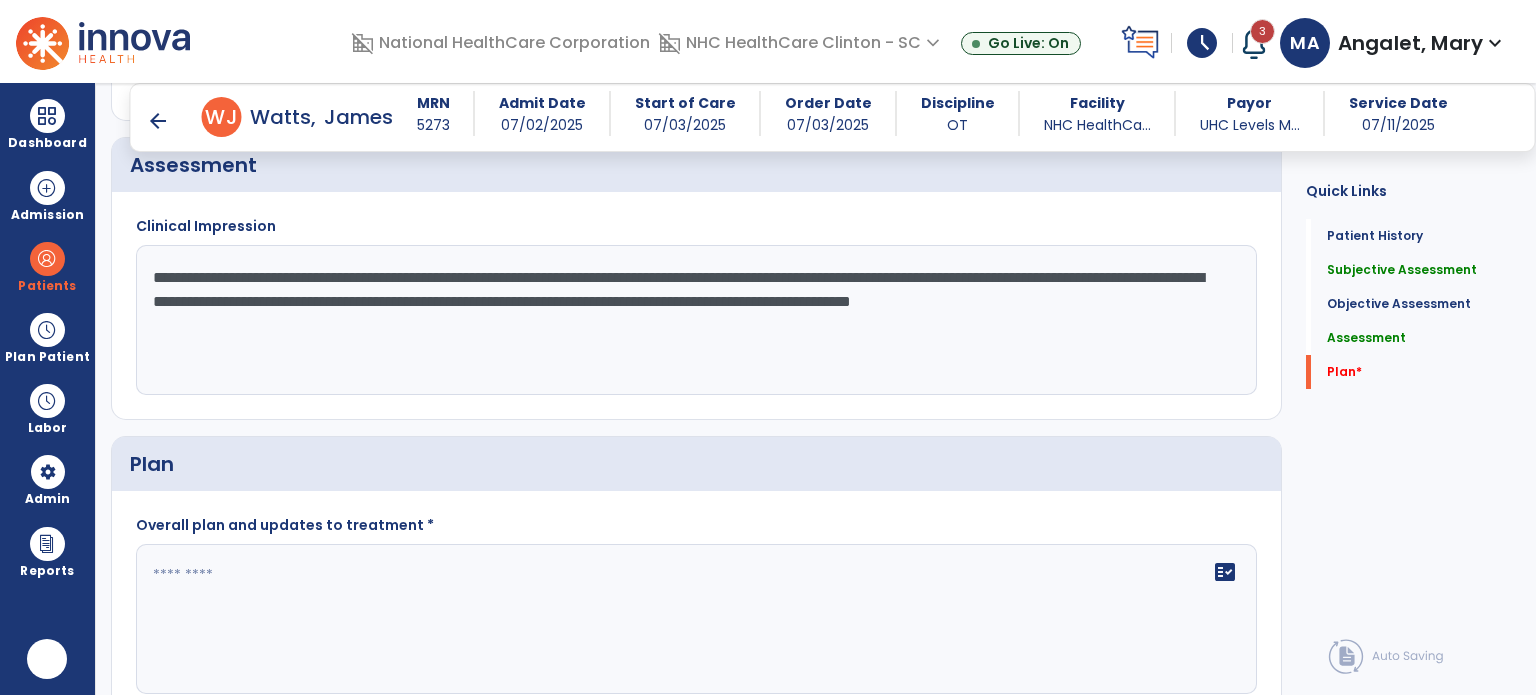 scroll, scrollTop: 0, scrollLeft: 0, axis: both 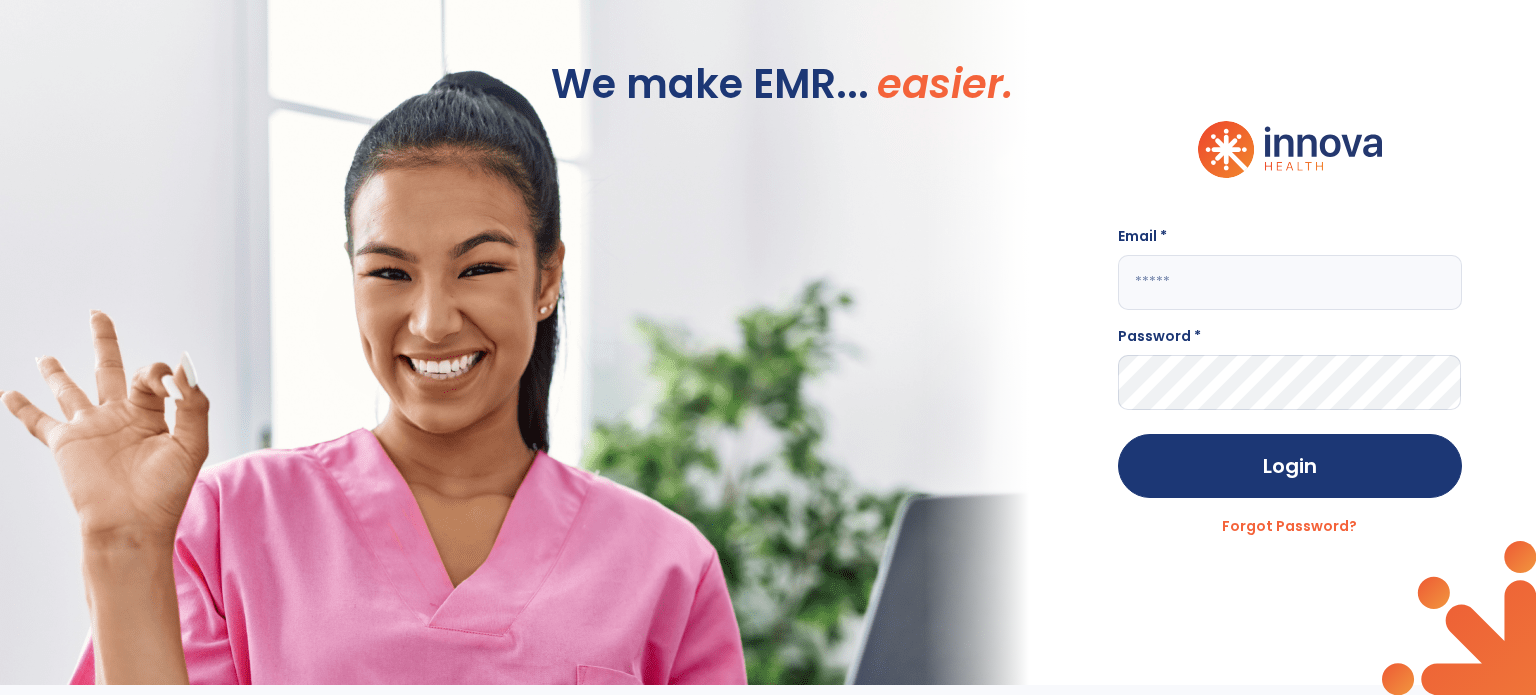 click 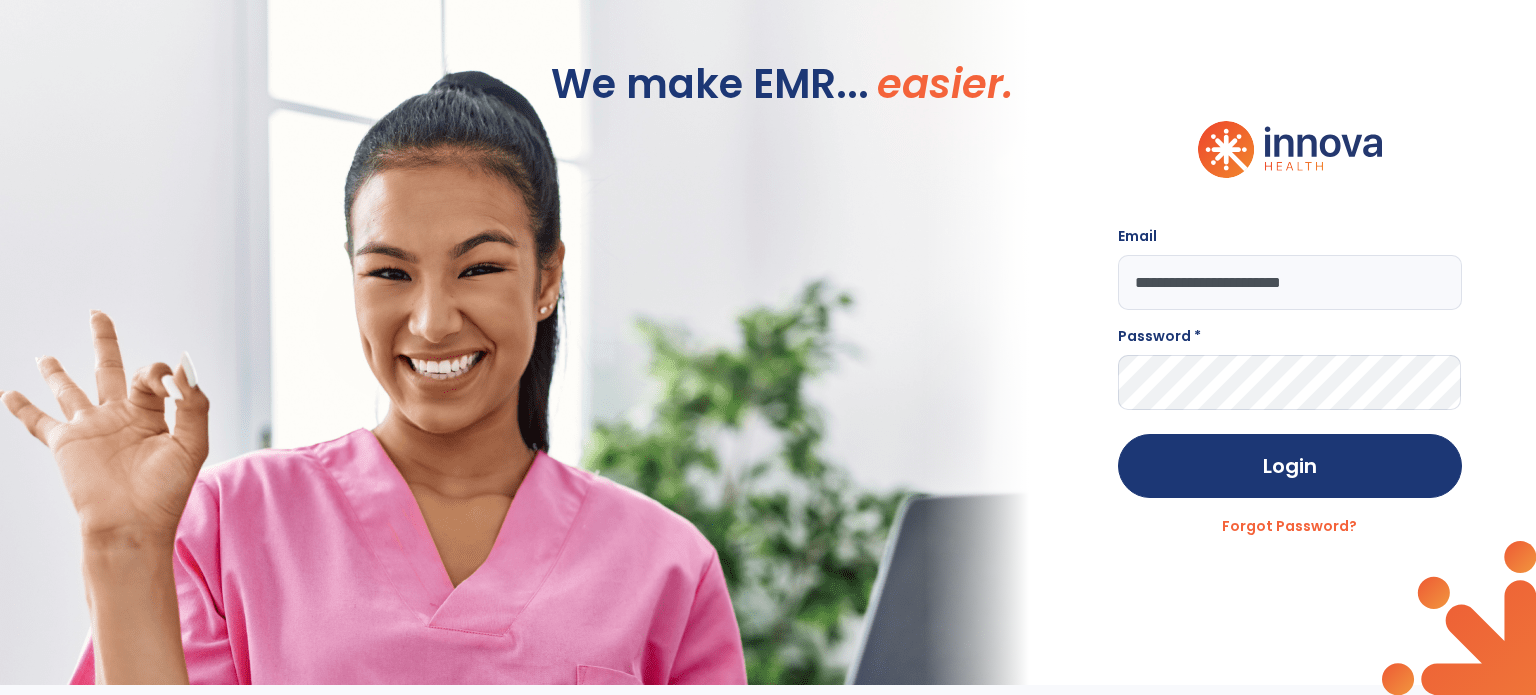 type on "**********" 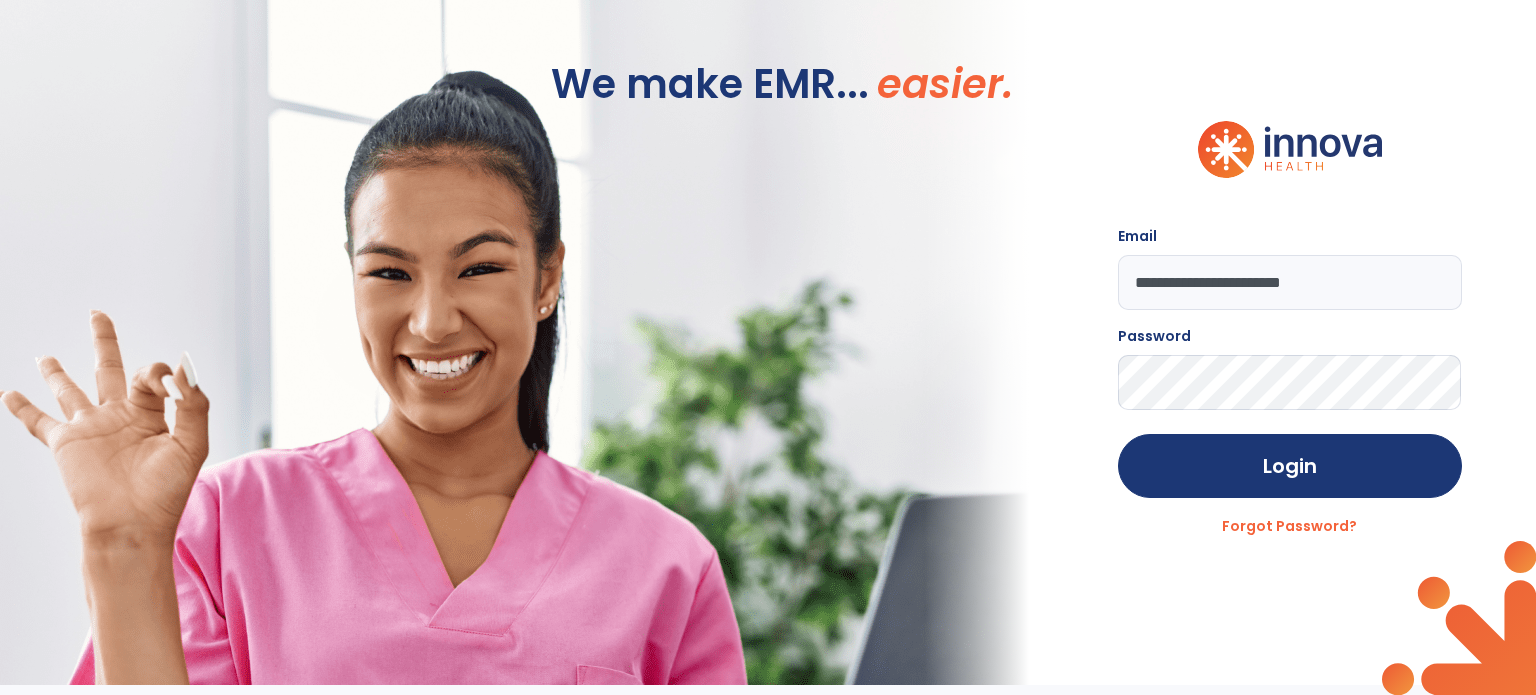 click on "Login" 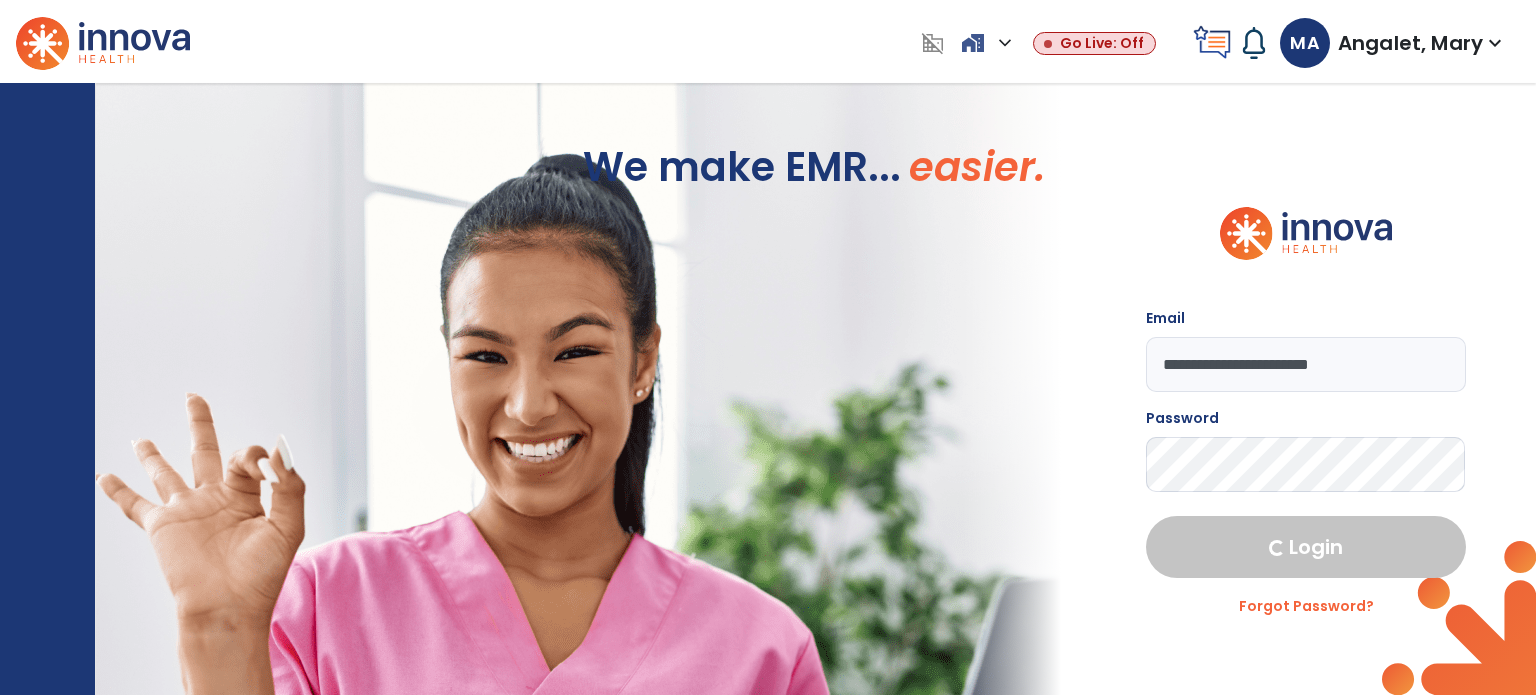select on "***" 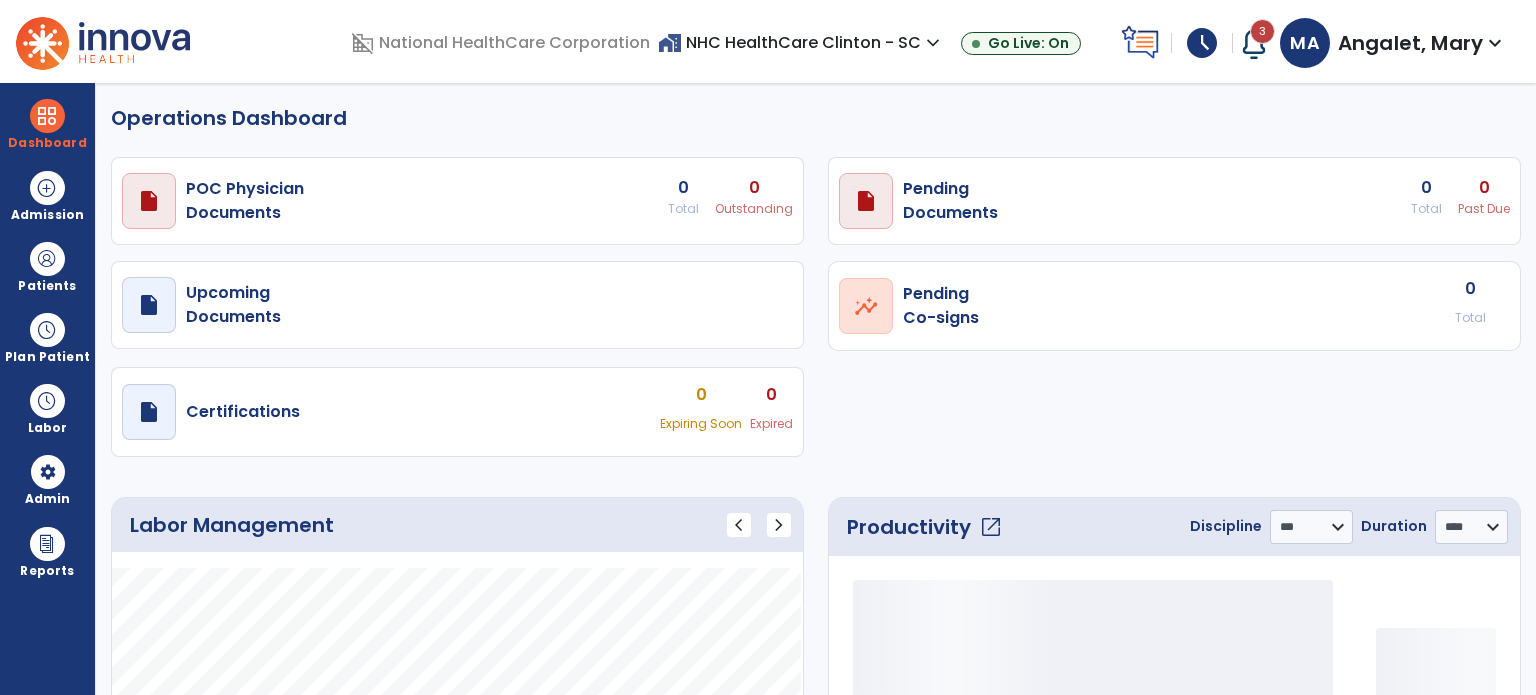 select on "***" 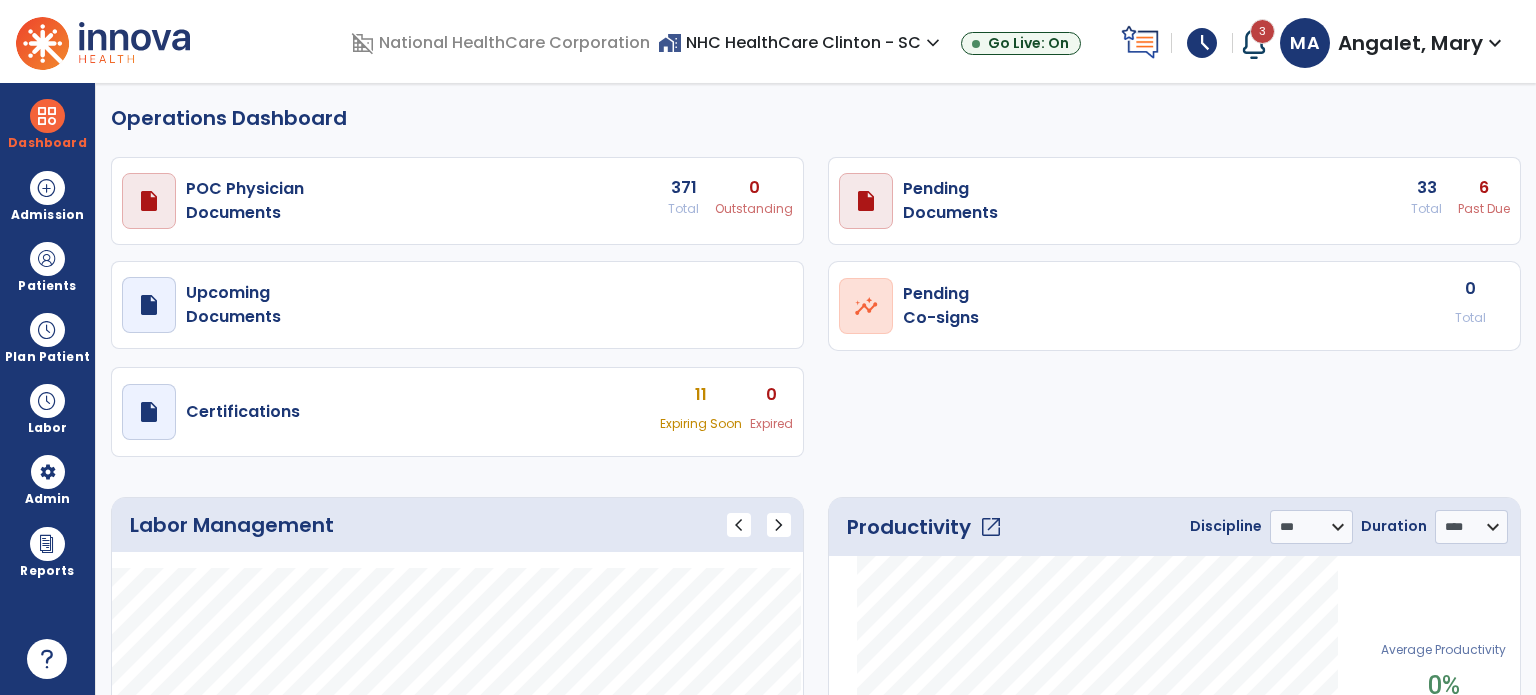 click at bounding box center [47, 116] 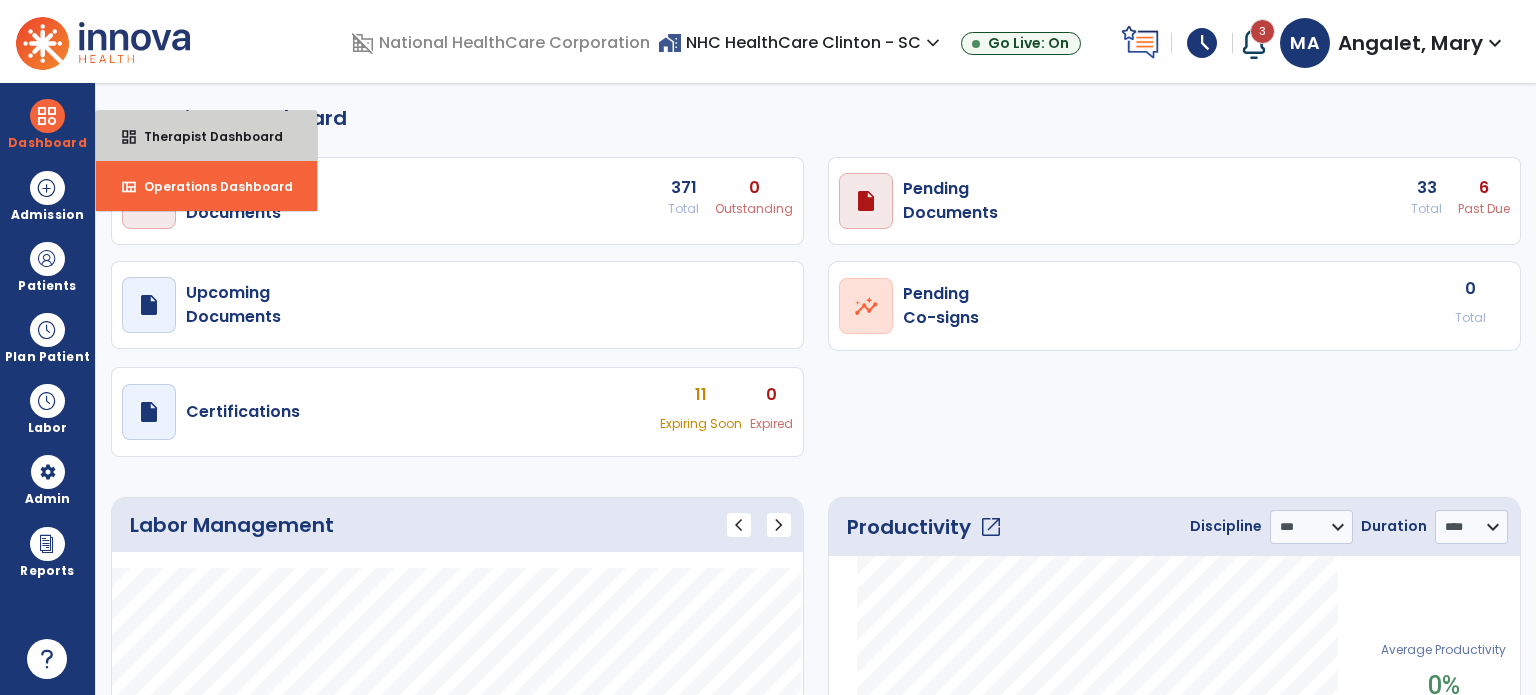 click on "dashboard  Therapist Dashboard" at bounding box center (206, 136) 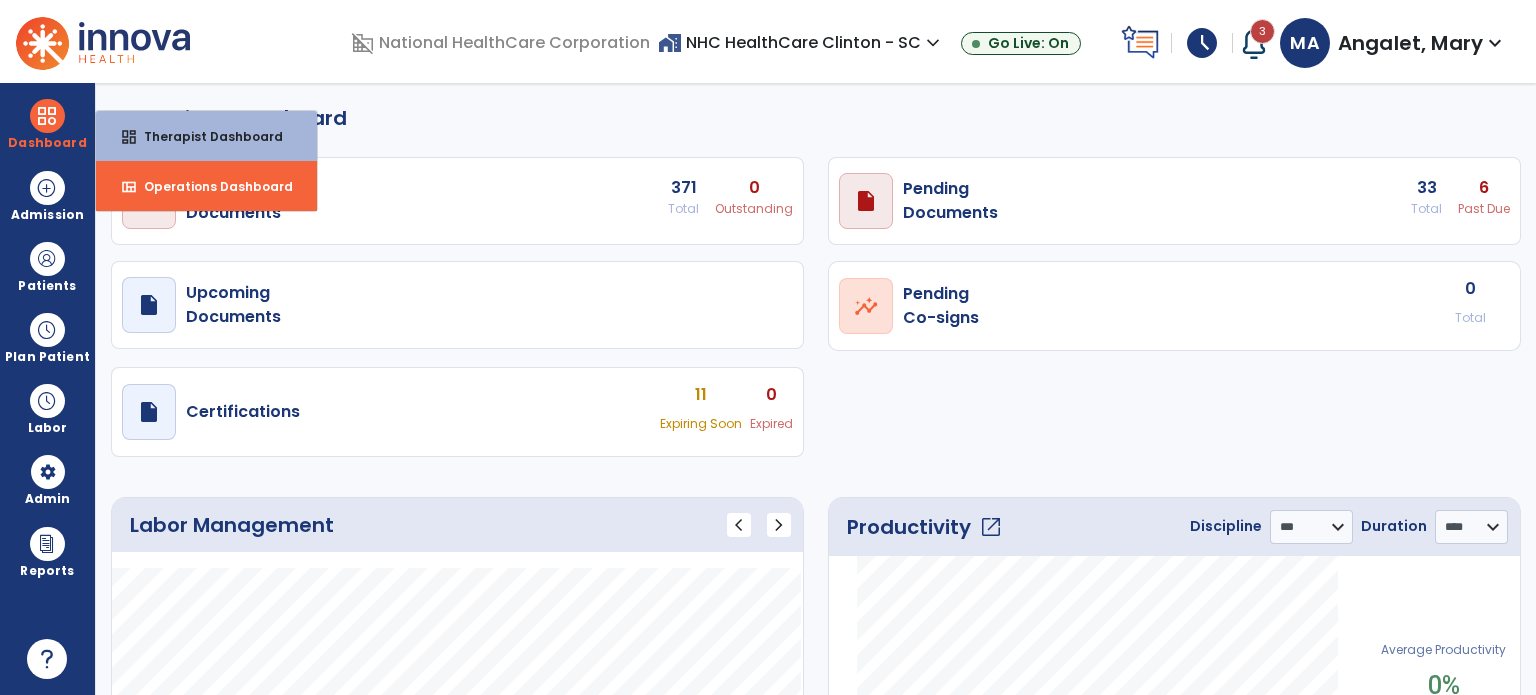 select on "****" 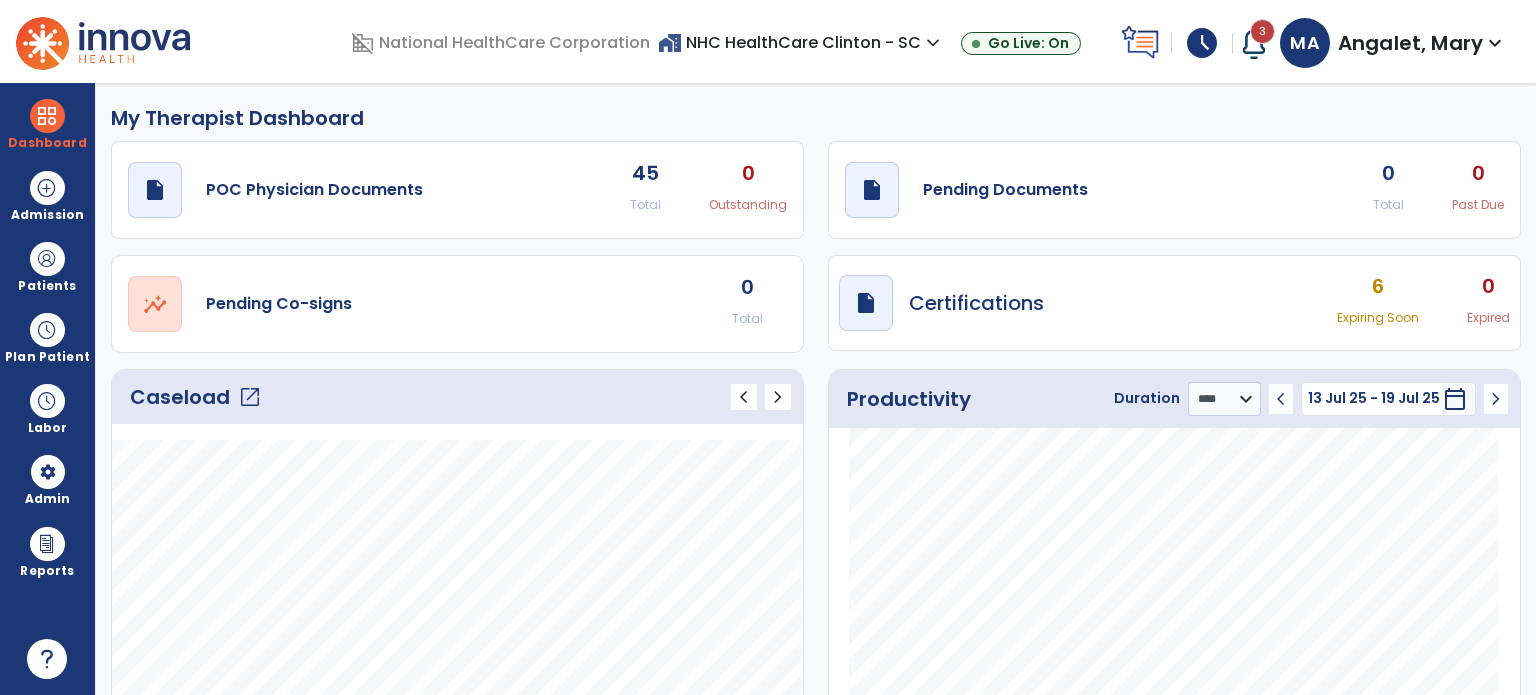 click at bounding box center (47, 259) 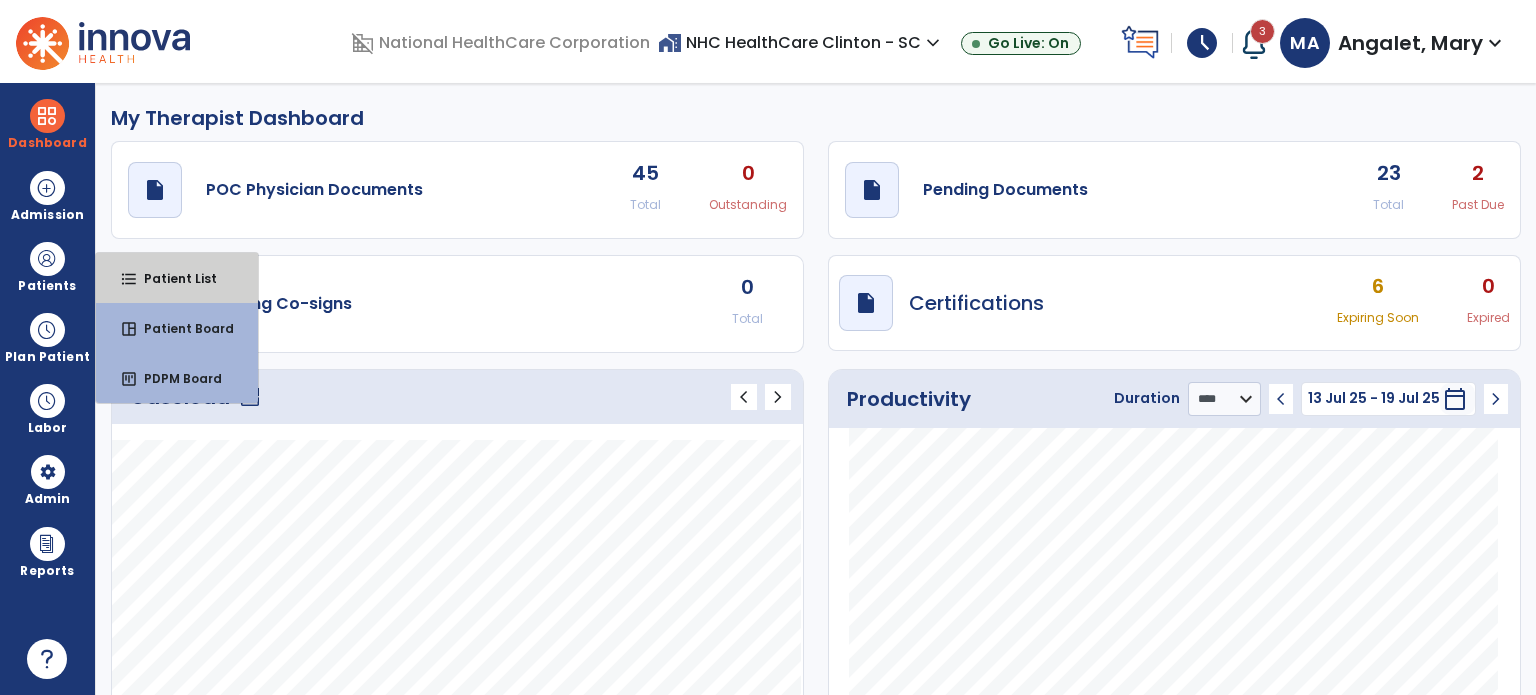 click on "Patient List" at bounding box center (172, 278) 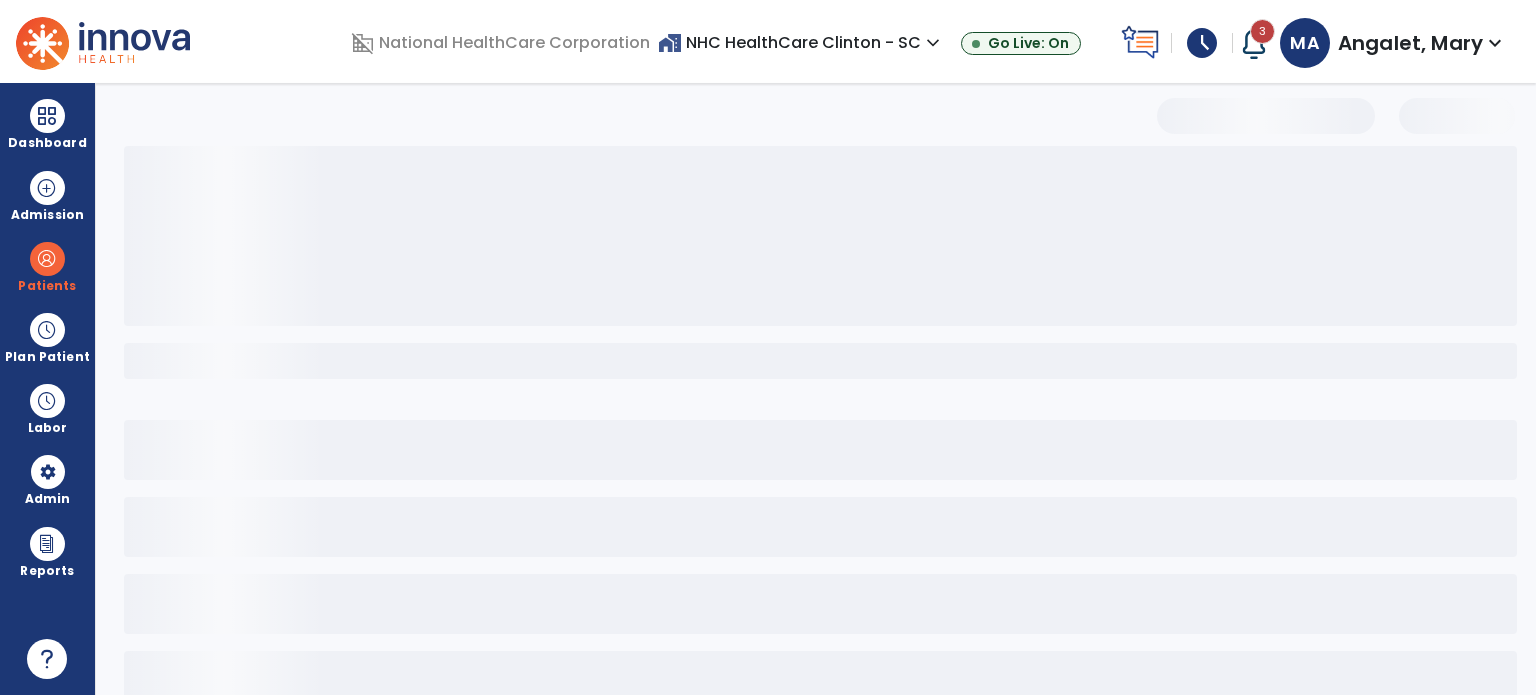 select on "***" 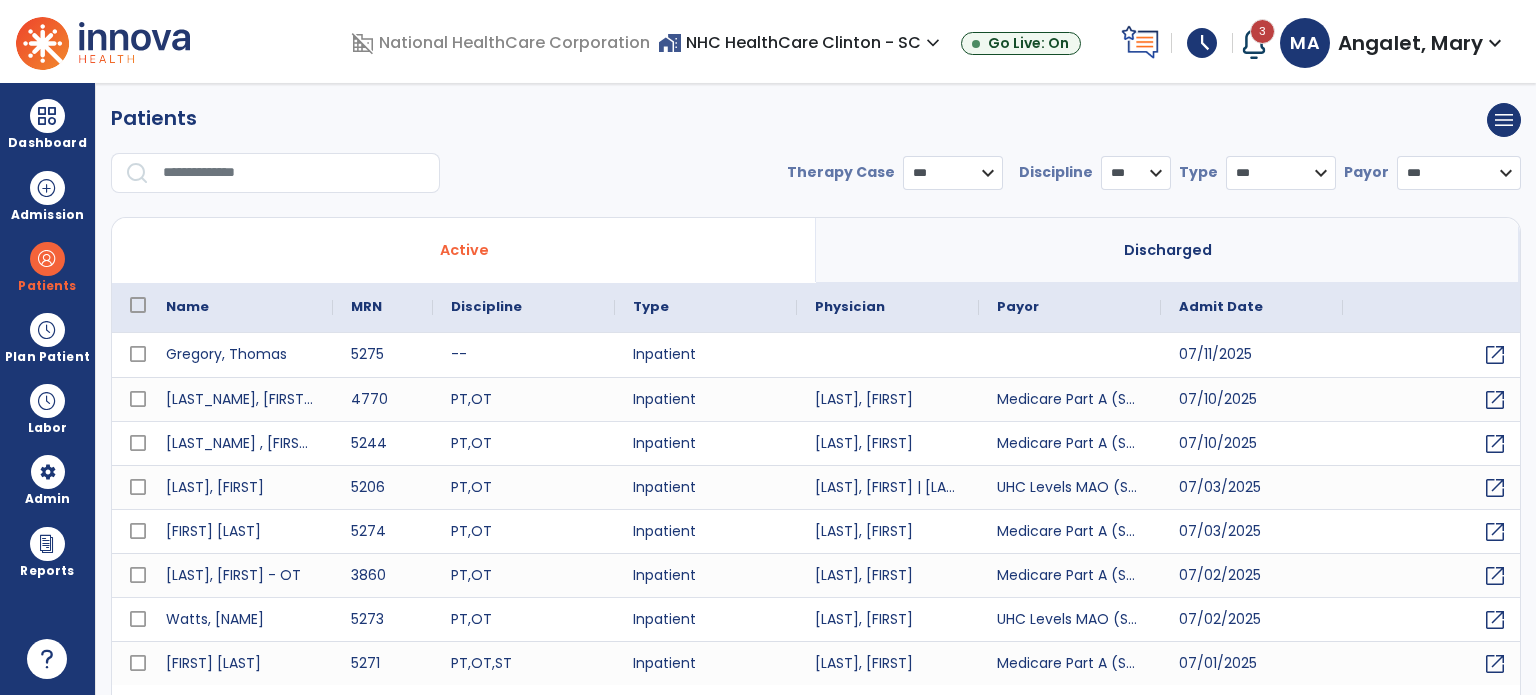 click at bounding box center (294, 173) 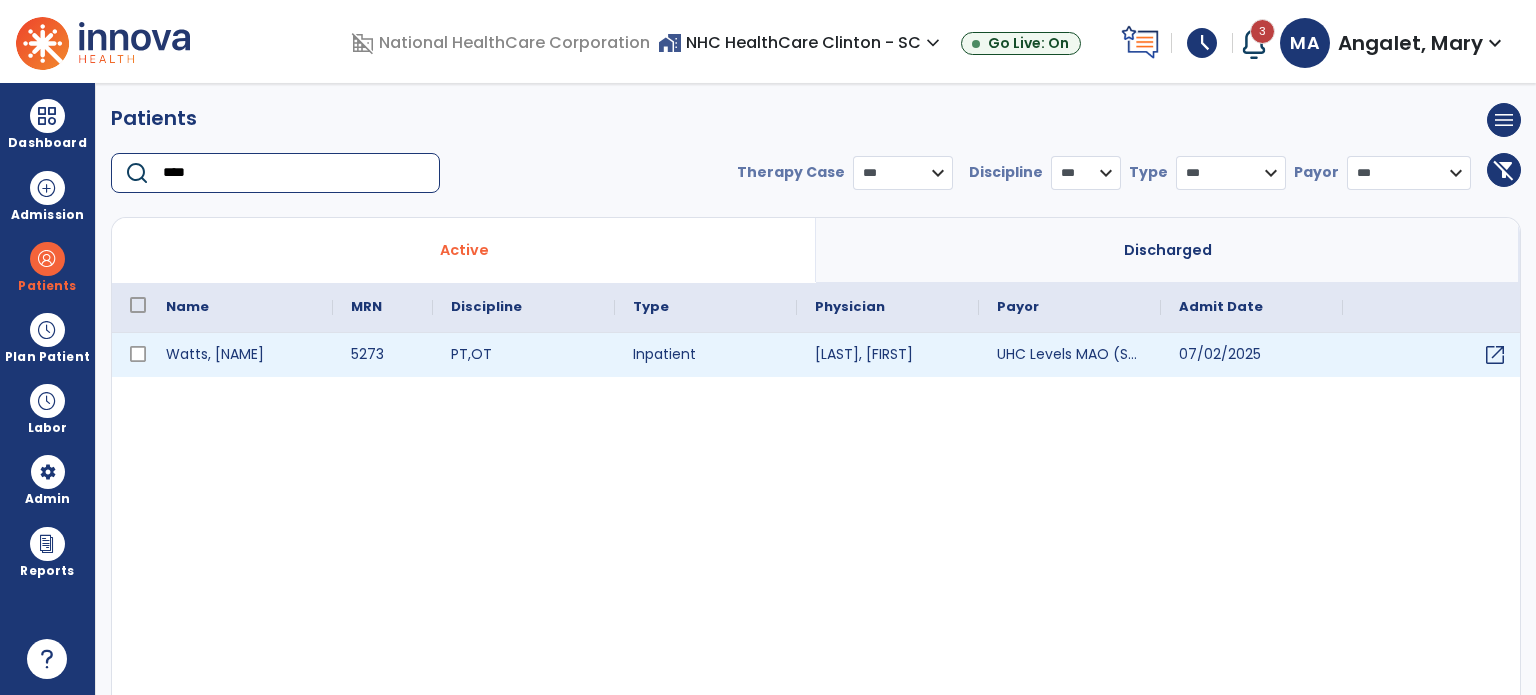type on "****" 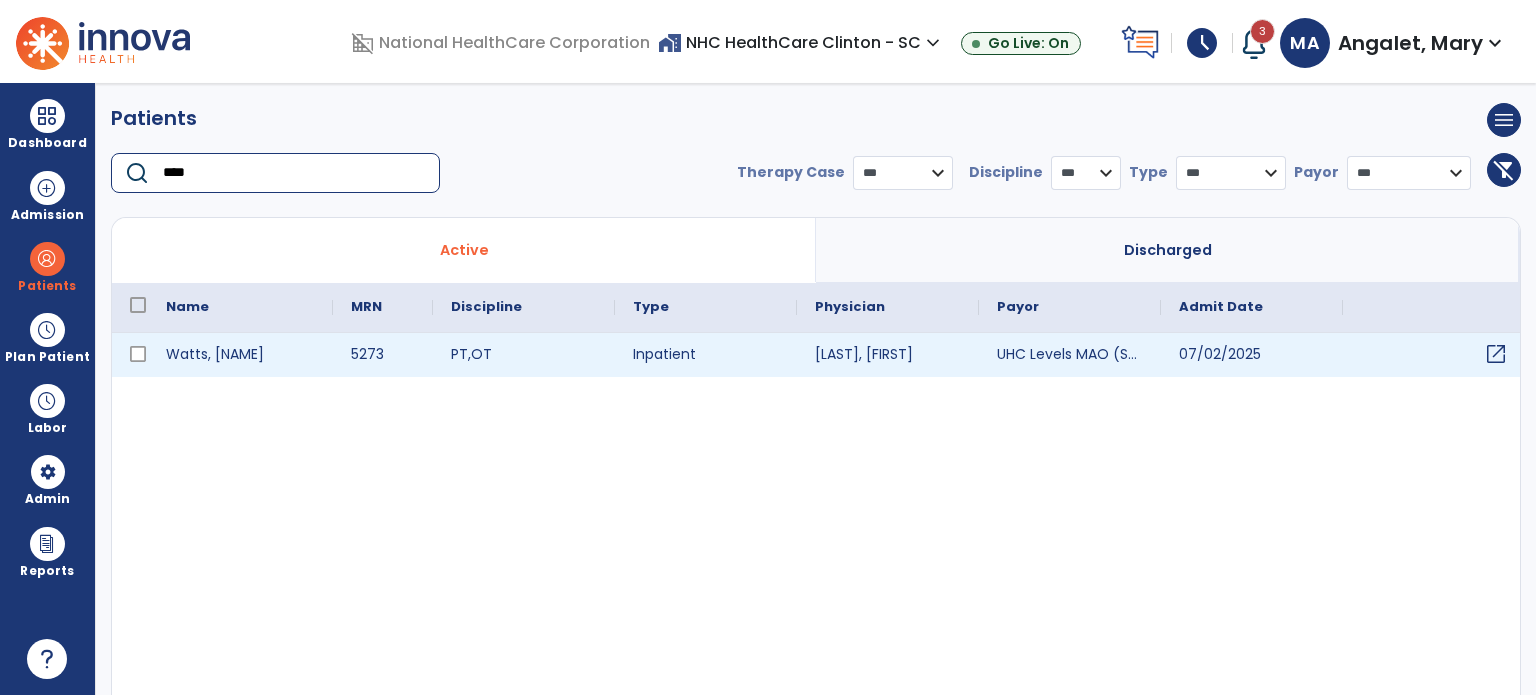 click on "open_in_new" at bounding box center [1496, 354] 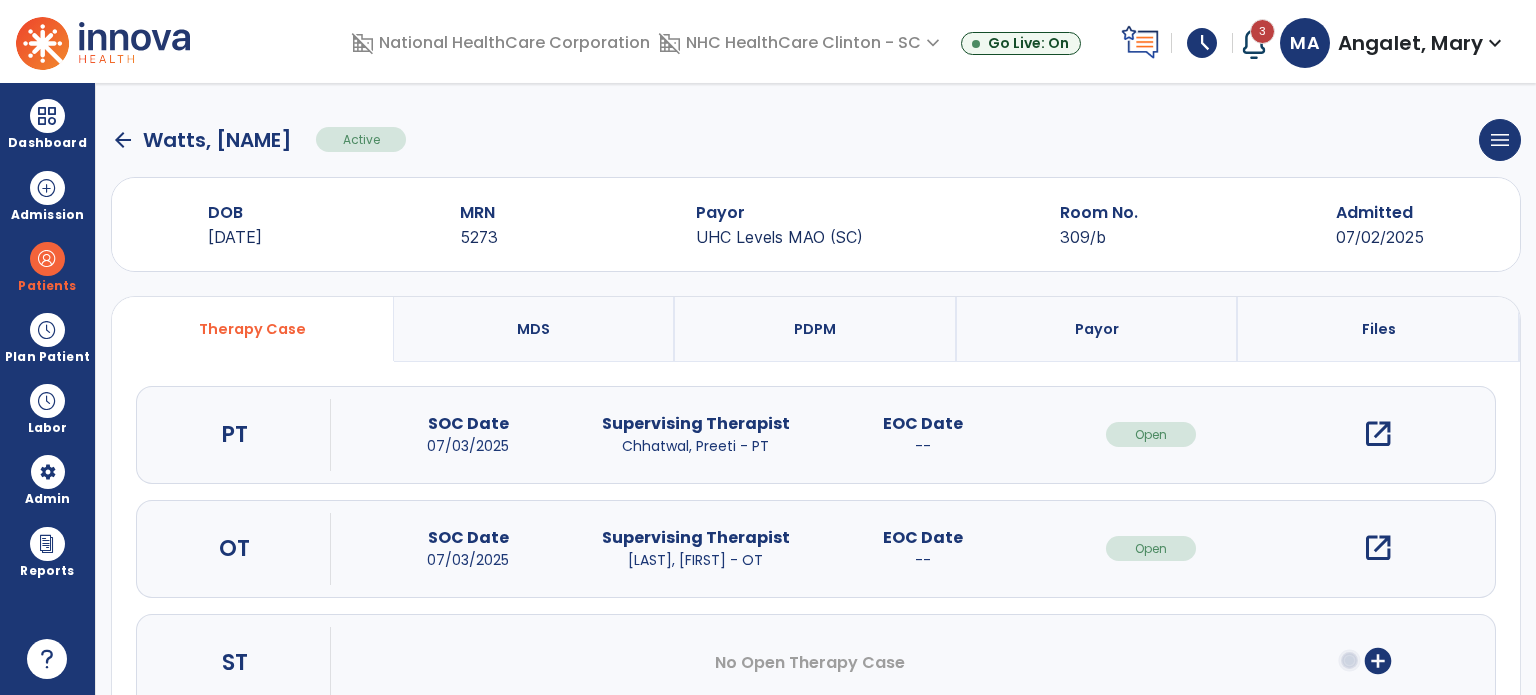 click on "open_in_new" at bounding box center (1378, 548) 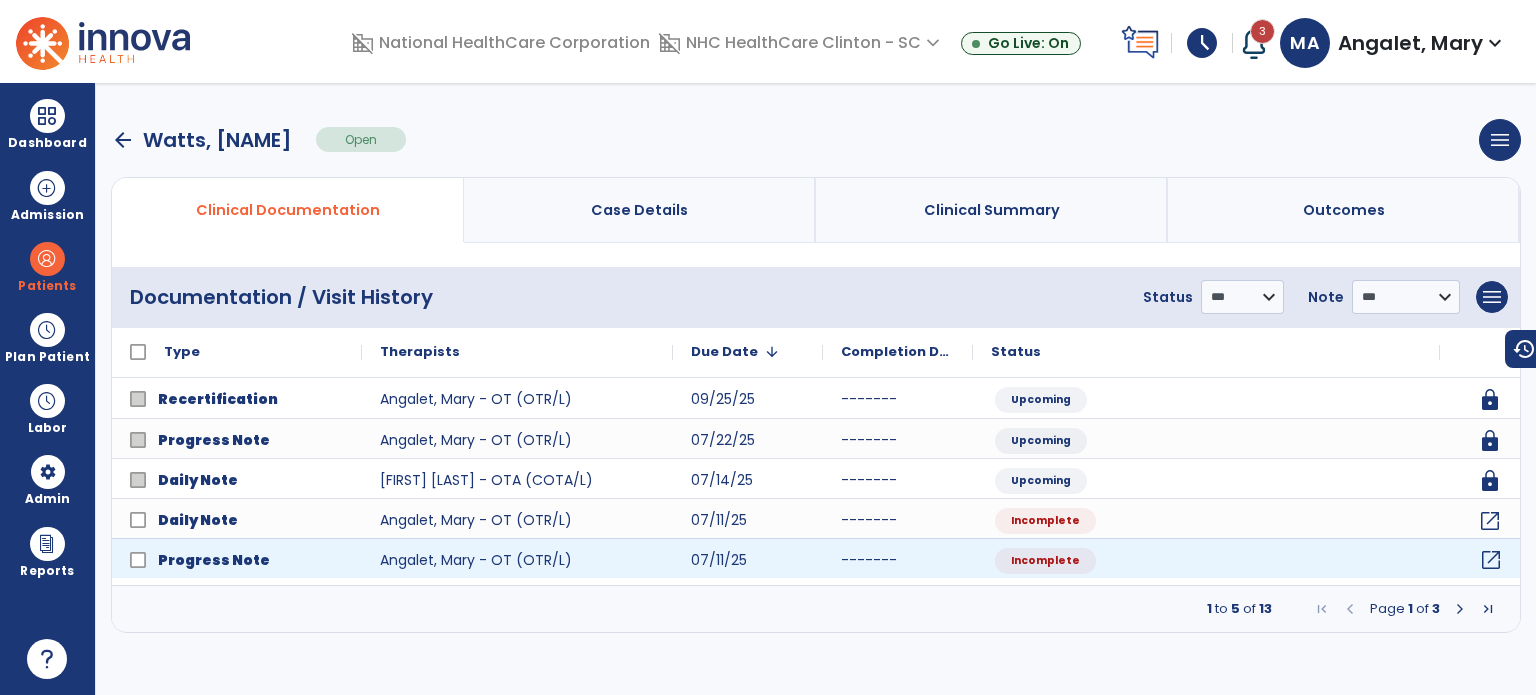 click on "open_in_new" 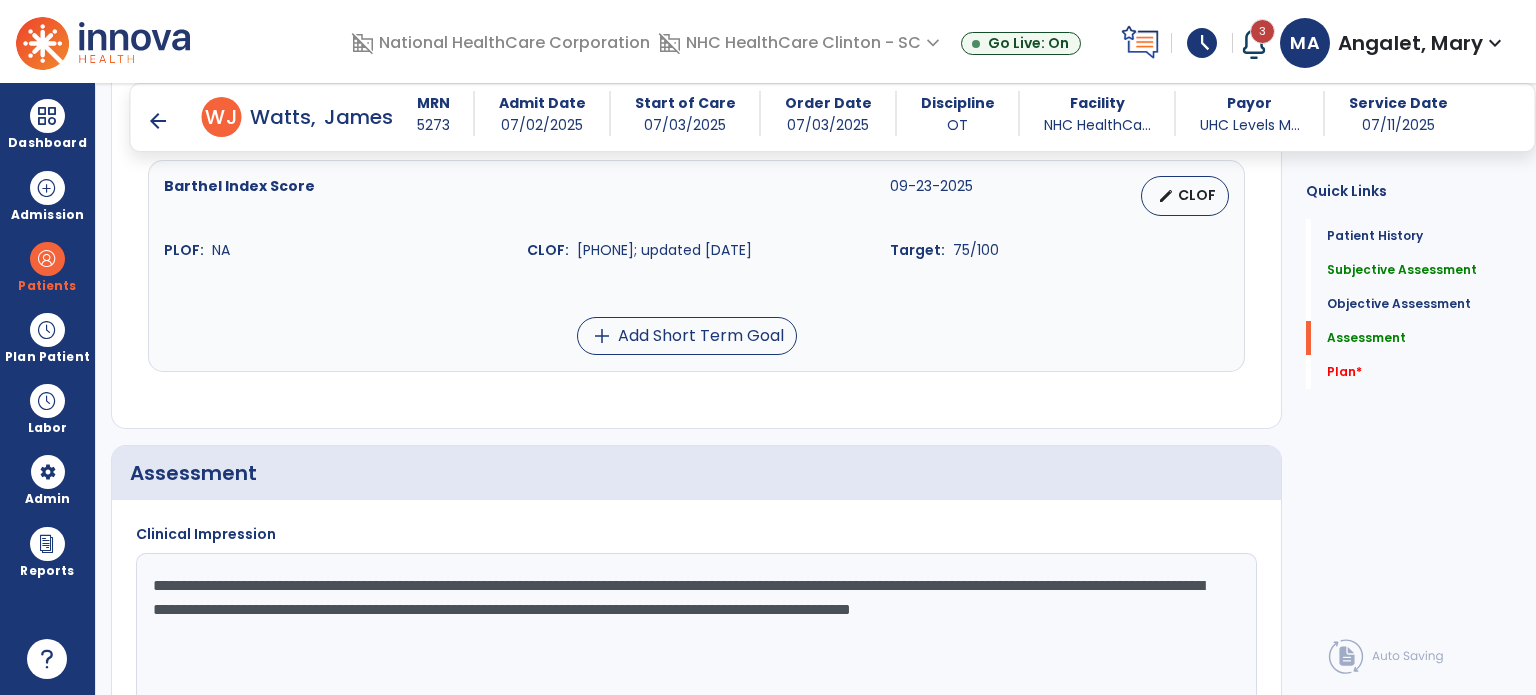 scroll, scrollTop: 1900, scrollLeft: 0, axis: vertical 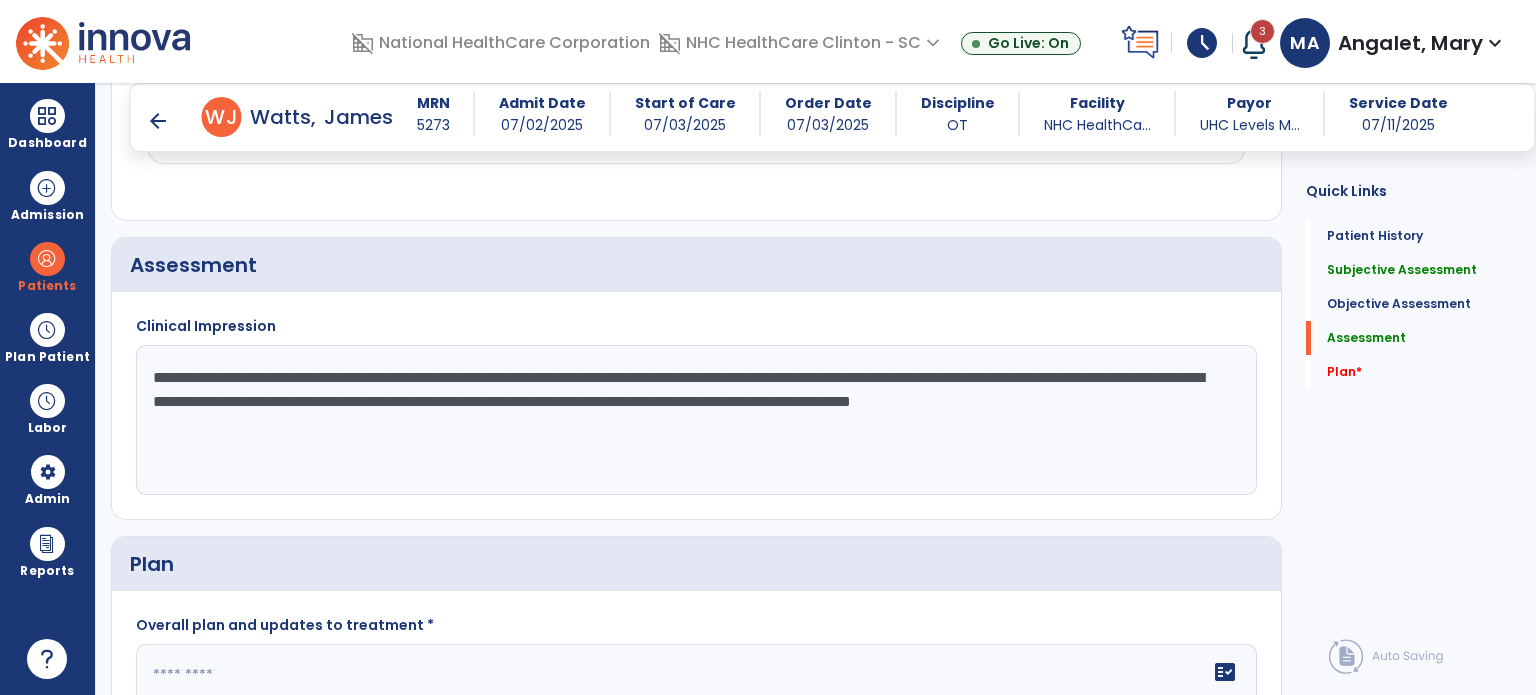 click on "**********" 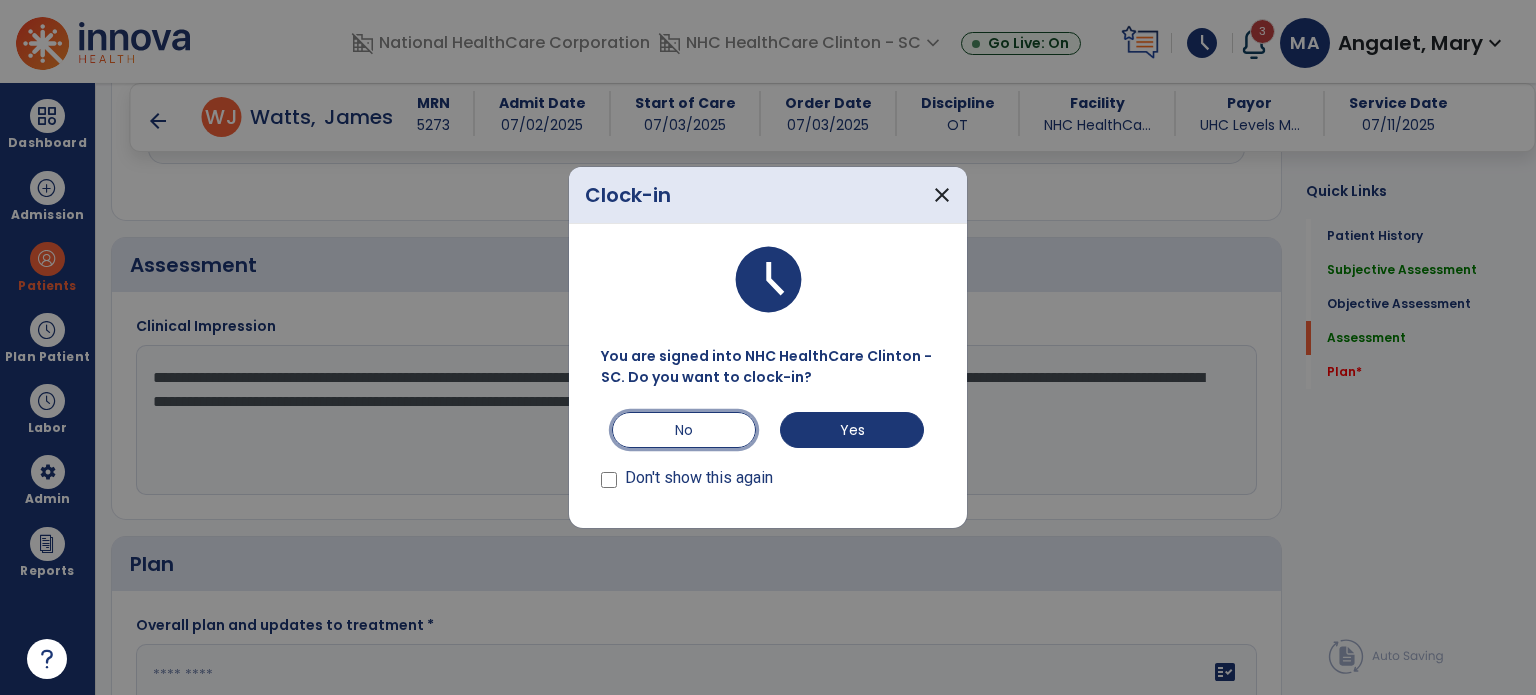 click on "No" at bounding box center (684, 430) 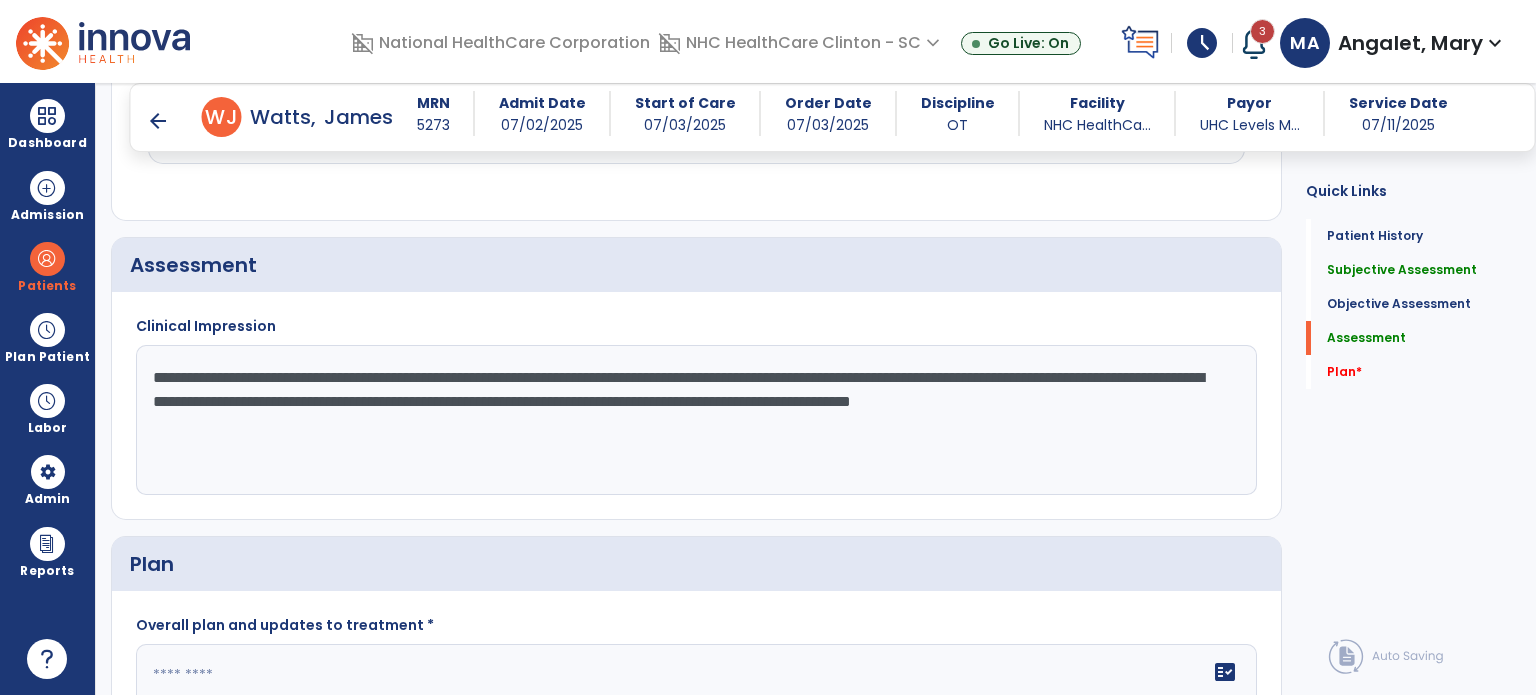 click on "**********" 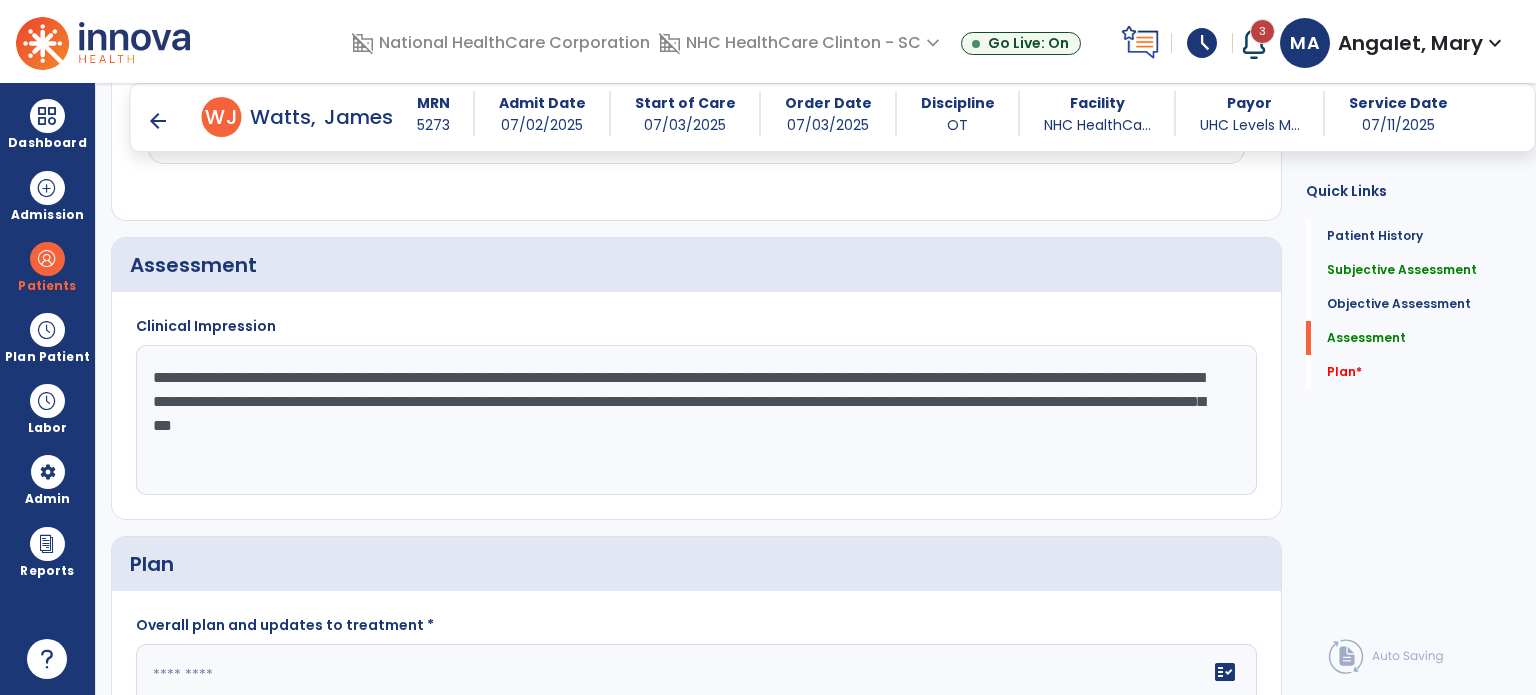 type on "**********" 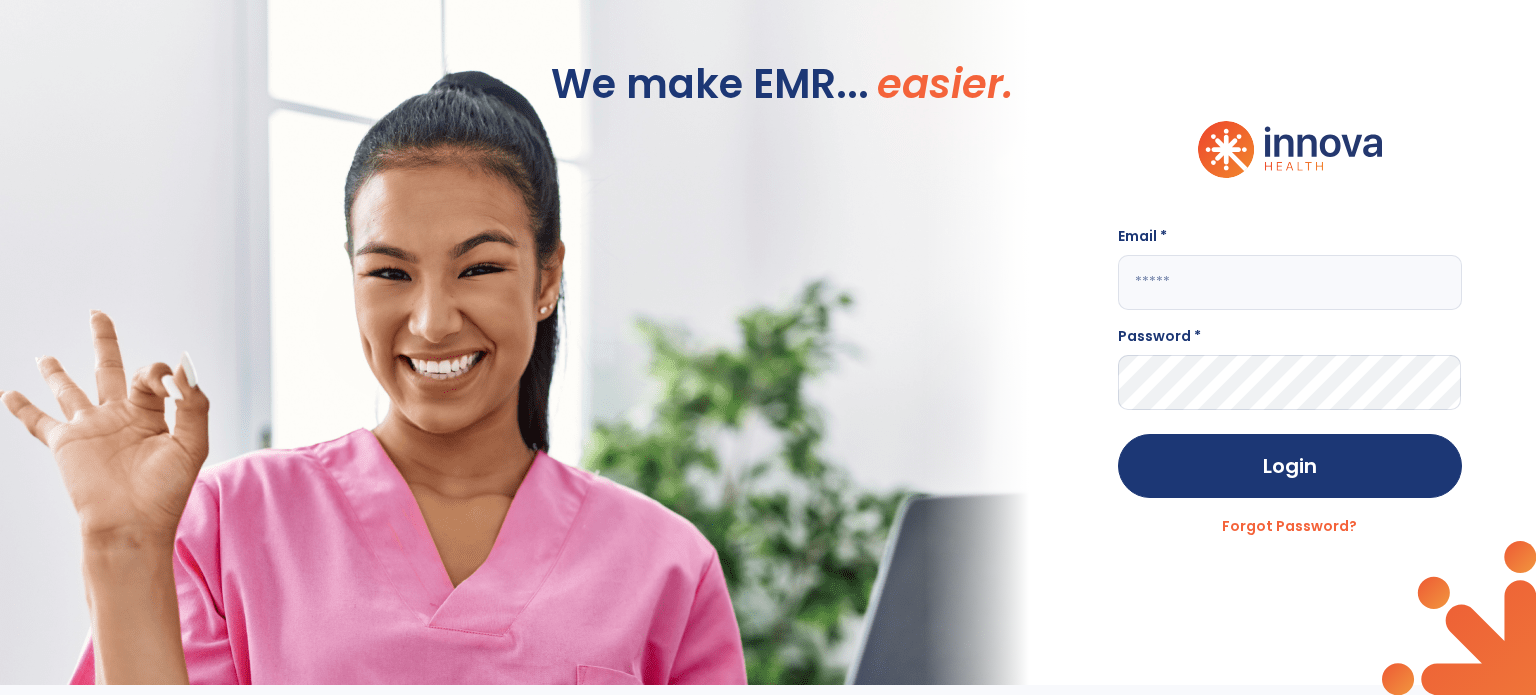 scroll, scrollTop: 0, scrollLeft: 0, axis: both 